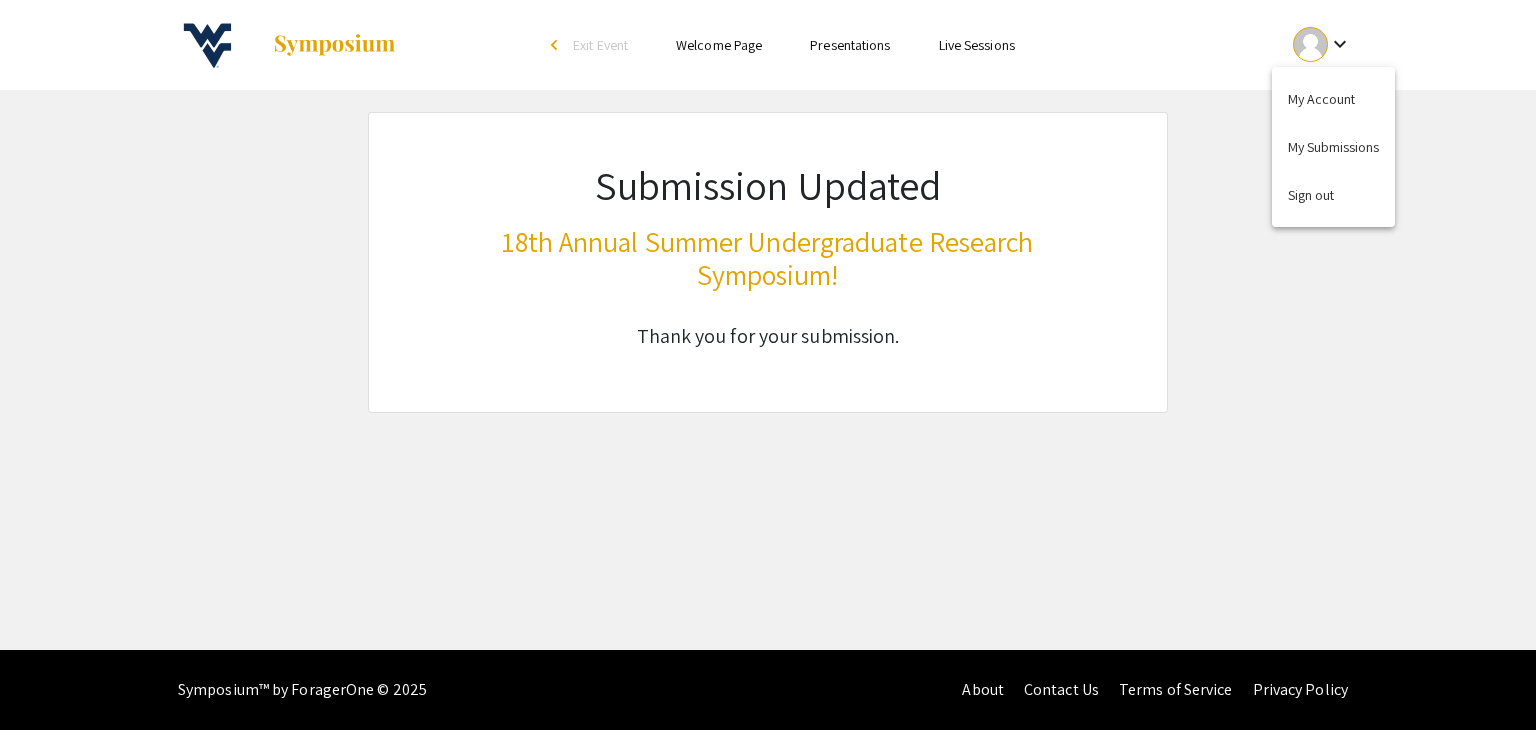 scroll, scrollTop: 0, scrollLeft: 0, axis: both 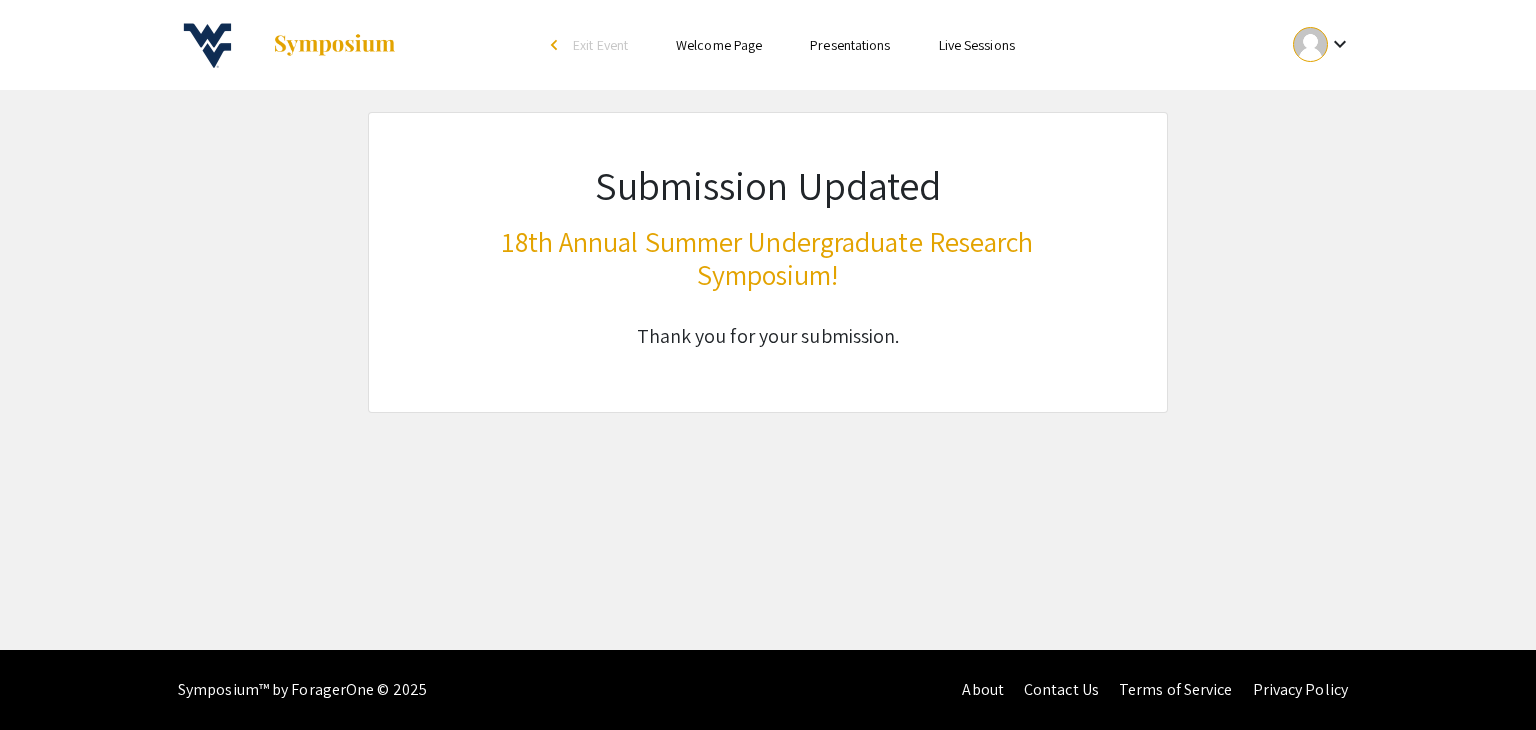 click on "Presentations" at bounding box center [850, 45] 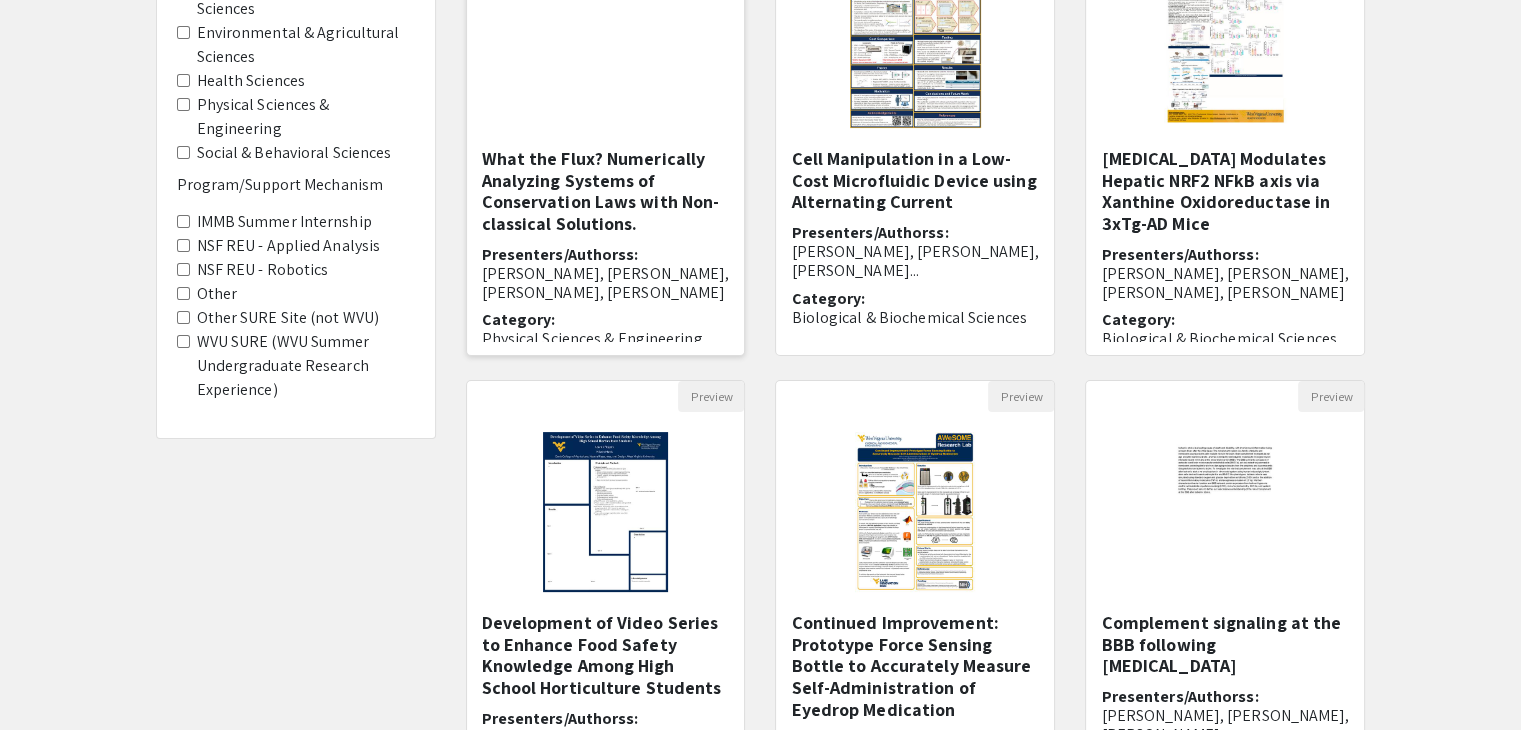 scroll, scrollTop: 595, scrollLeft: 0, axis: vertical 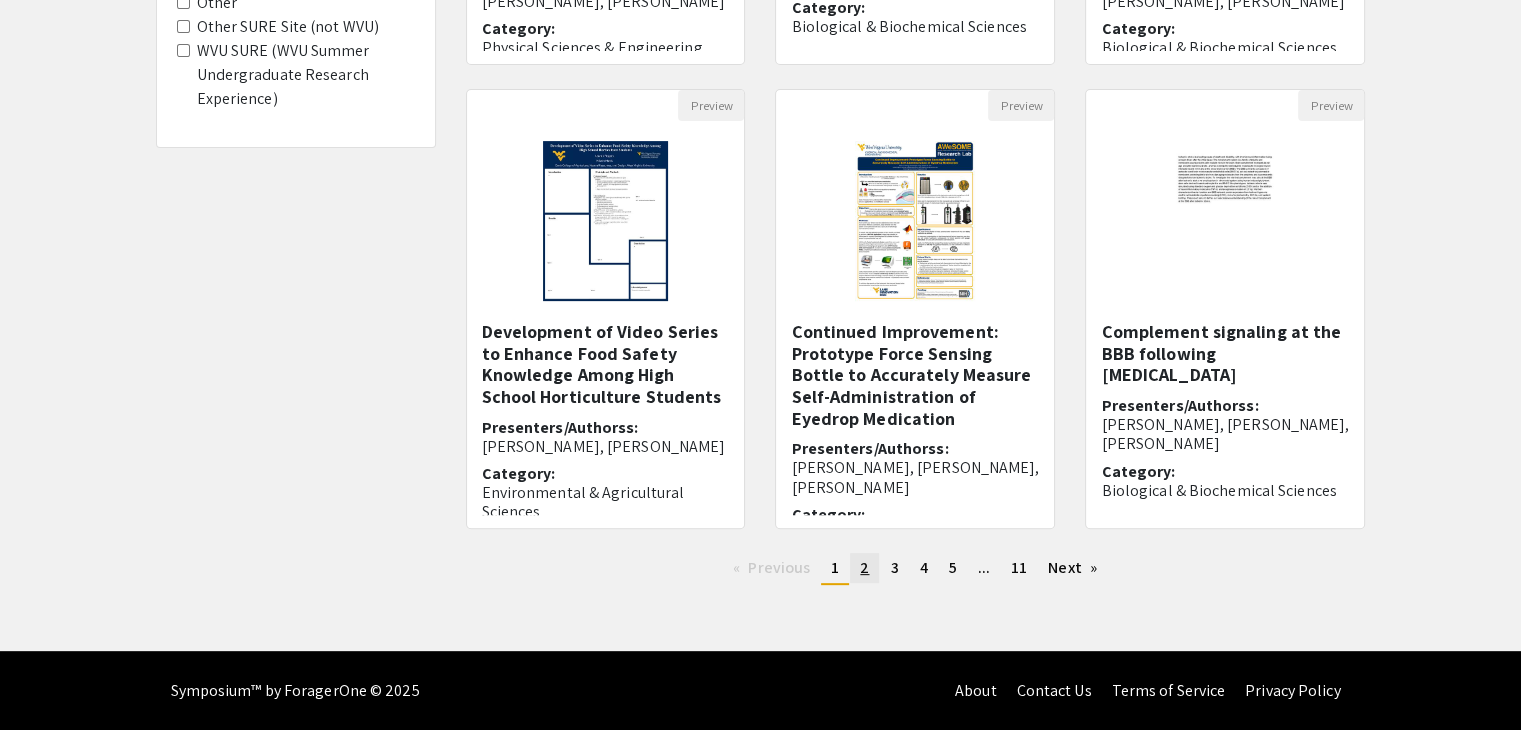 click on "2" 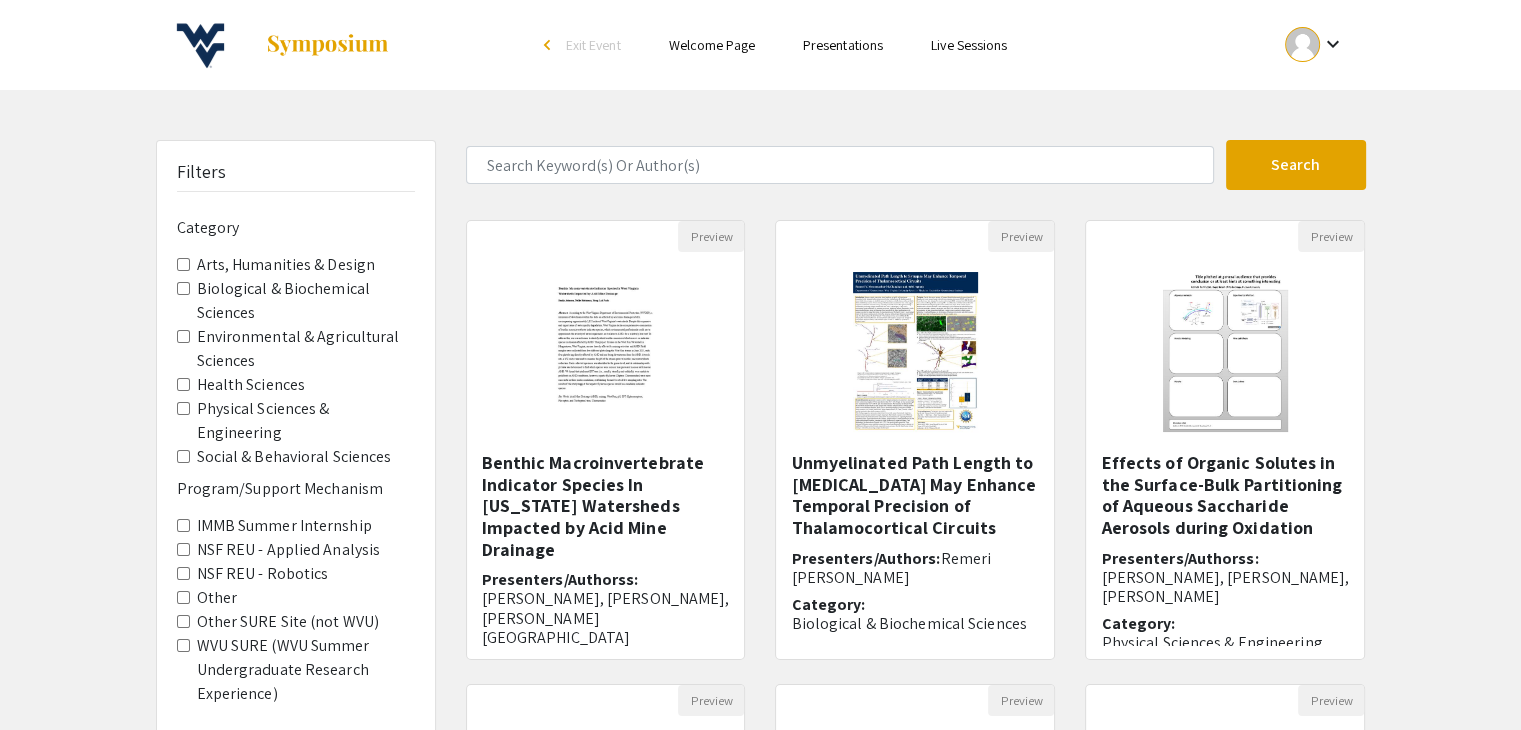 scroll, scrollTop: 137, scrollLeft: 0, axis: vertical 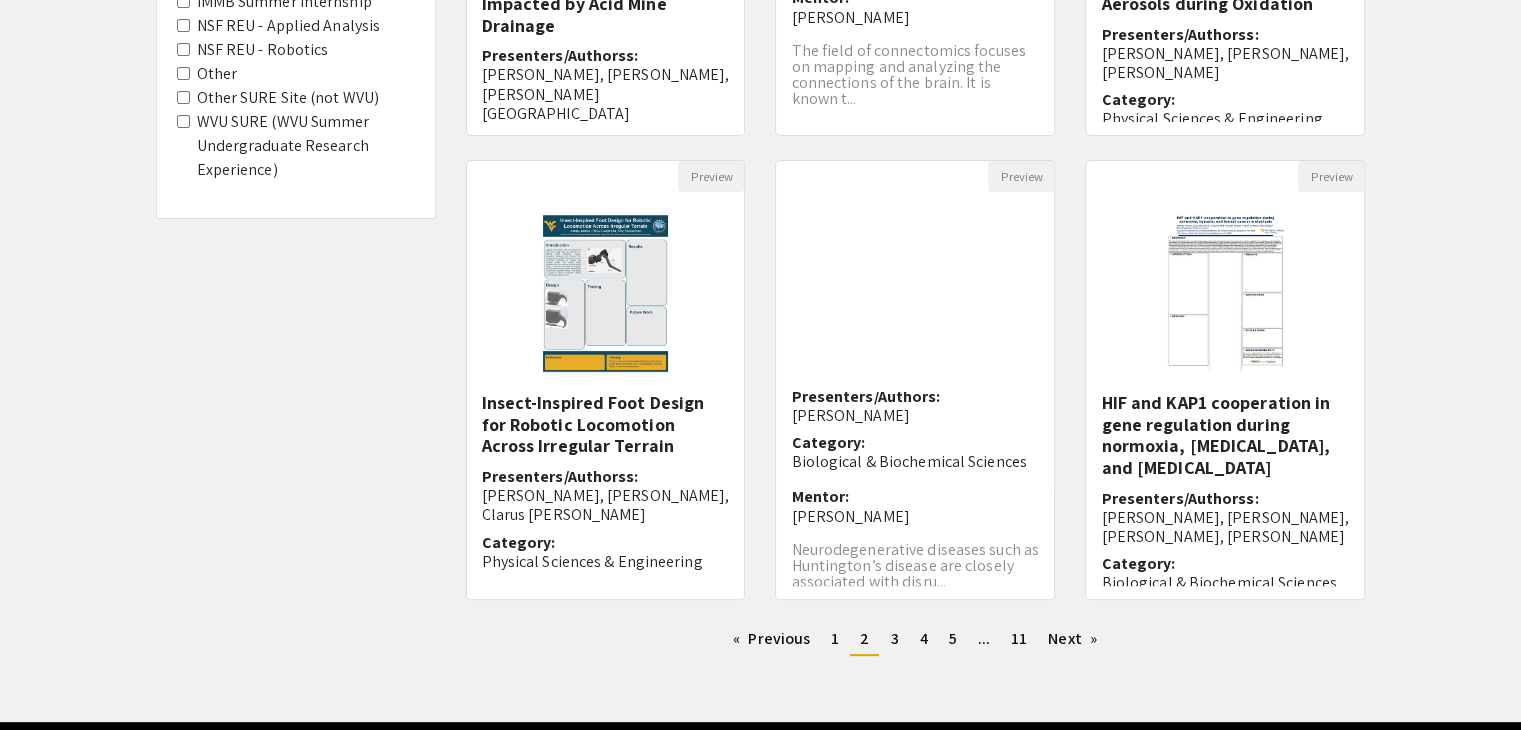 click on "You're on page  2" 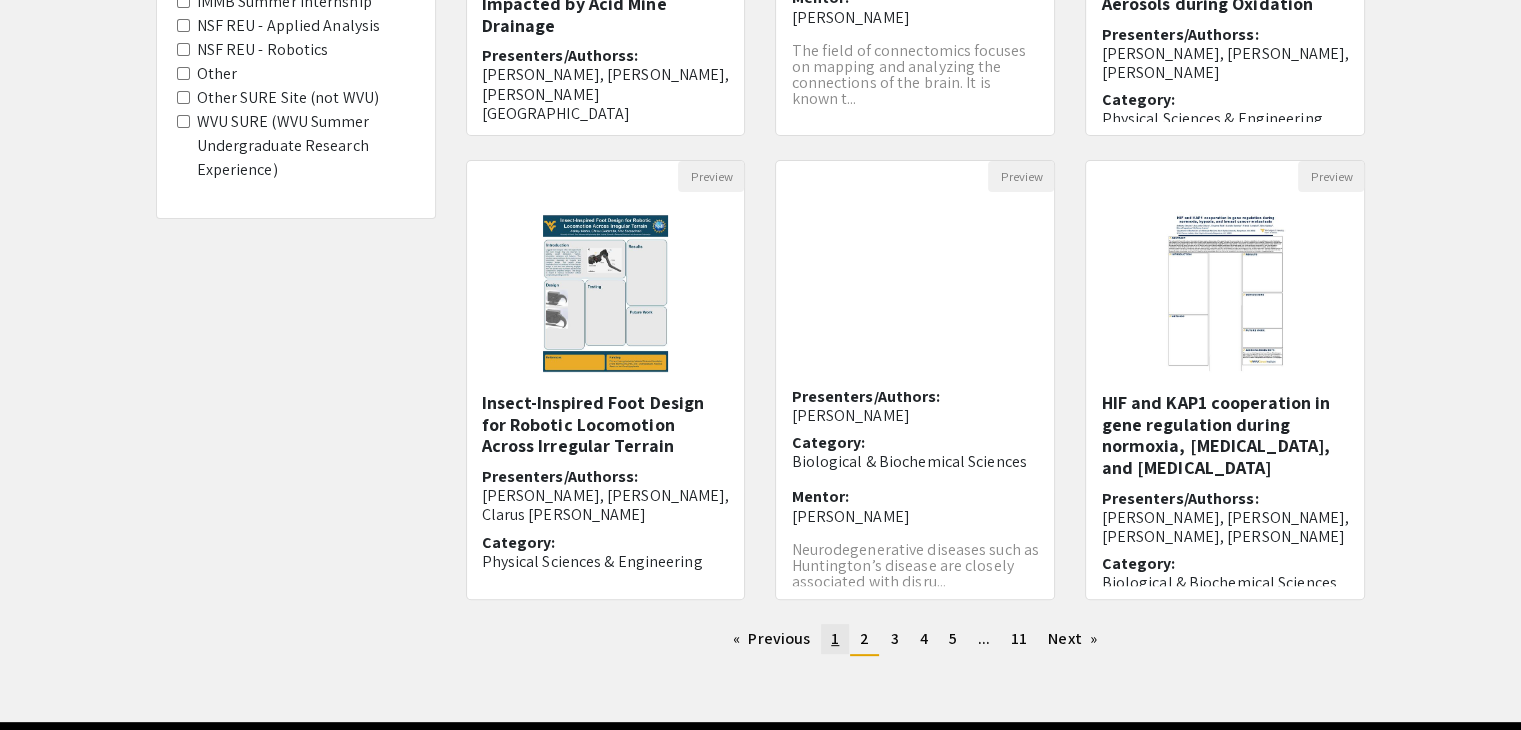 click on "page  1" 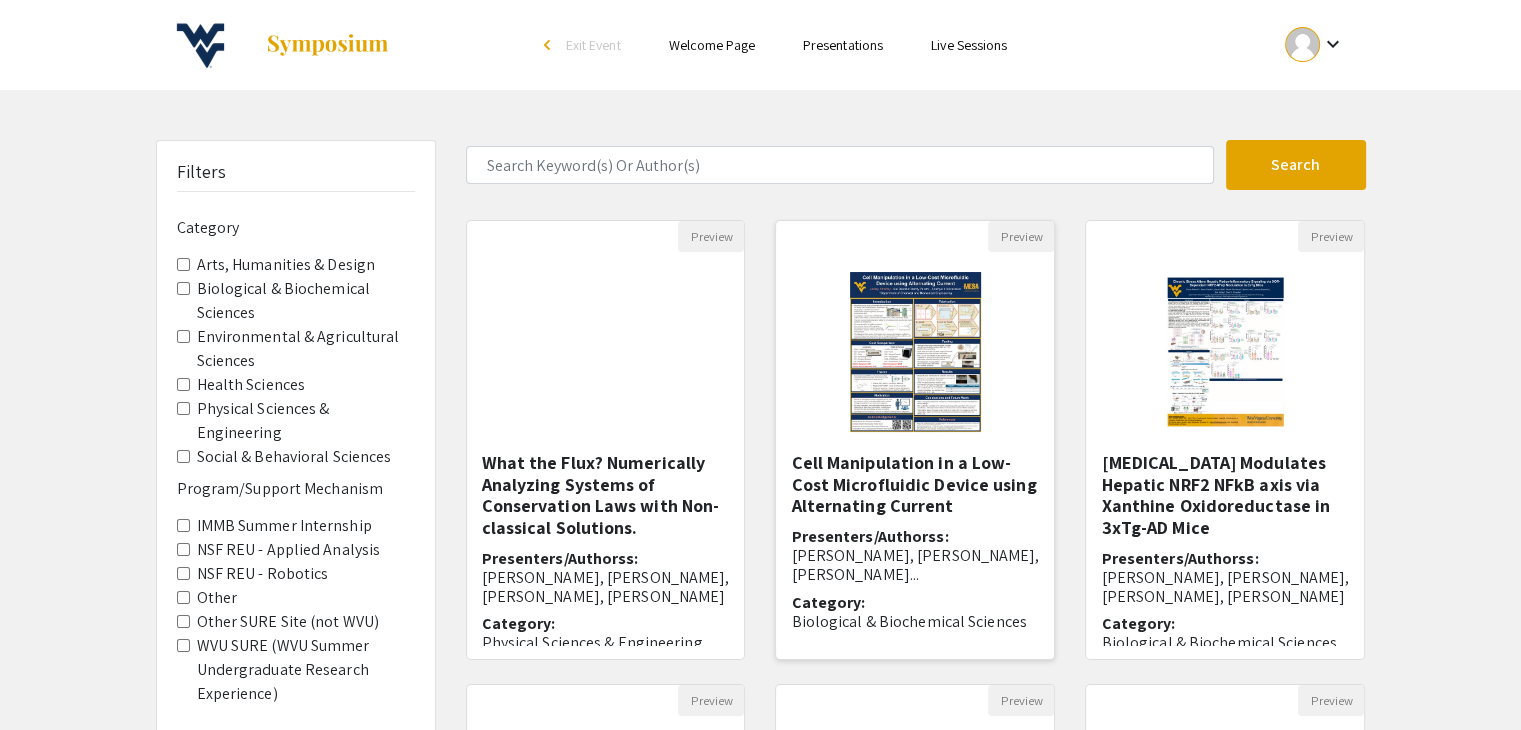 scroll, scrollTop: 60, scrollLeft: 0, axis: vertical 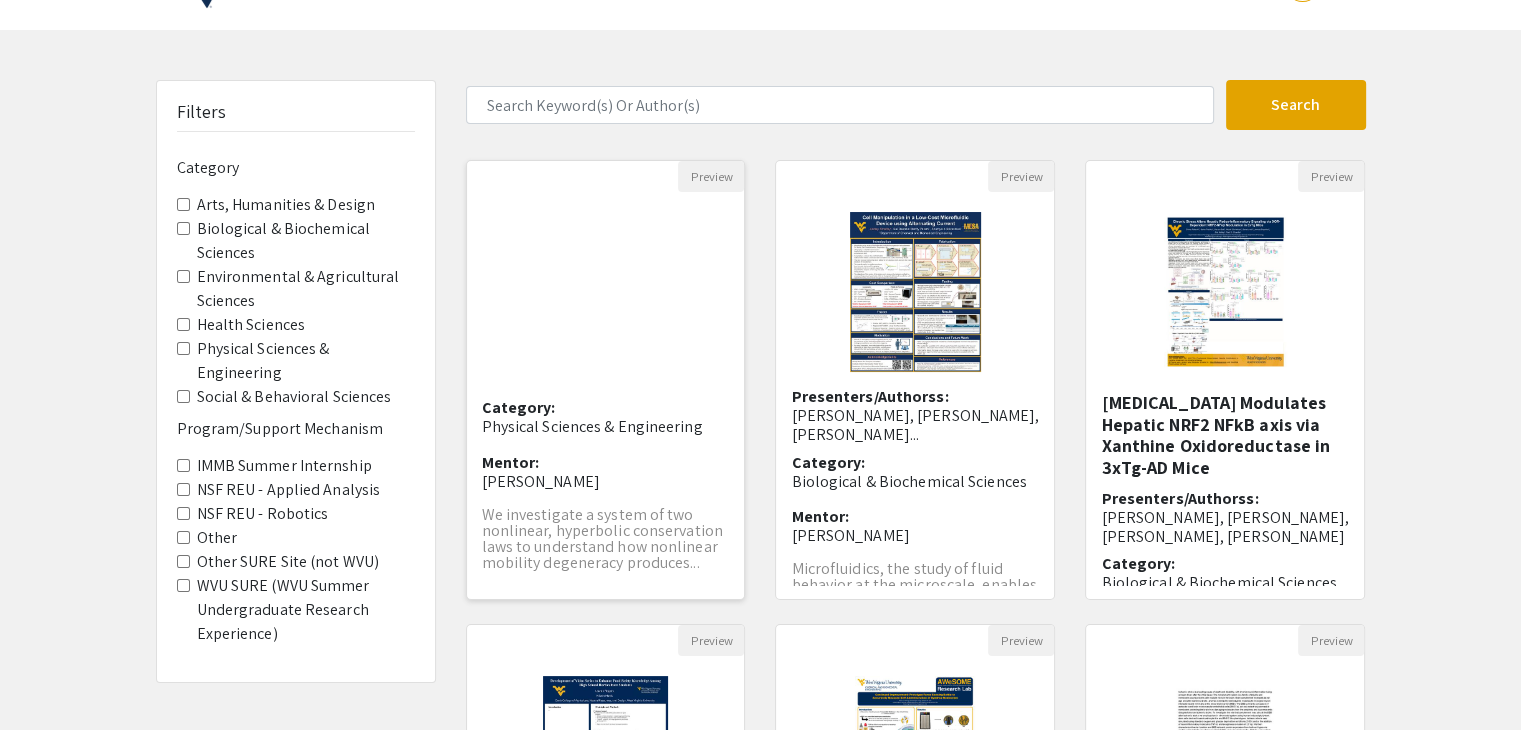 click 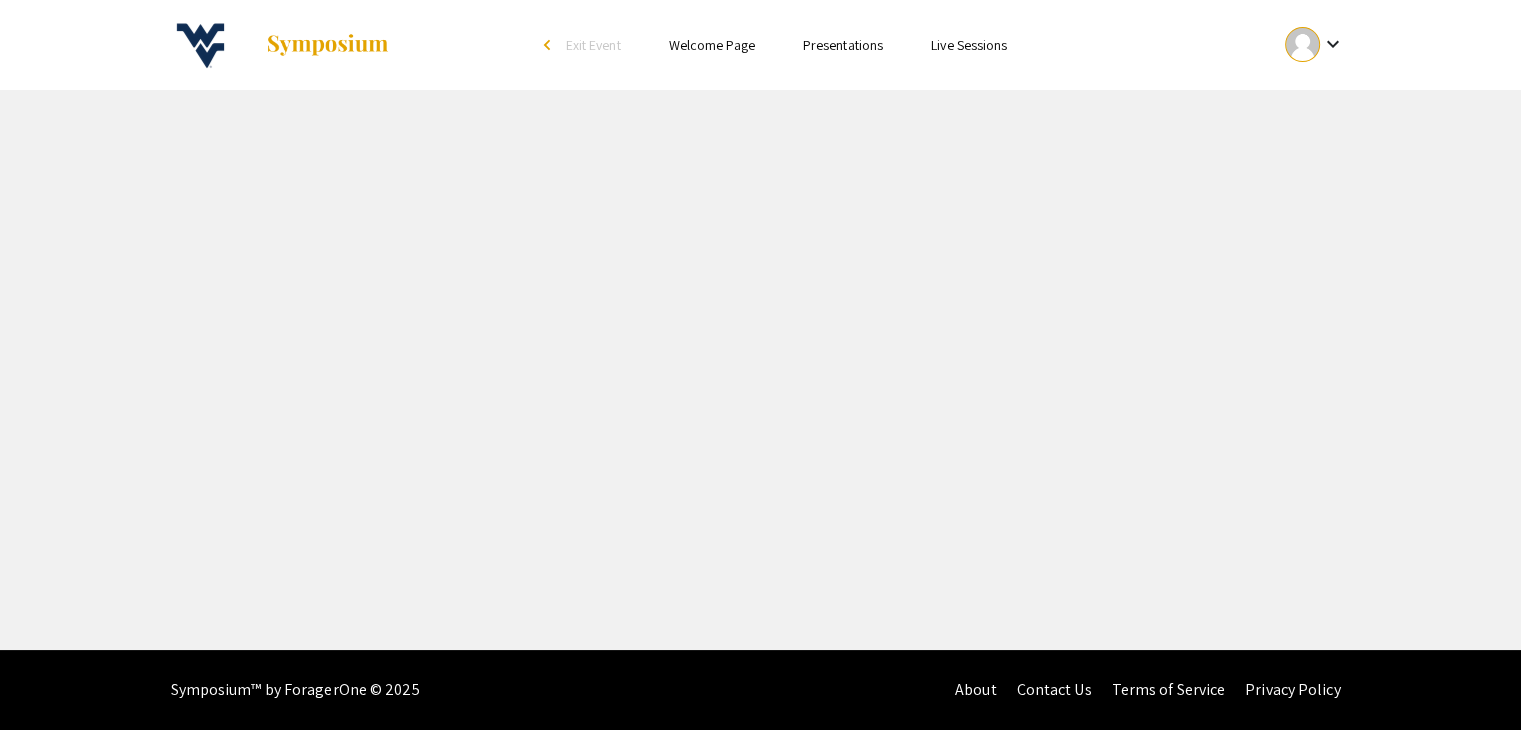 select on "custom" 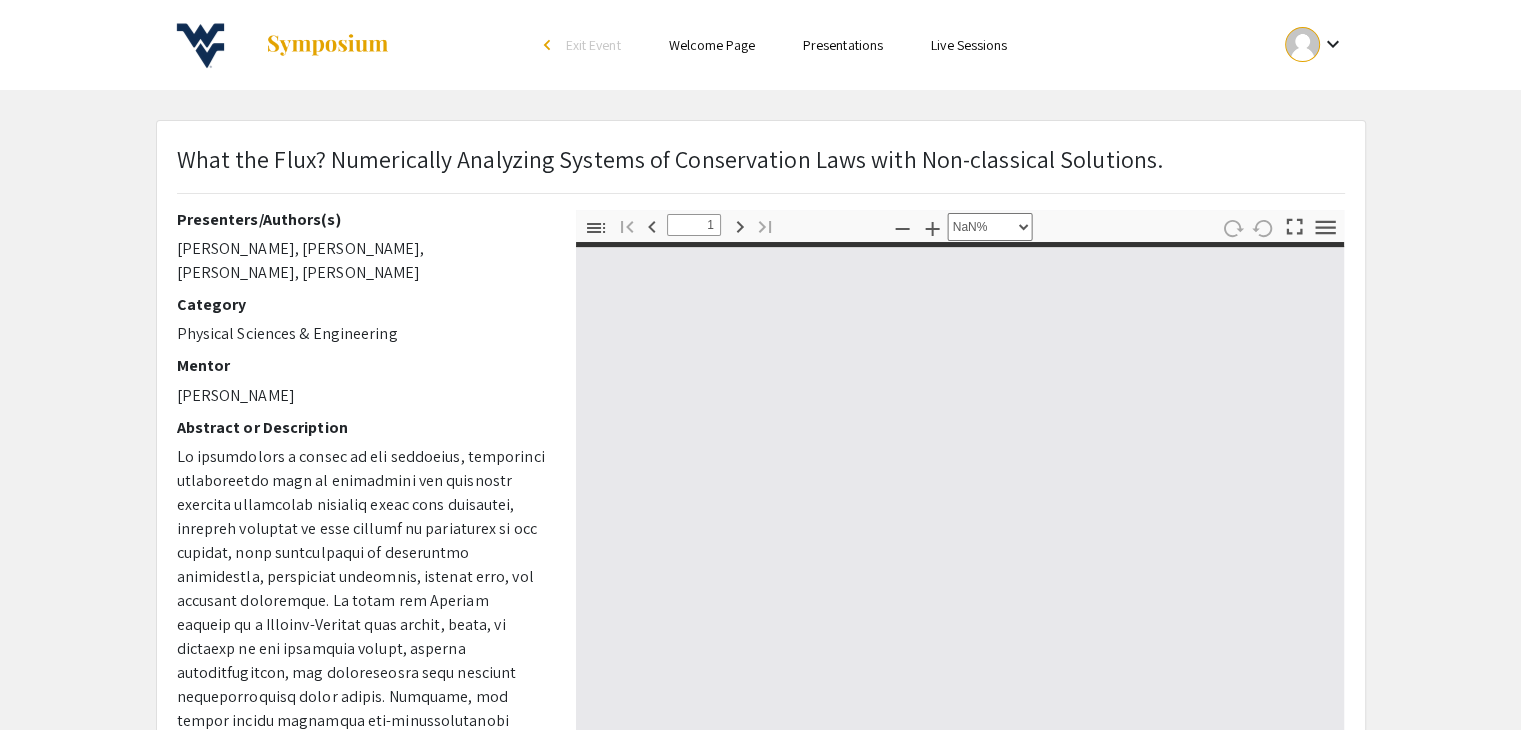 type on "0" 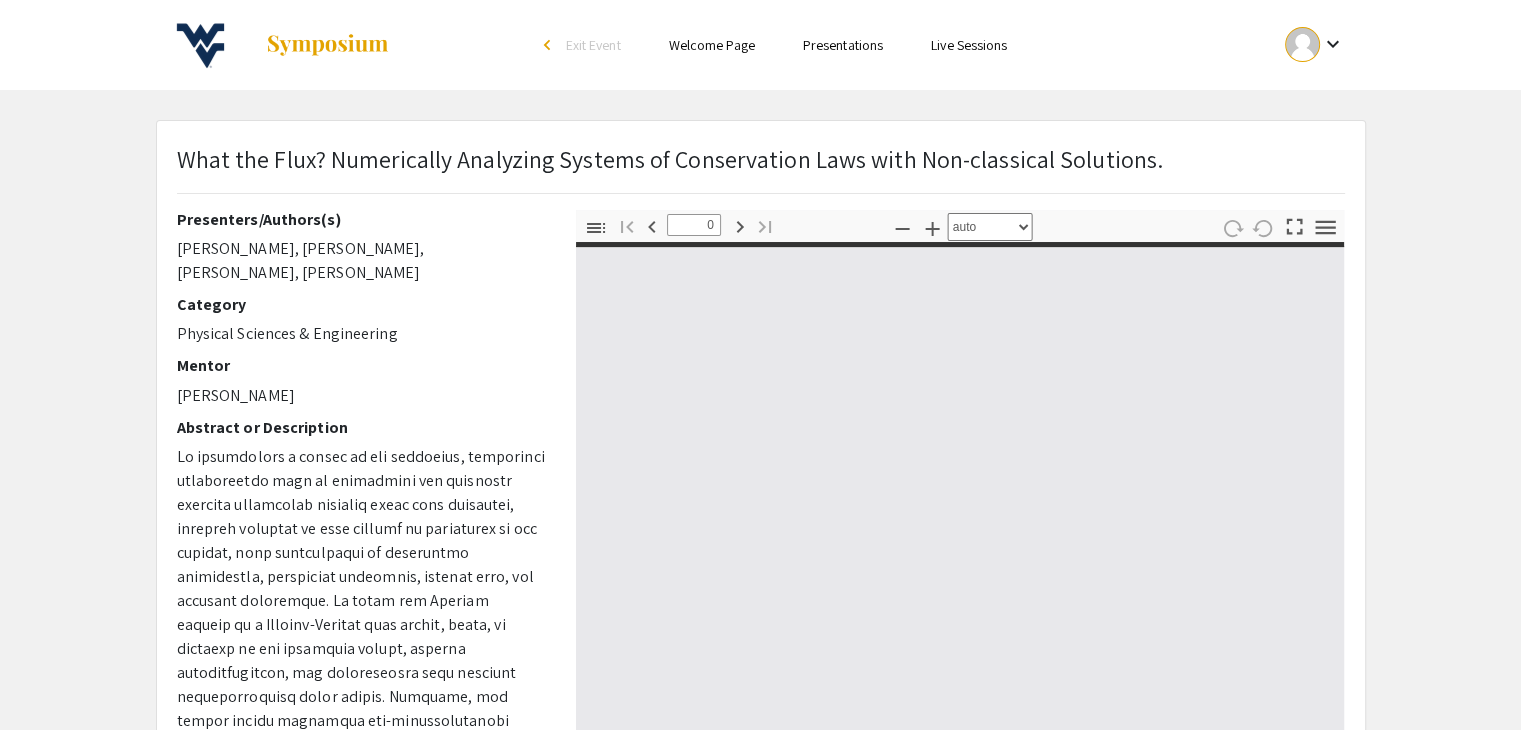 select on "custom" 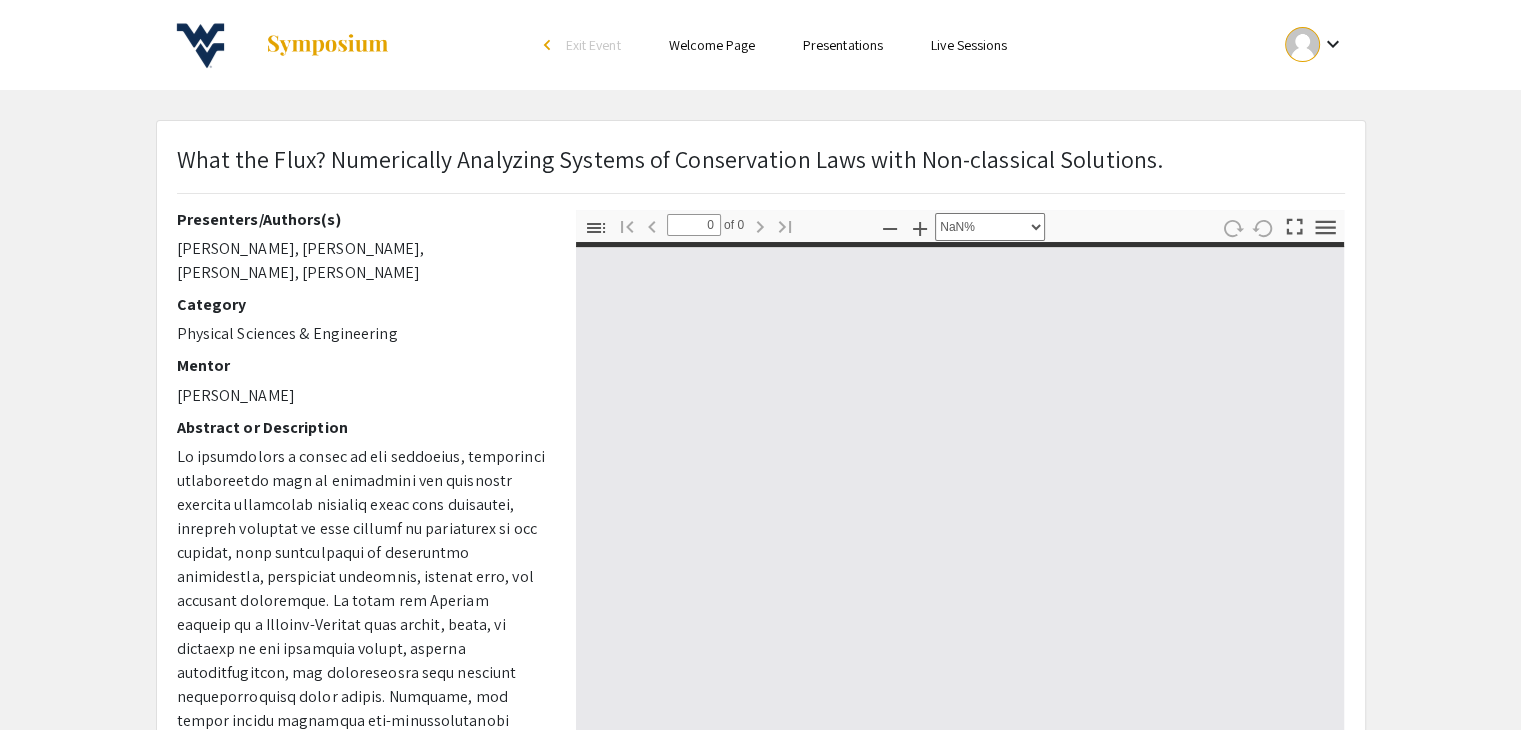 type on "1" 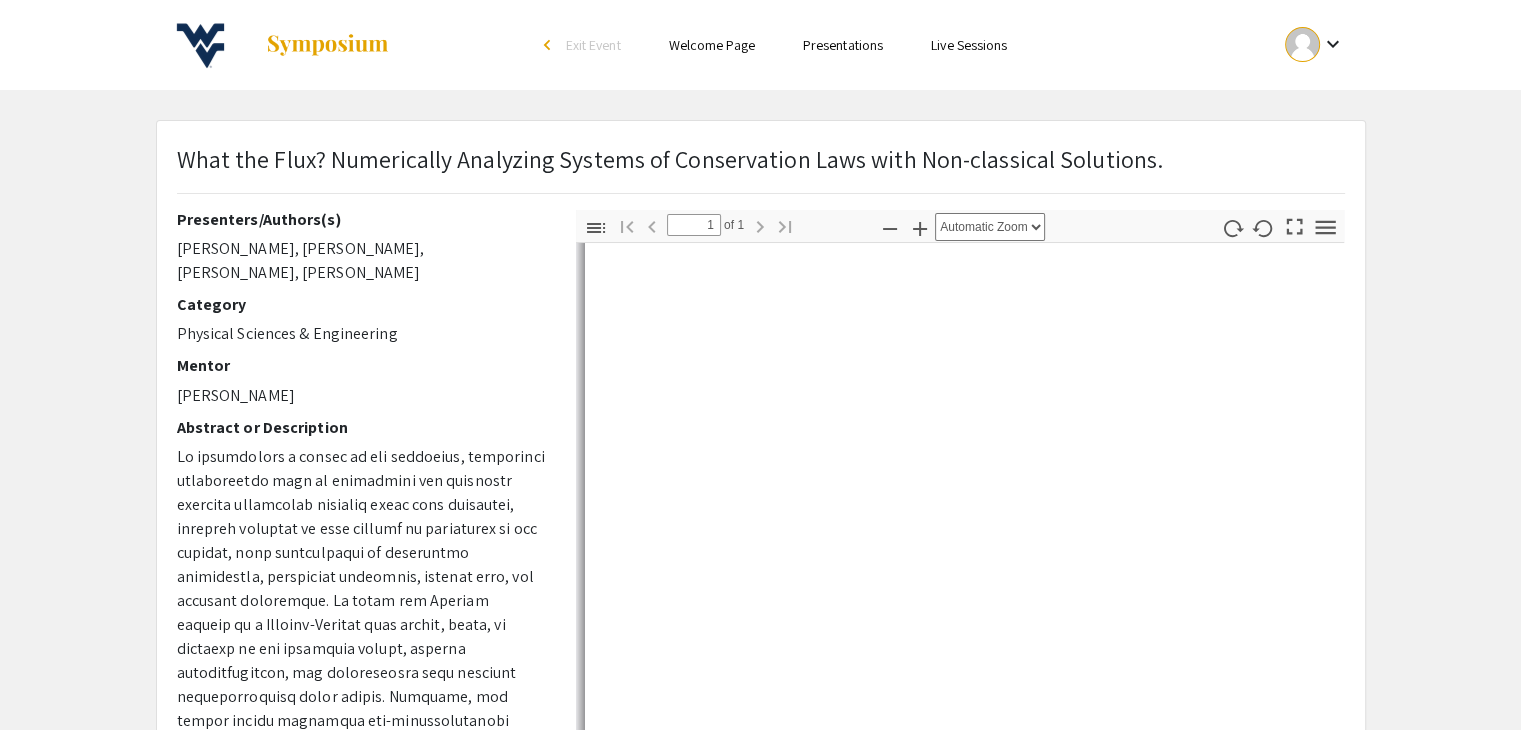 select on "auto" 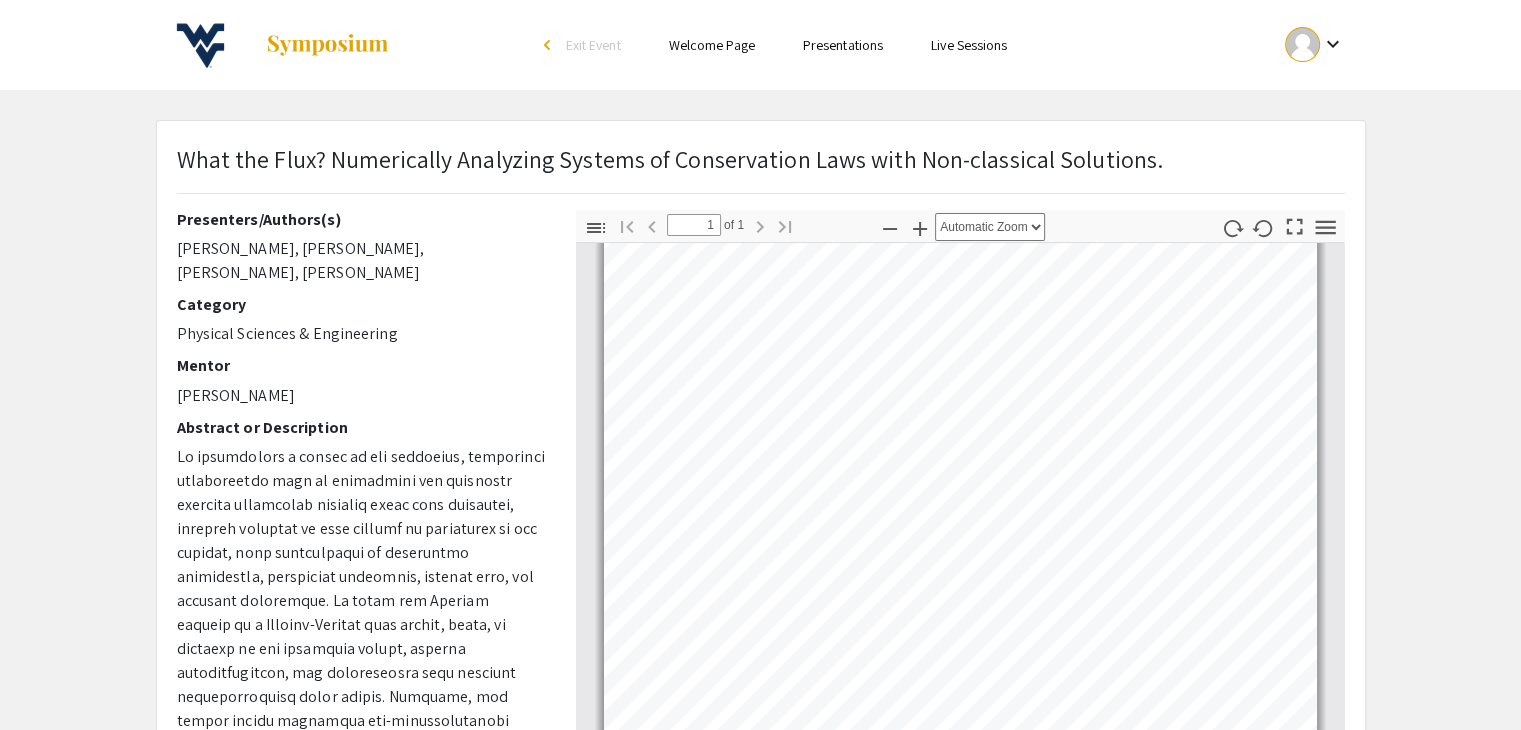 scroll, scrollTop: 263, scrollLeft: 0, axis: vertical 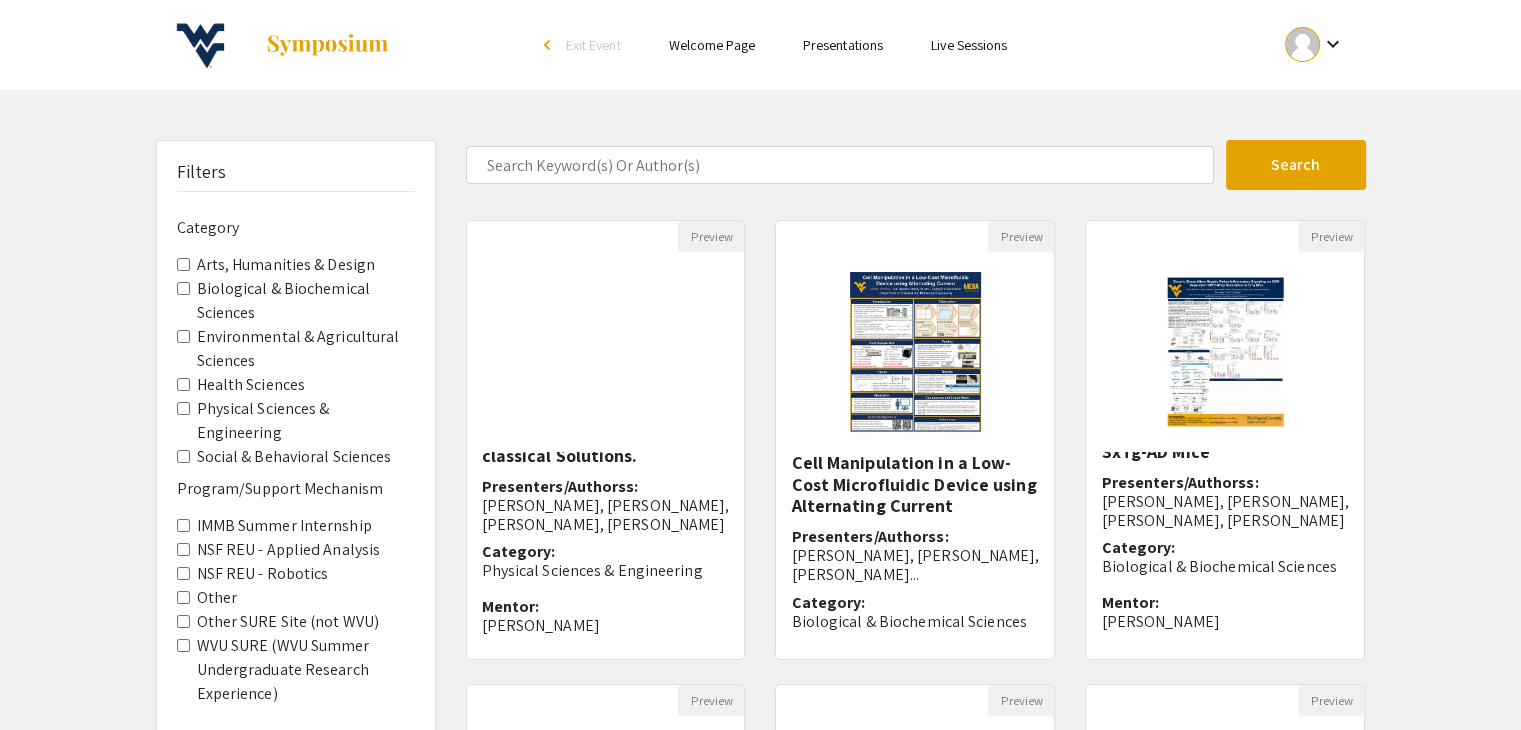 click on "NSF REU - Applied Analysis" at bounding box center [183, 549] 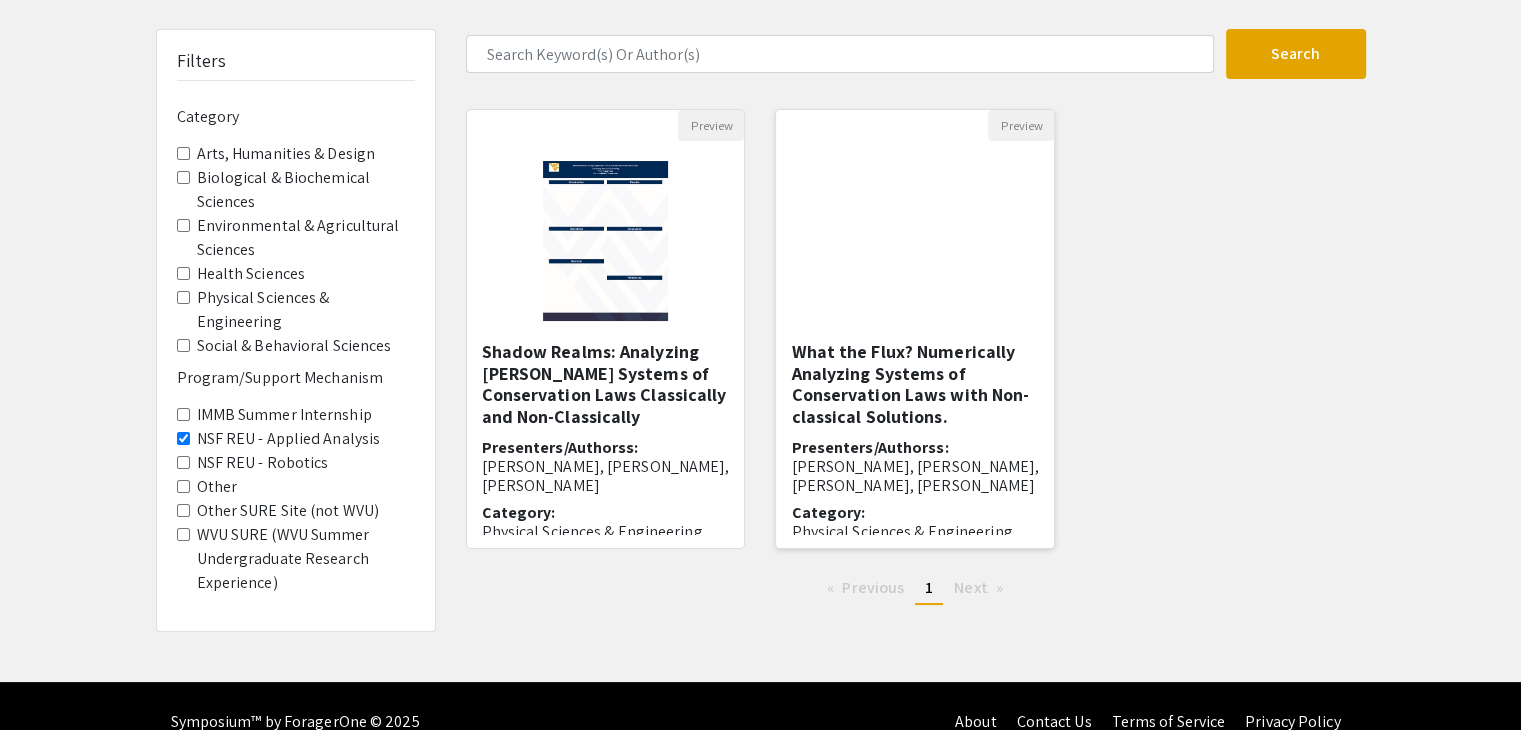scroll, scrollTop: 112, scrollLeft: 0, axis: vertical 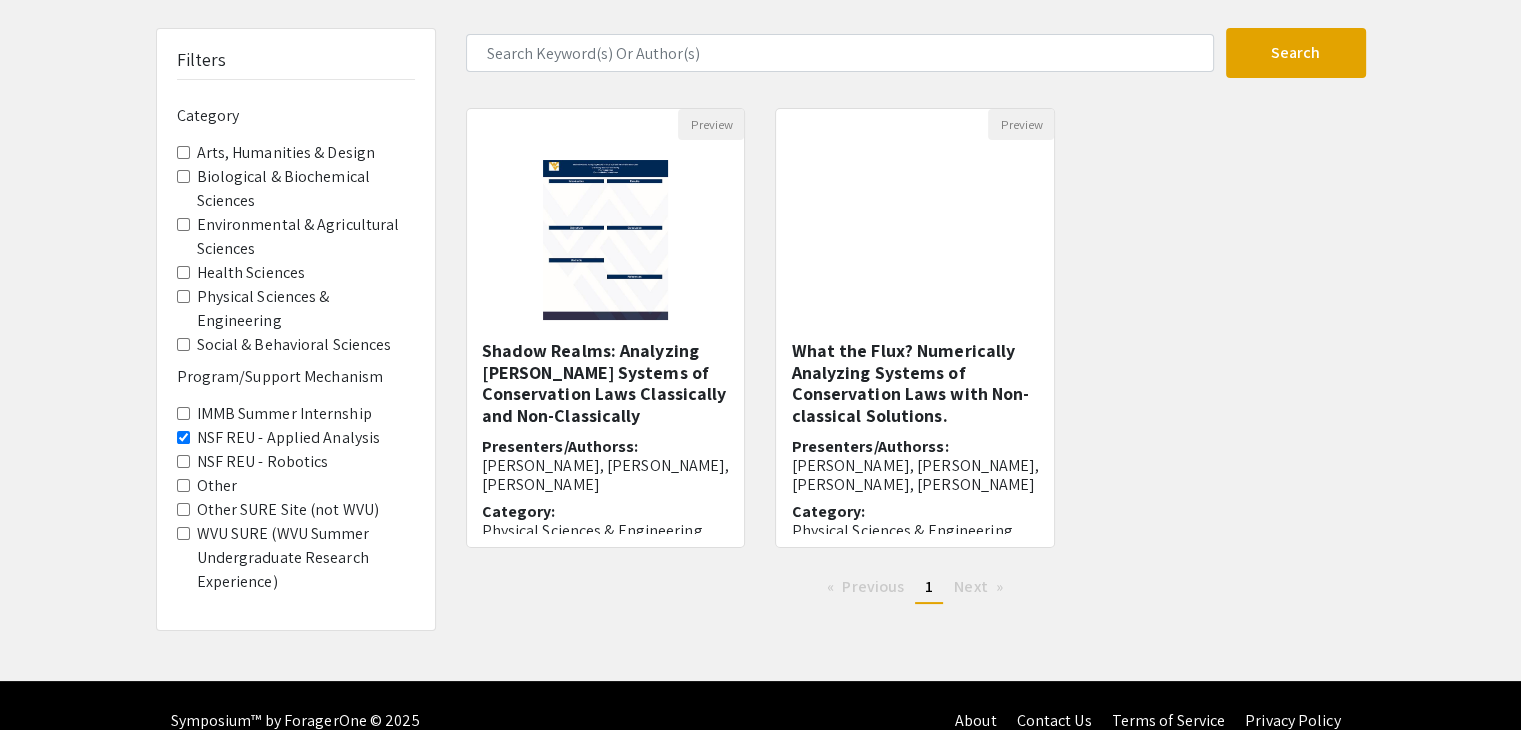 click on "Shadow Realms: Analyzing Keyfitz-Kranzer Systems of Conservation Laws Classically and Non-Classically" at bounding box center (606, 383) 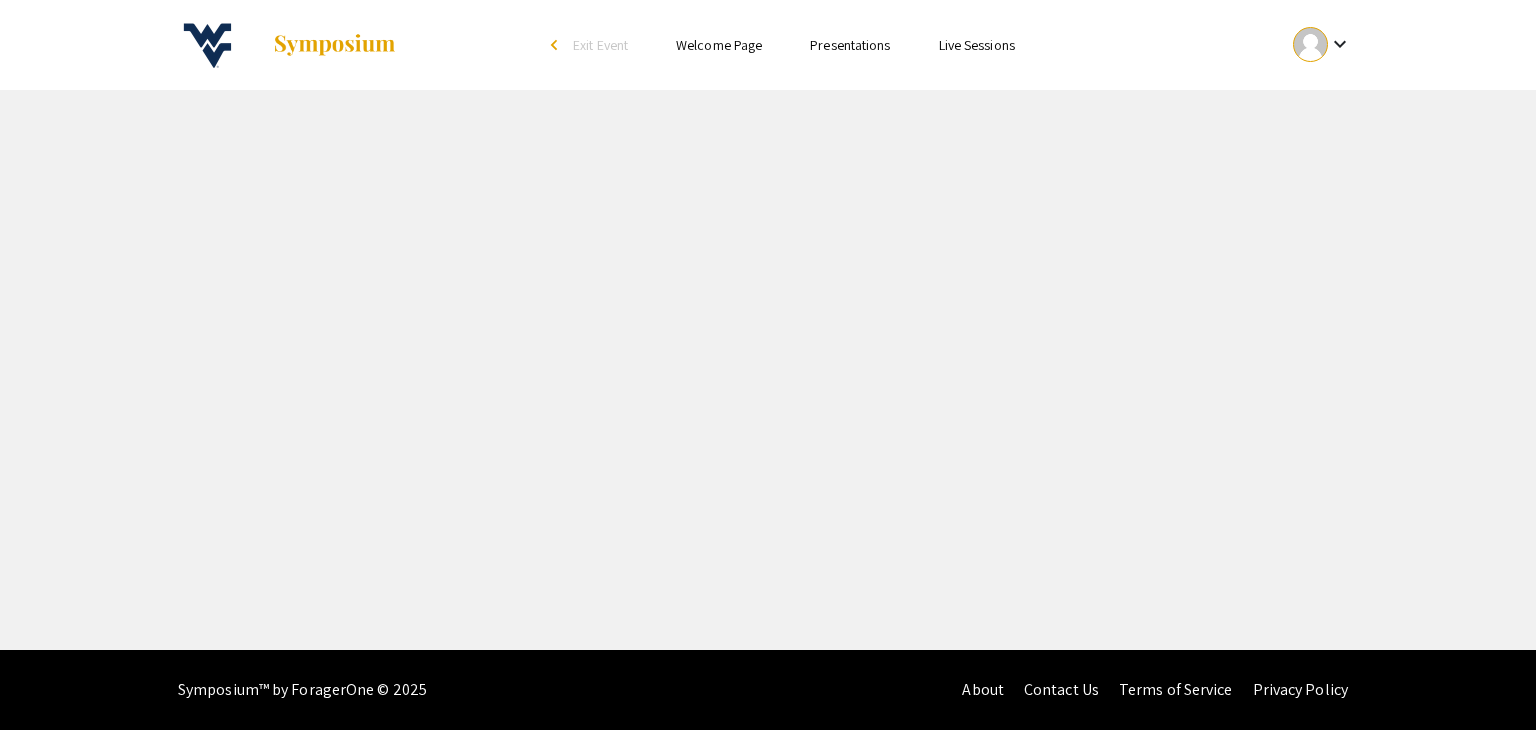 select on "custom" 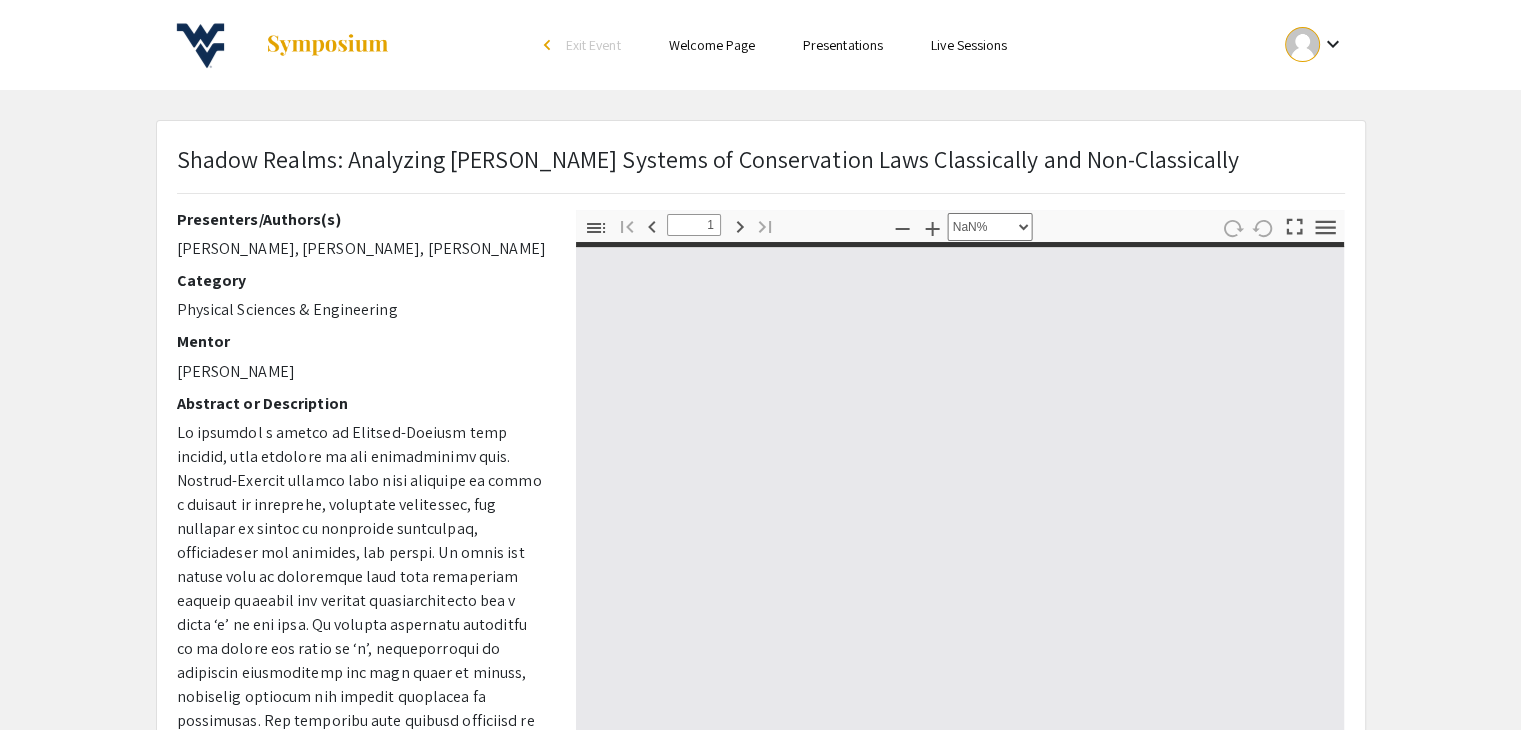 type on "0" 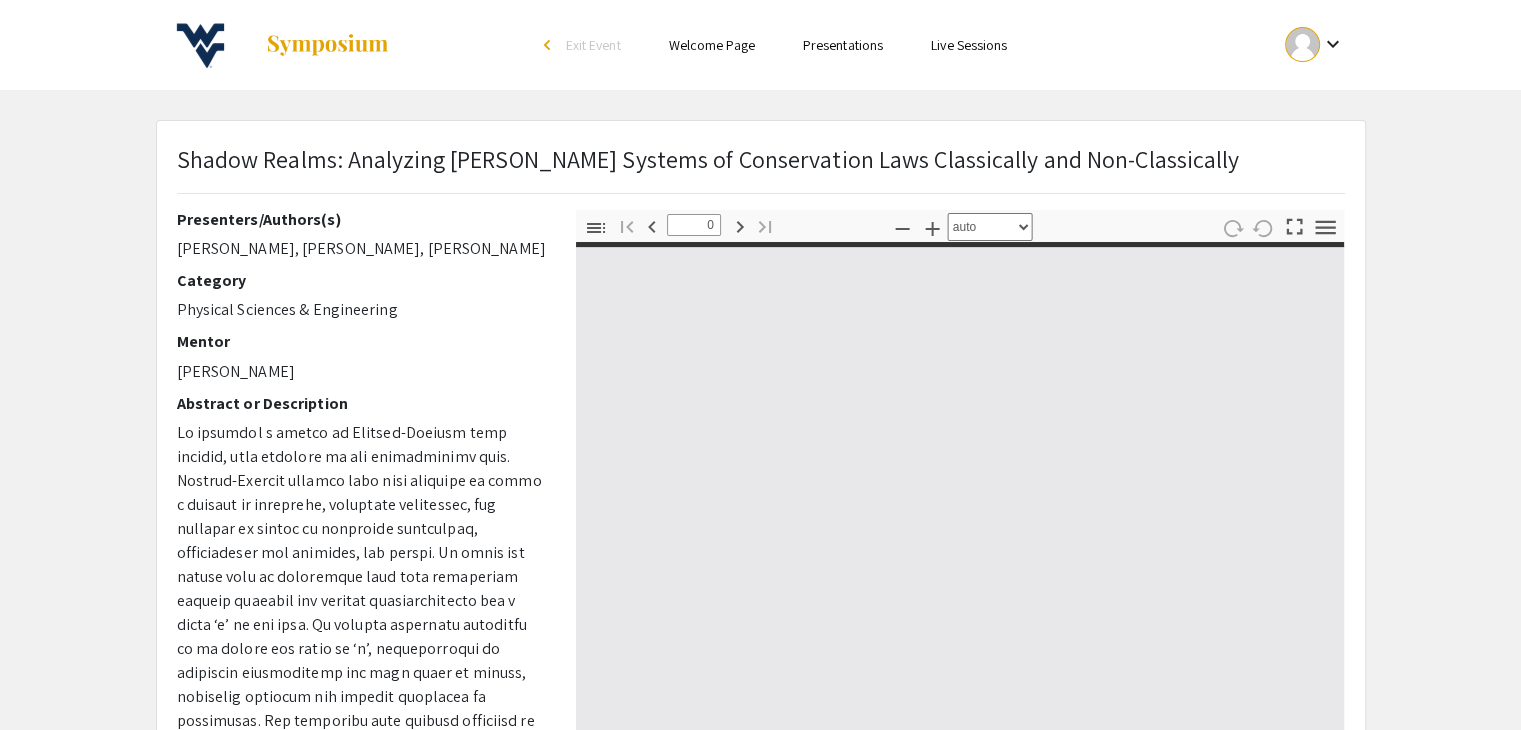 select on "custom" 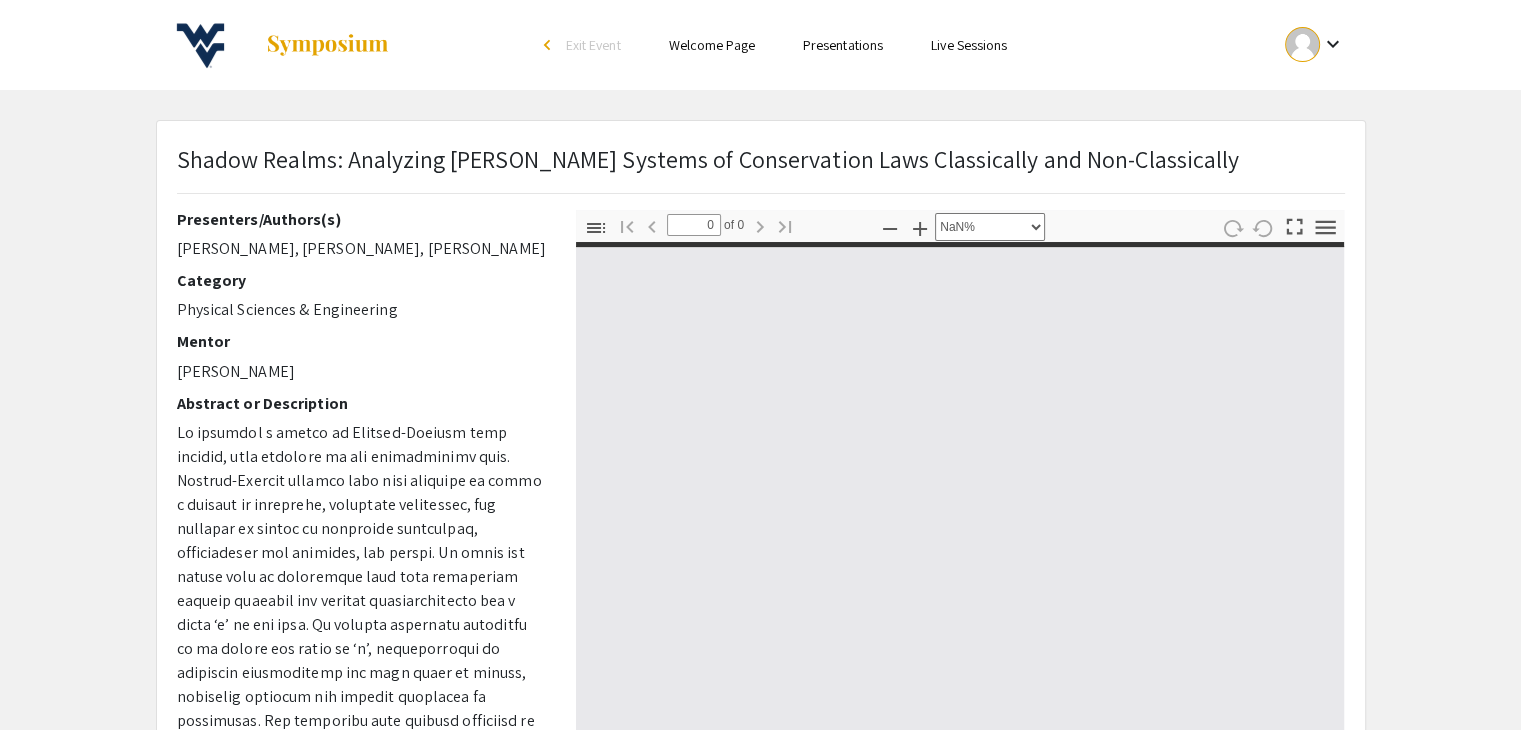 type on "1" 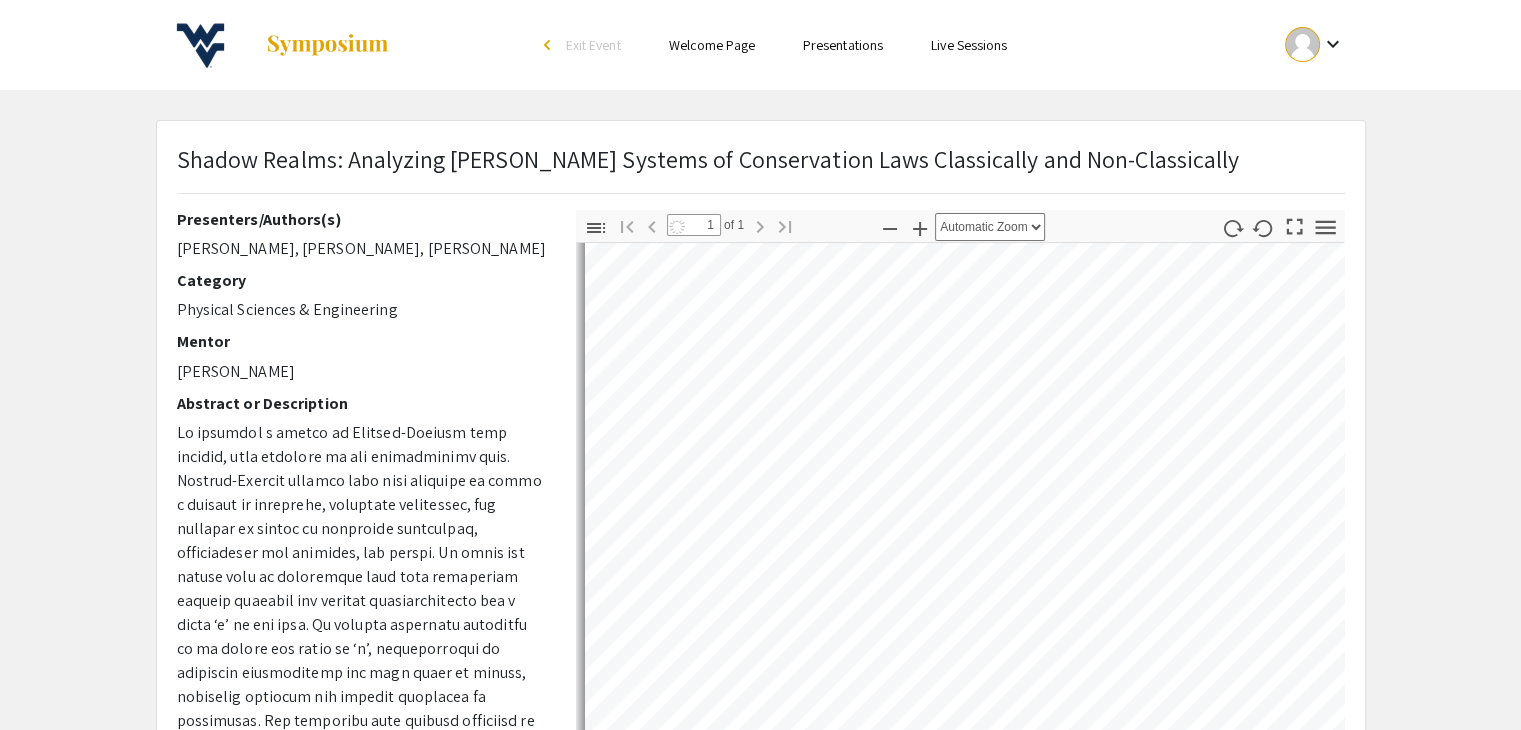 select on "auto" 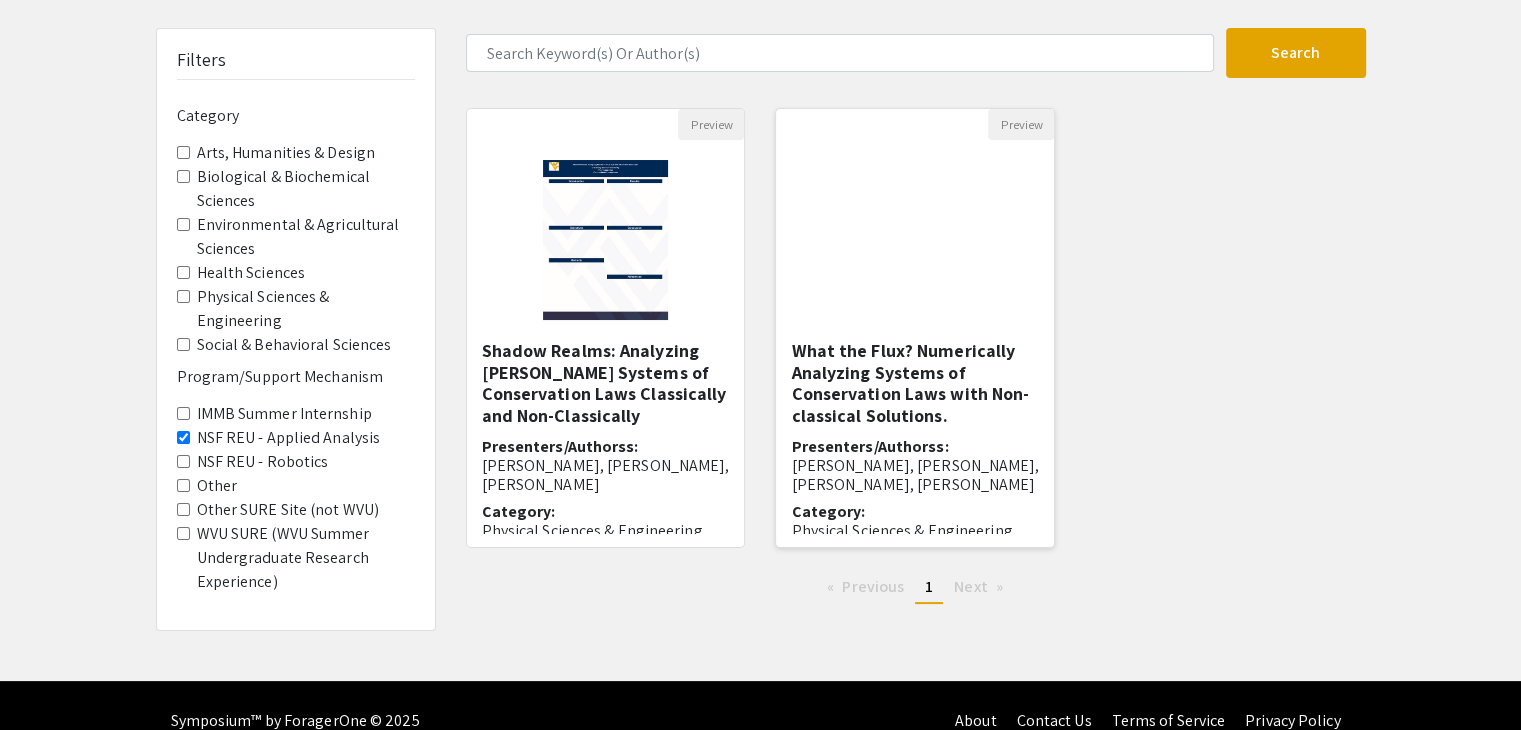 click on "What the Flux? Numerically Analyzing Systems of Conservation Laws with Non-classical Solutions." at bounding box center (915, 383) 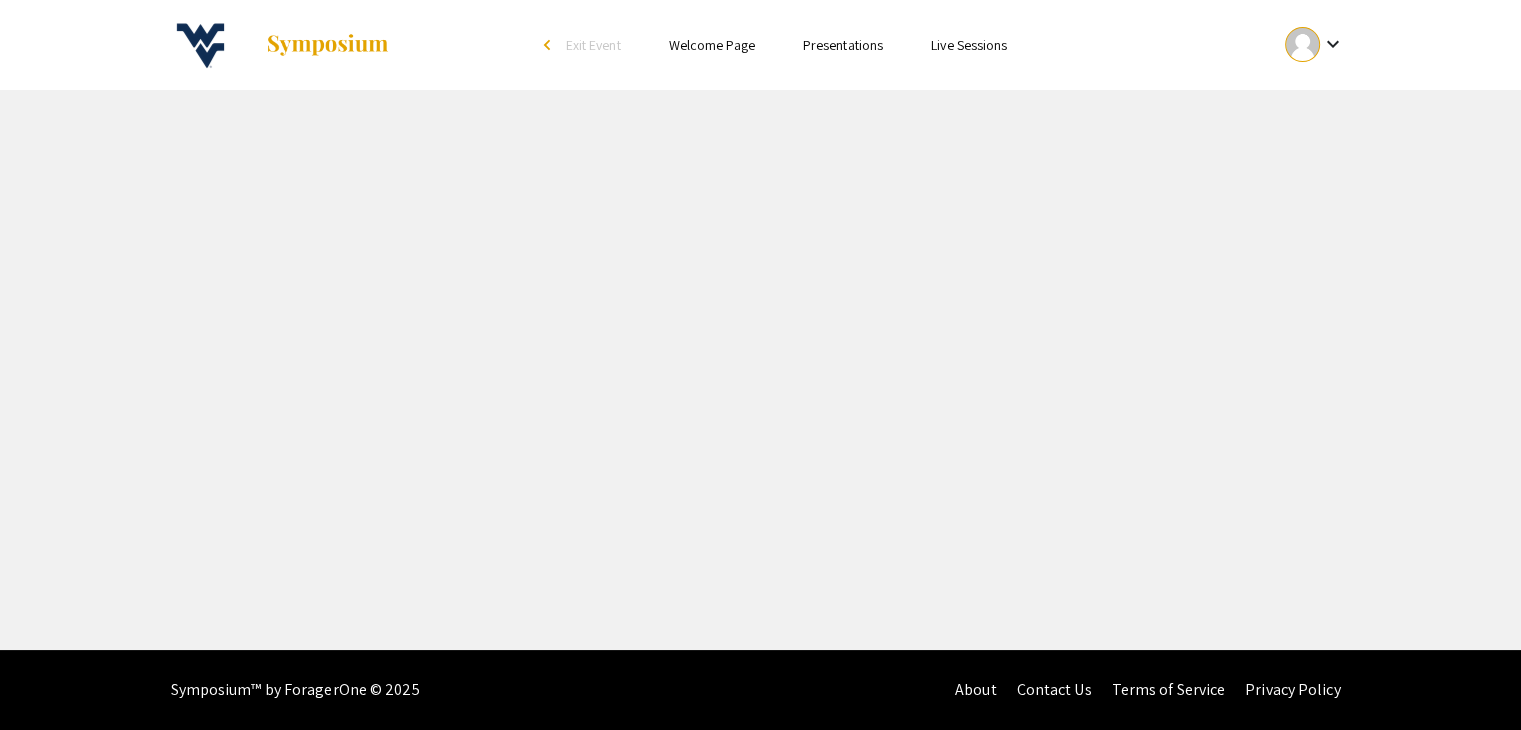 select on "custom" 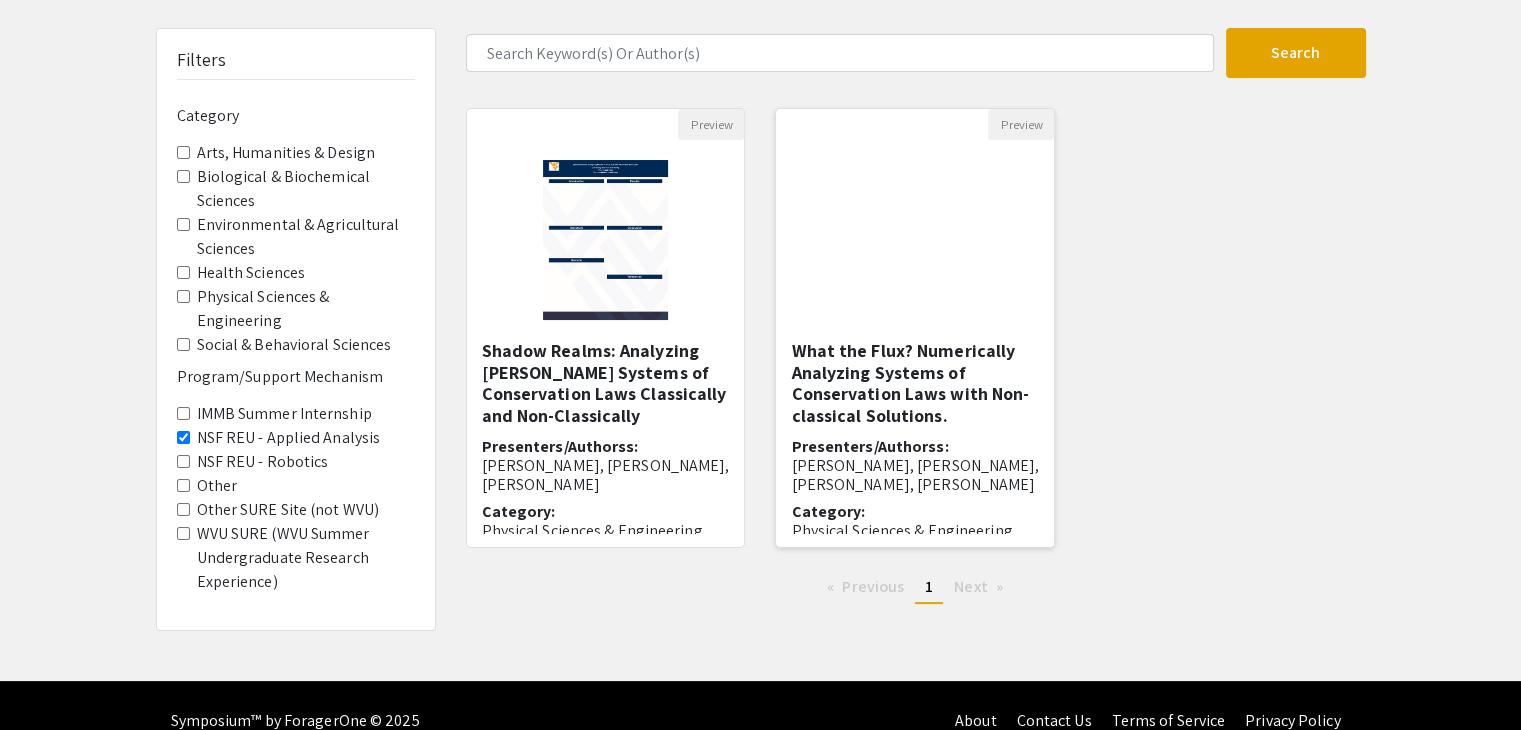 click on "What the Flux? Numerically Analyzing Systems of Conservation Laws with Non-classical Solutions." at bounding box center [915, 383] 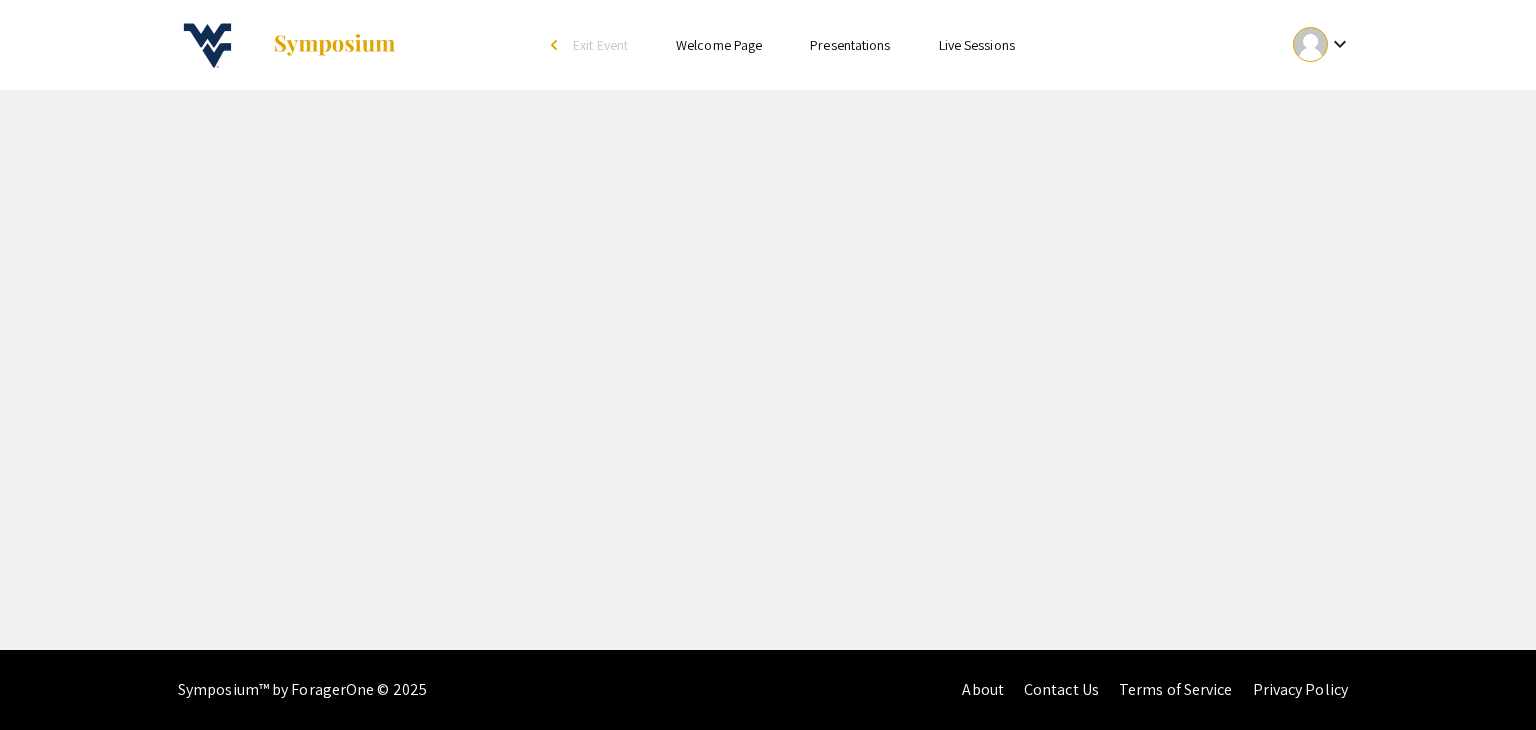 select on "custom" 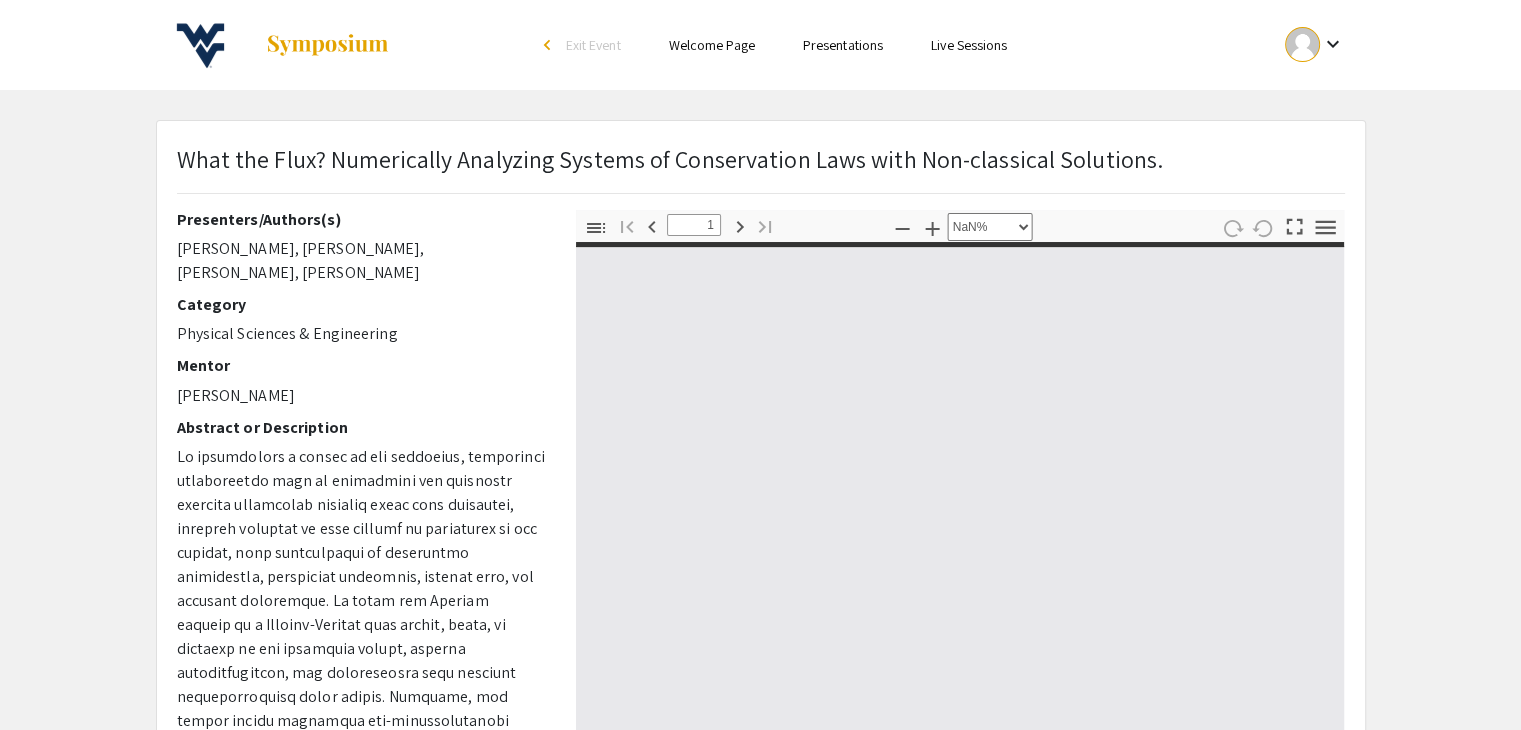 type on "0" 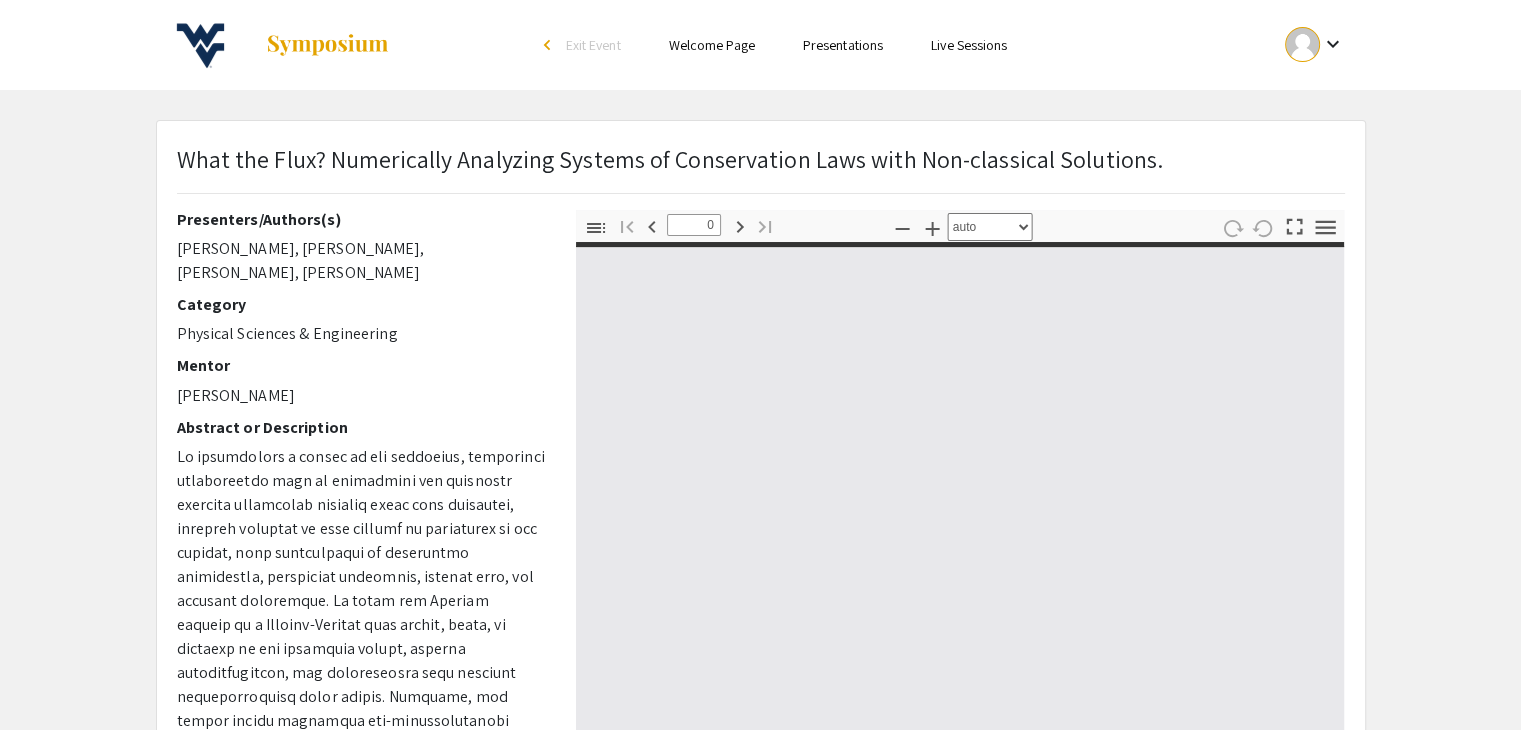 select on "custom" 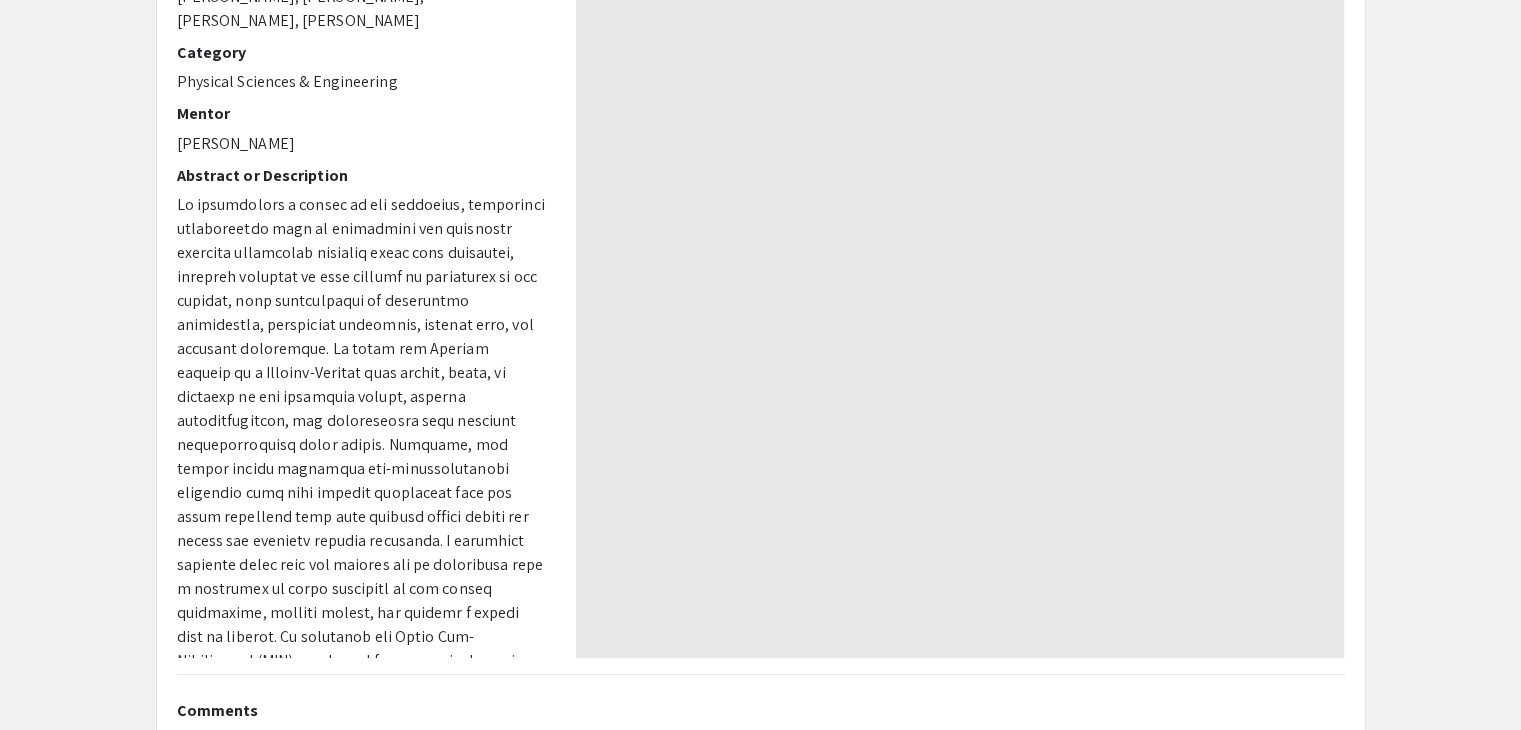 type on "1" 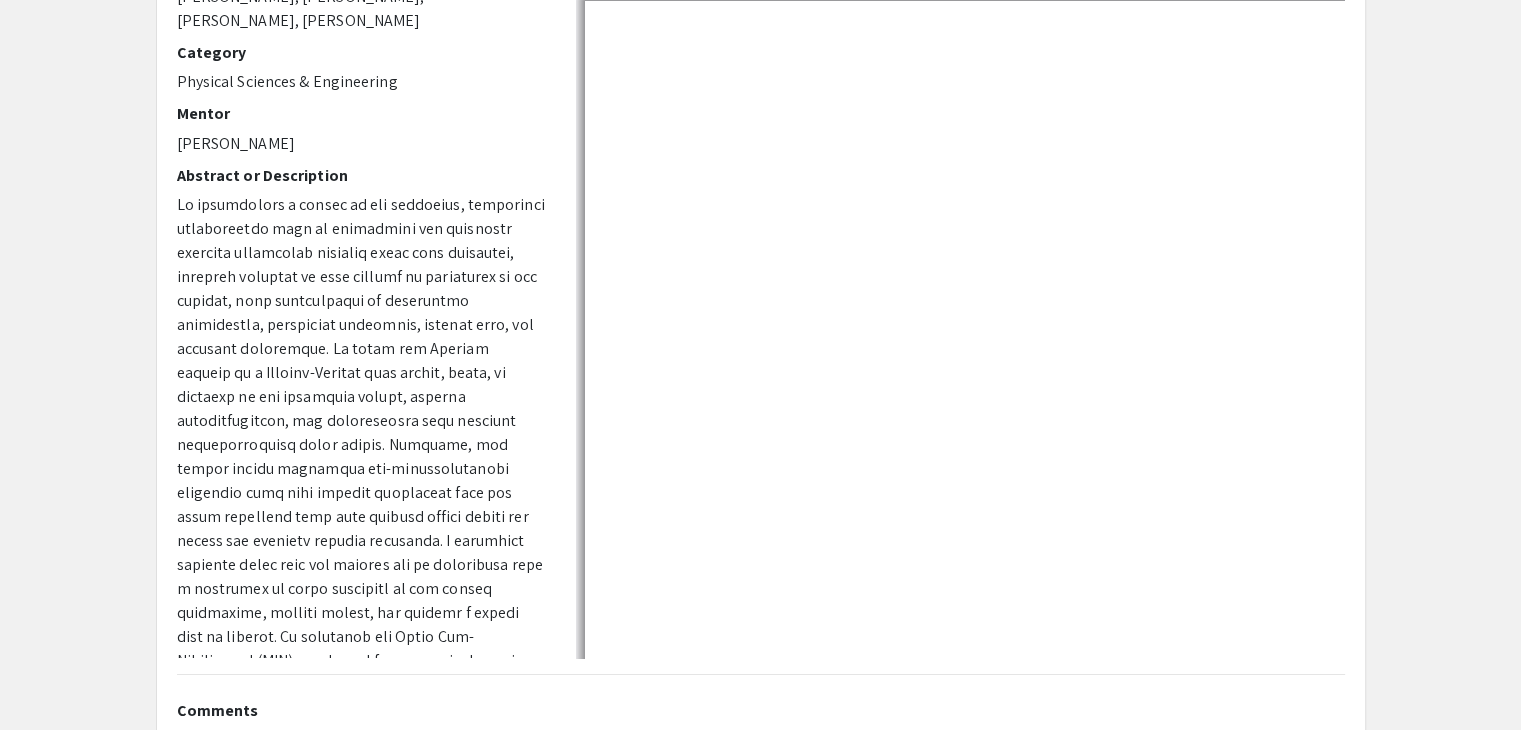 select on "auto" 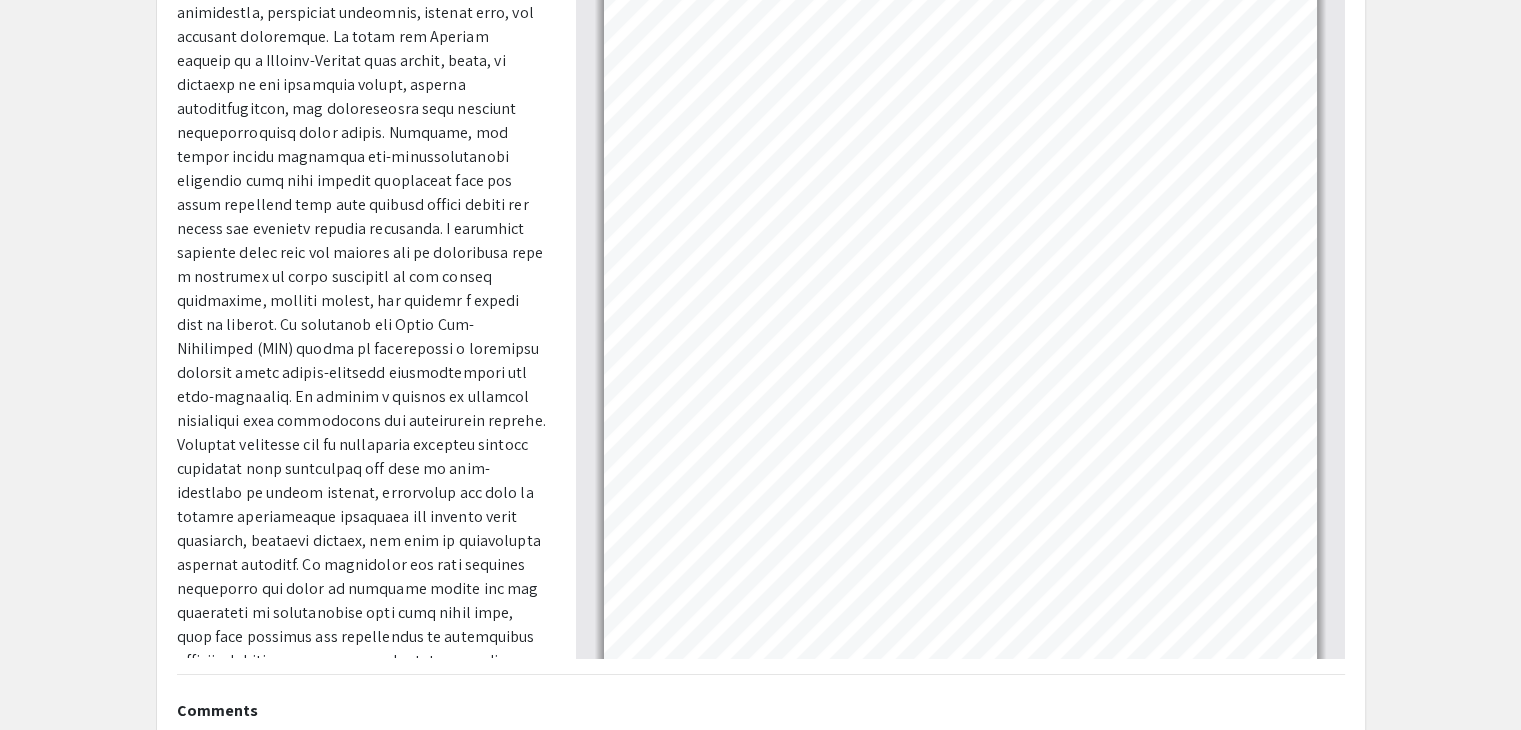 scroll, scrollTop: 319, scrollLeft: 0, axis: vertical 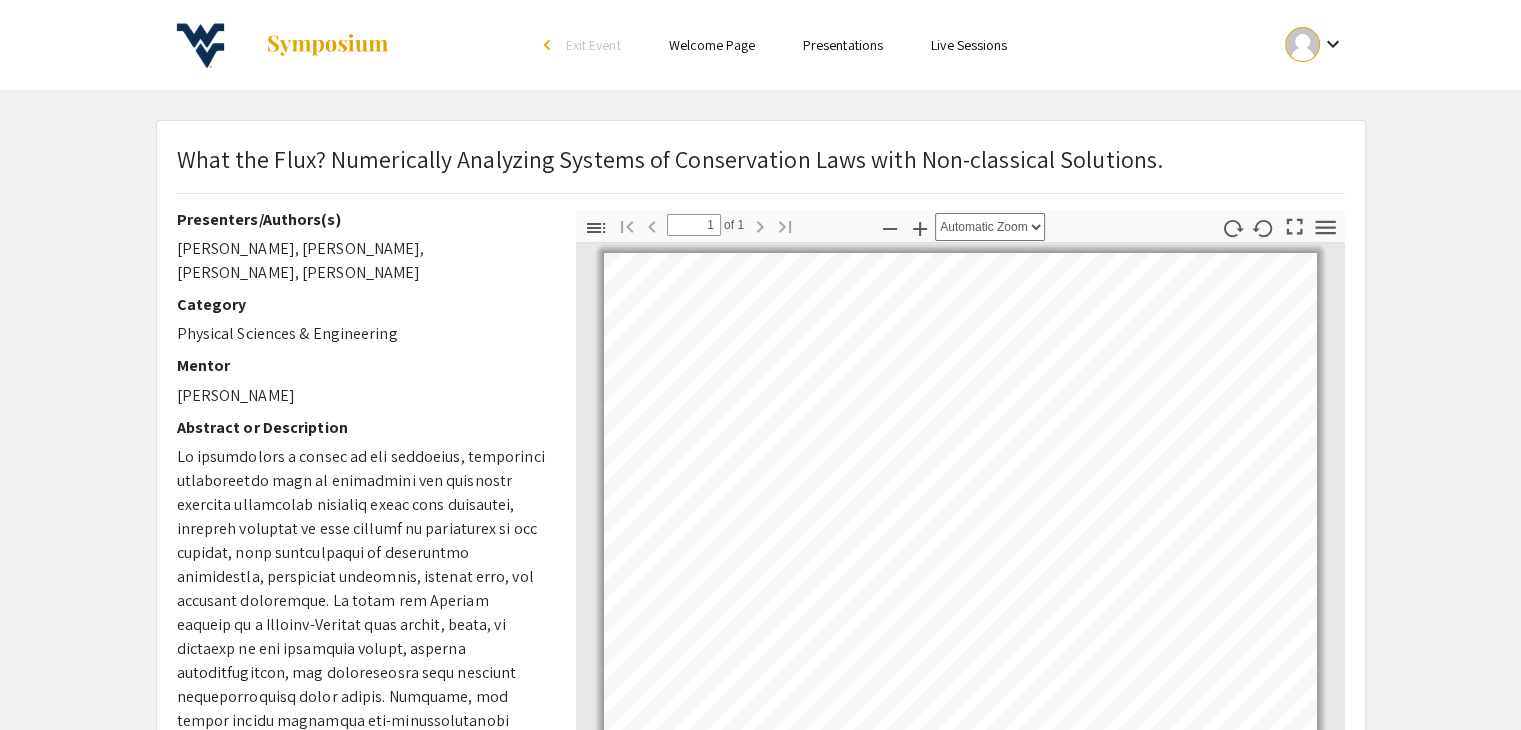 click on "Presentations" at bounding box center [843, 45] 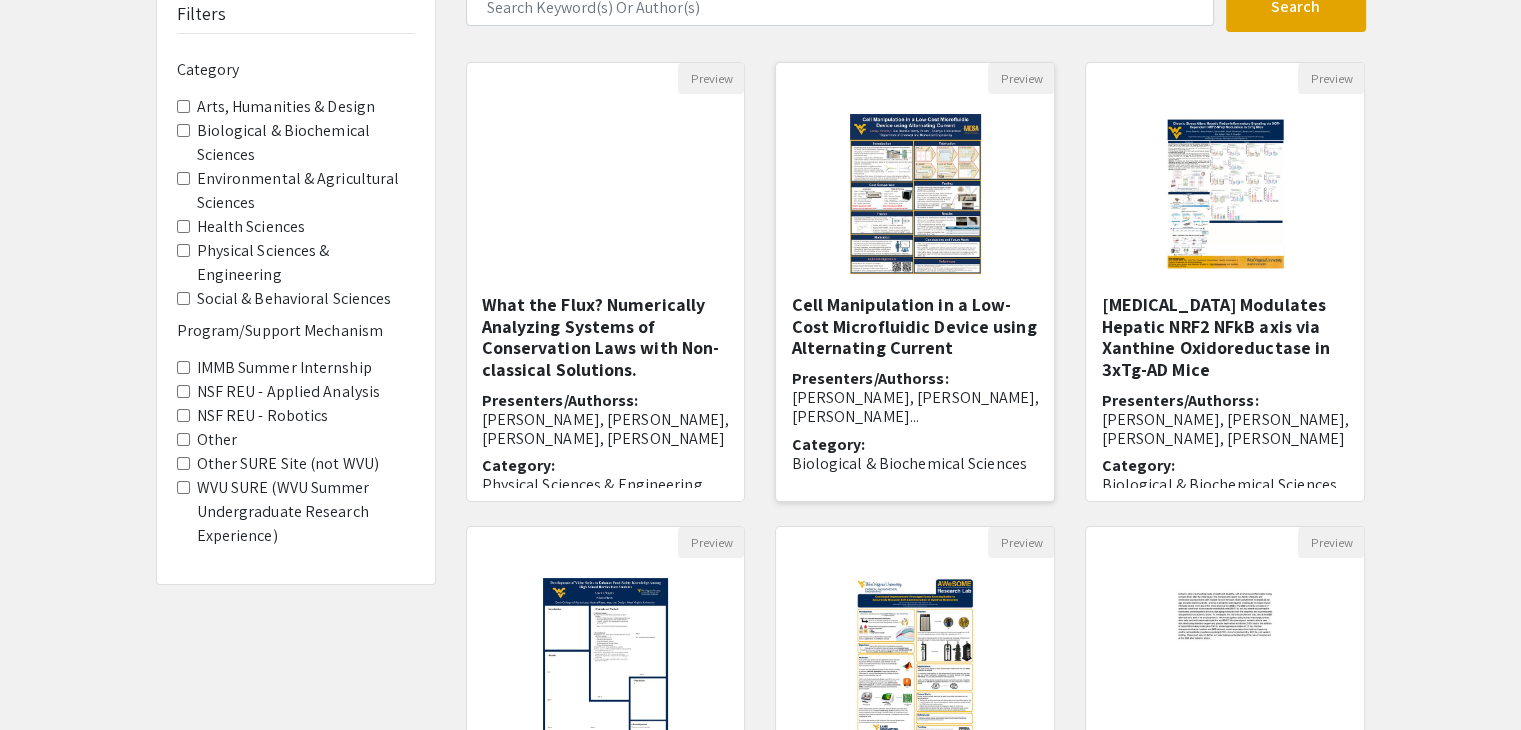 scroll, scrollTop: 176, scrollLeft: 0, axis: vertical 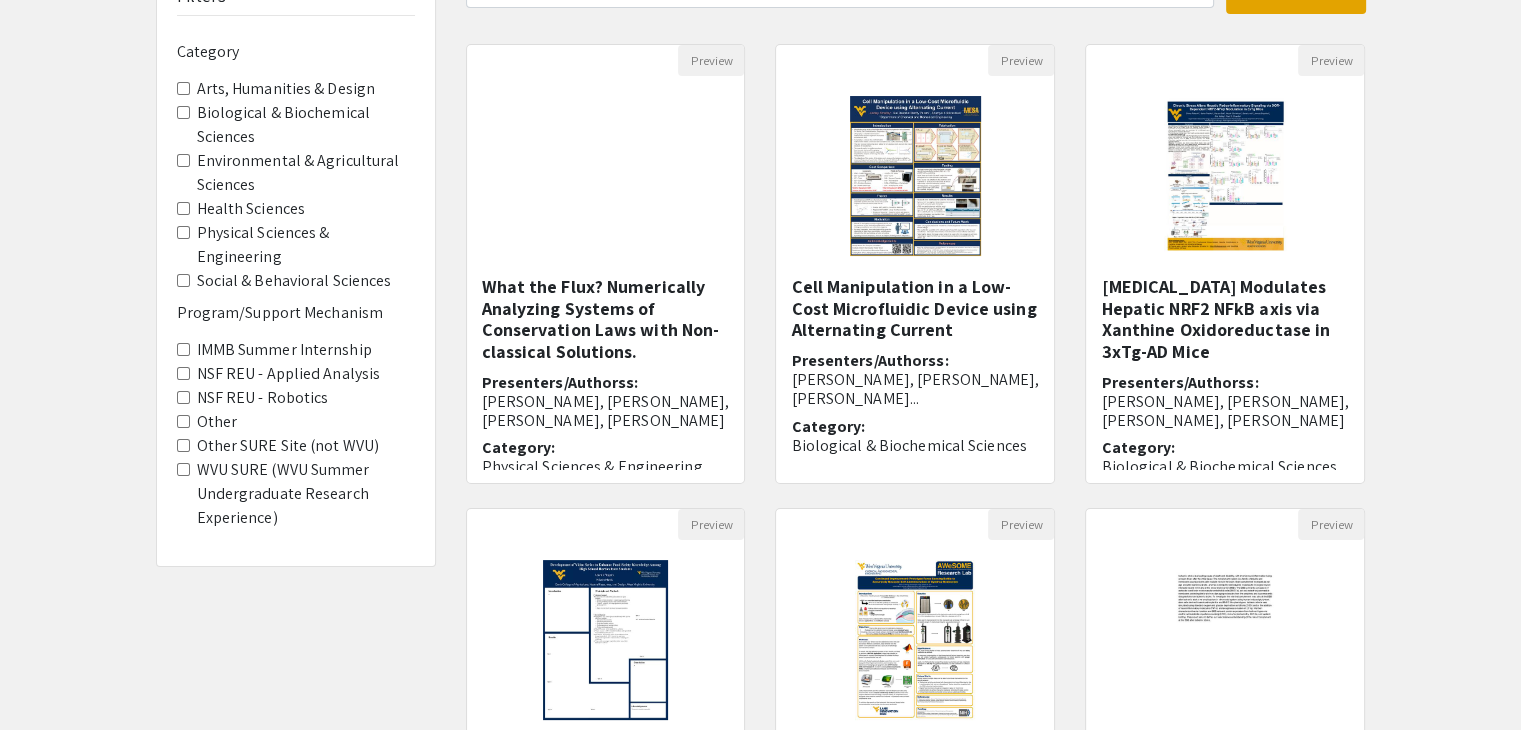 click on "NSF REU - Applied Analysis" 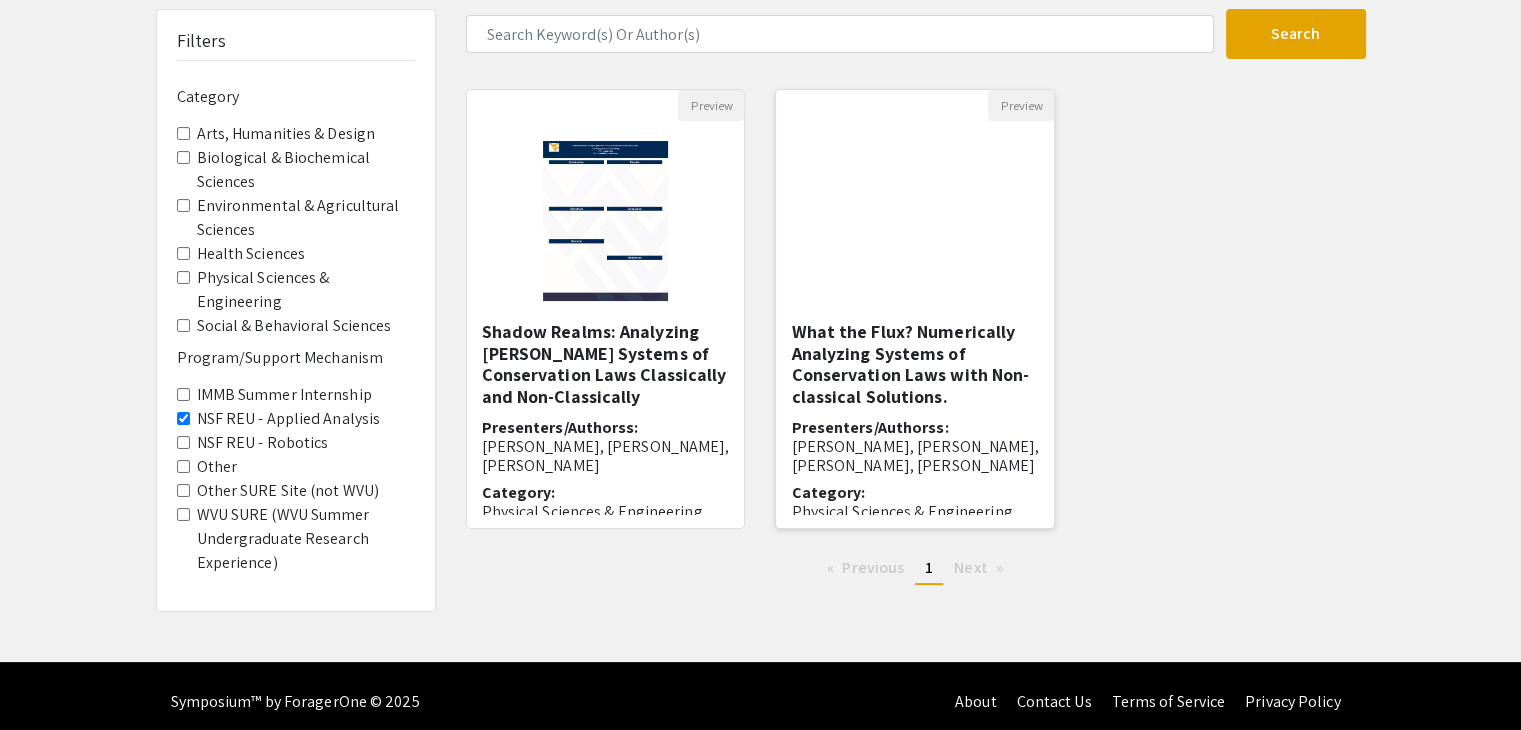 scroll, scrollTop: 44, scrollLeft: 0, axis: vertical 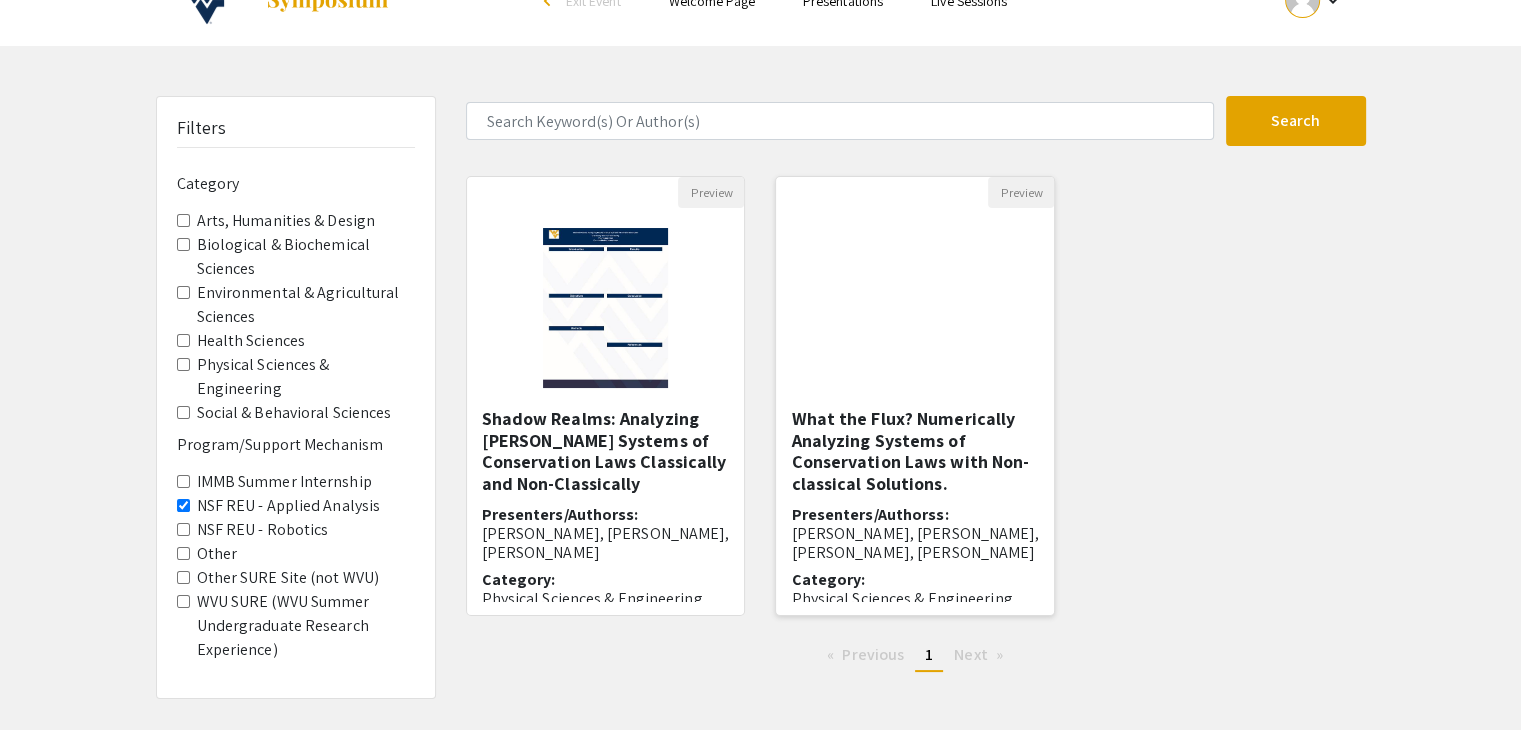 click 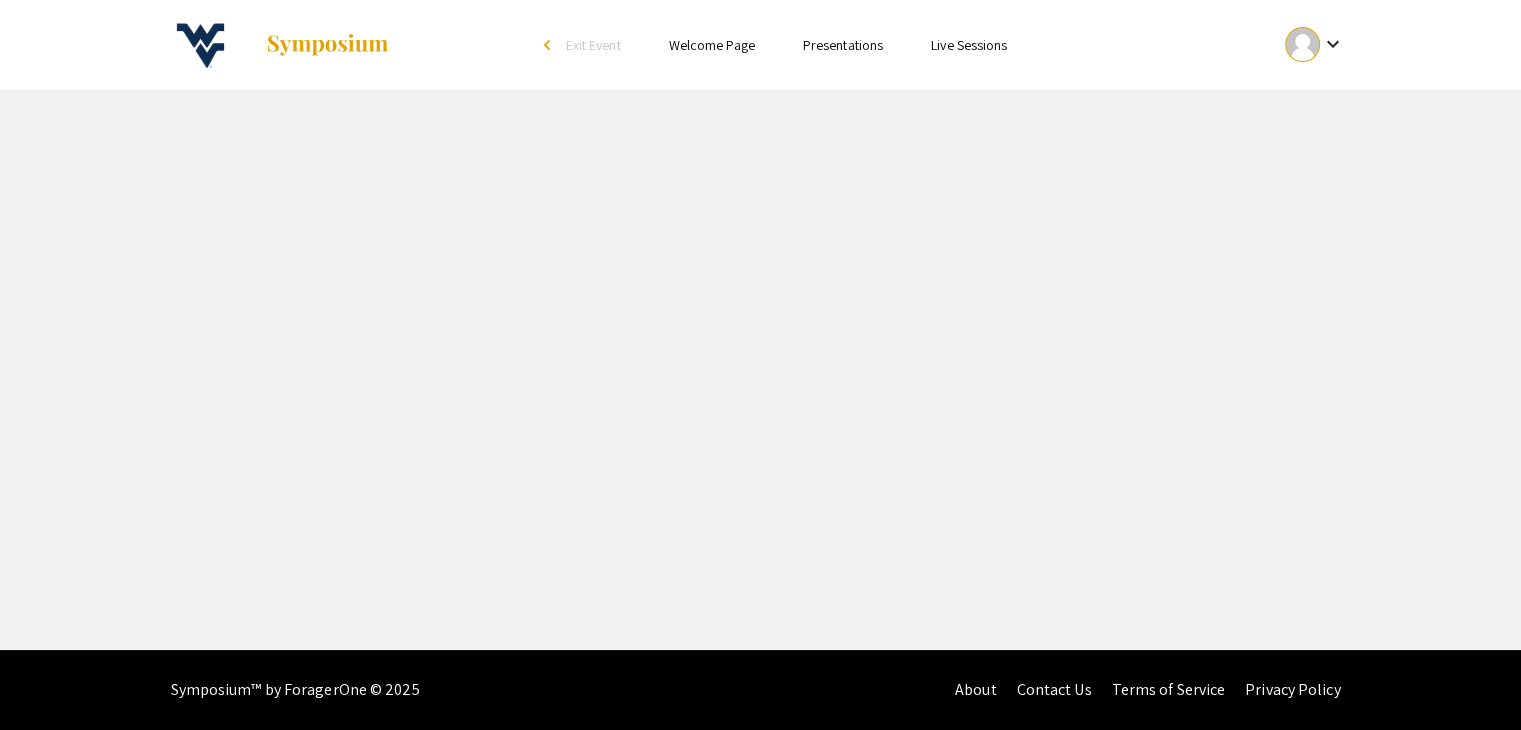 scroll, scrollTop: 0, scrollLeft: 0, axis: both 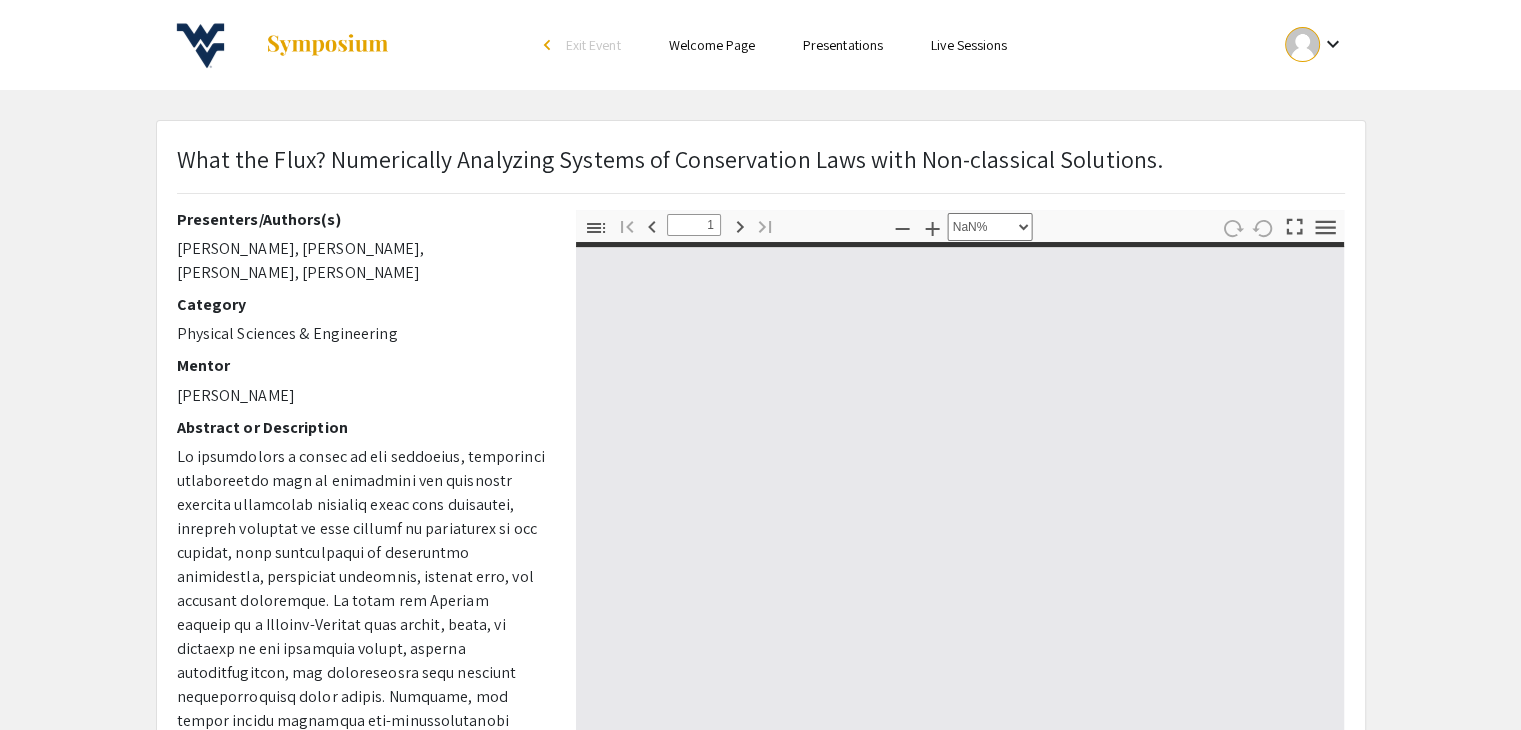 type on "0" 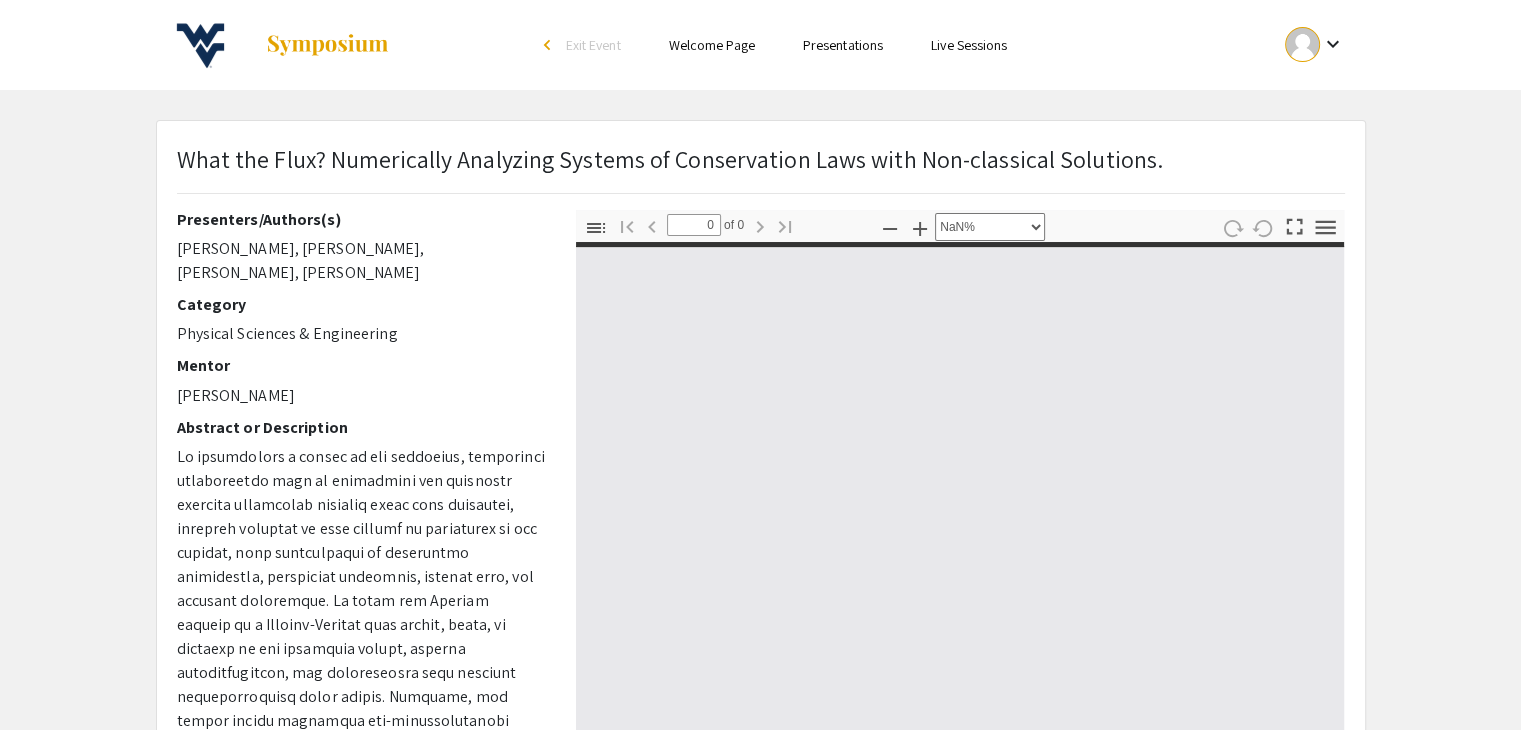 select on "auto" 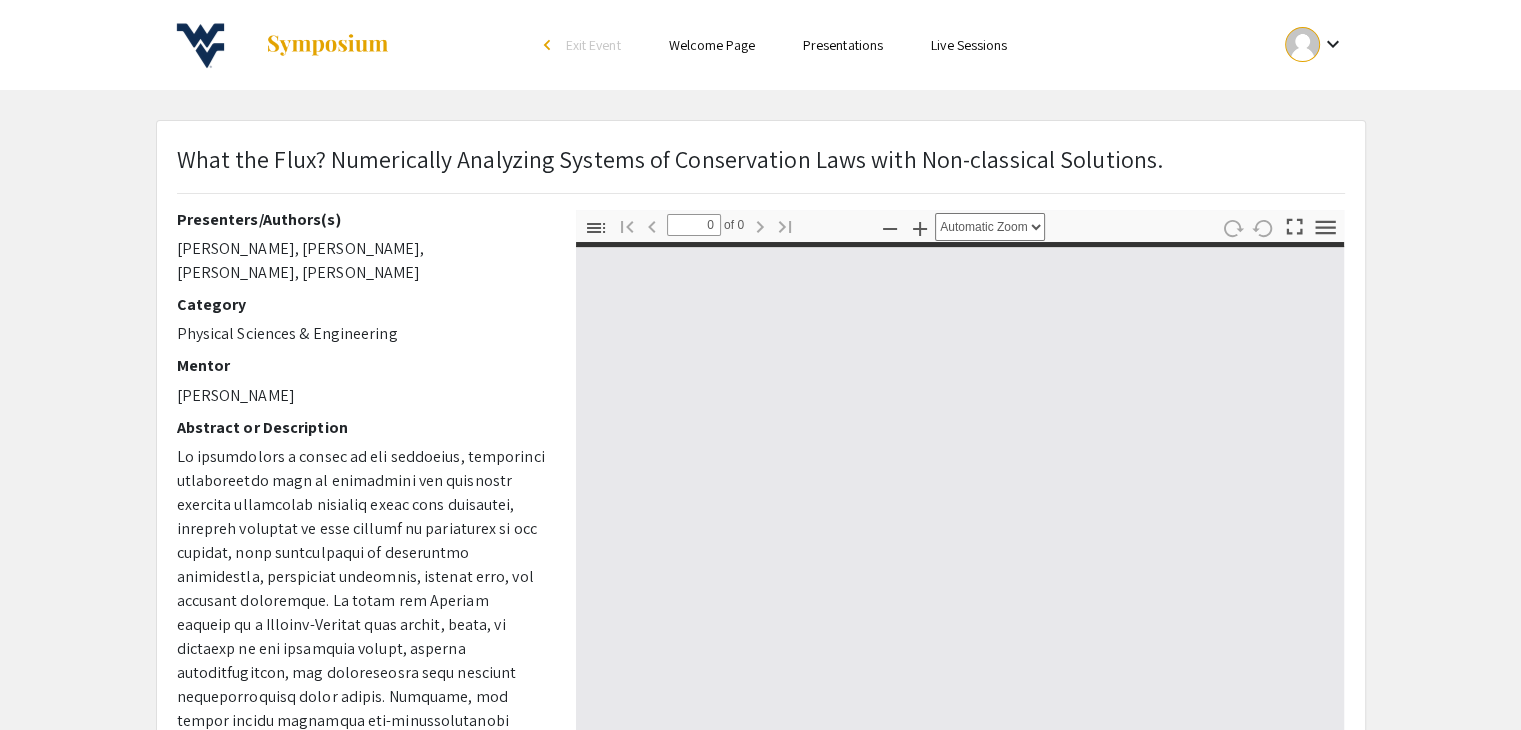 type on "1" 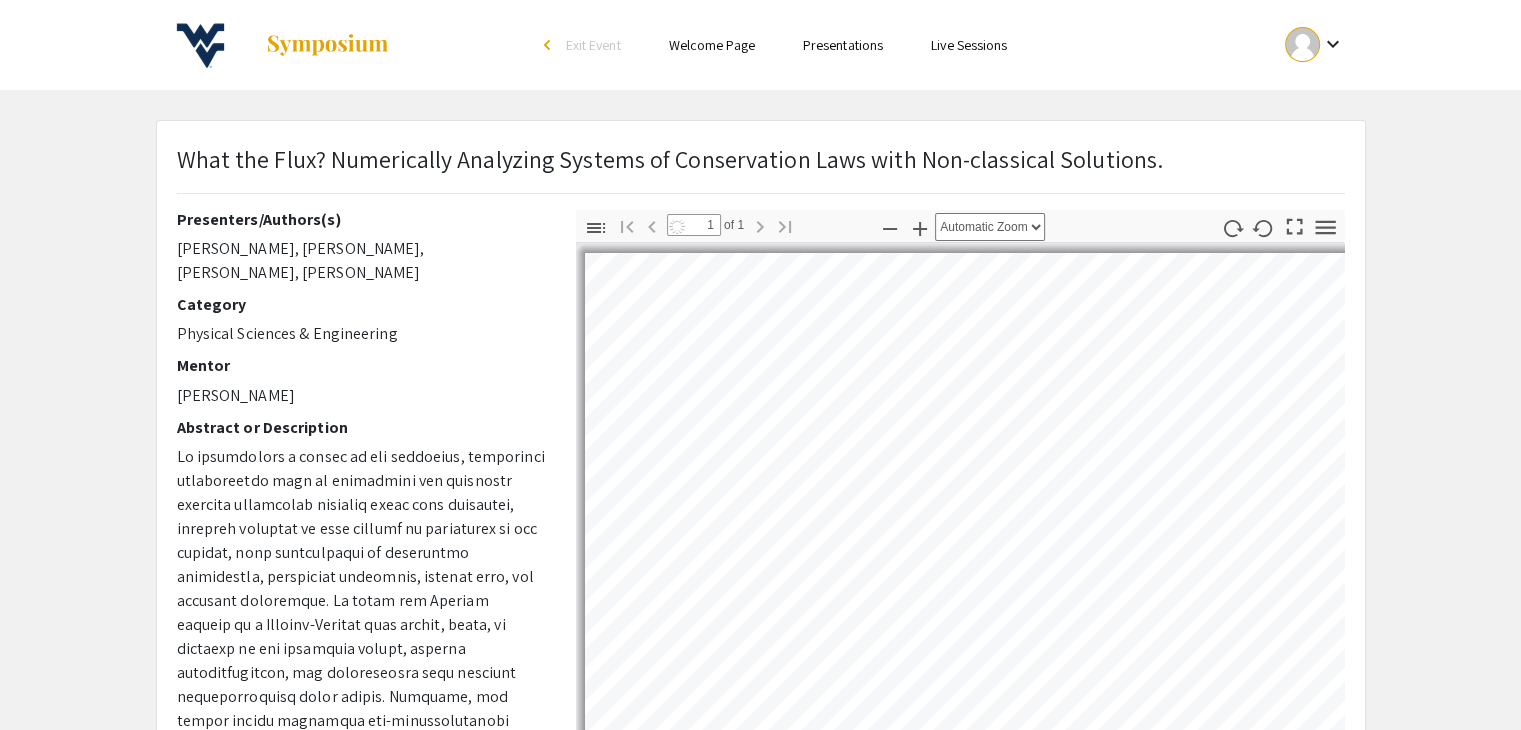 select on "auto" 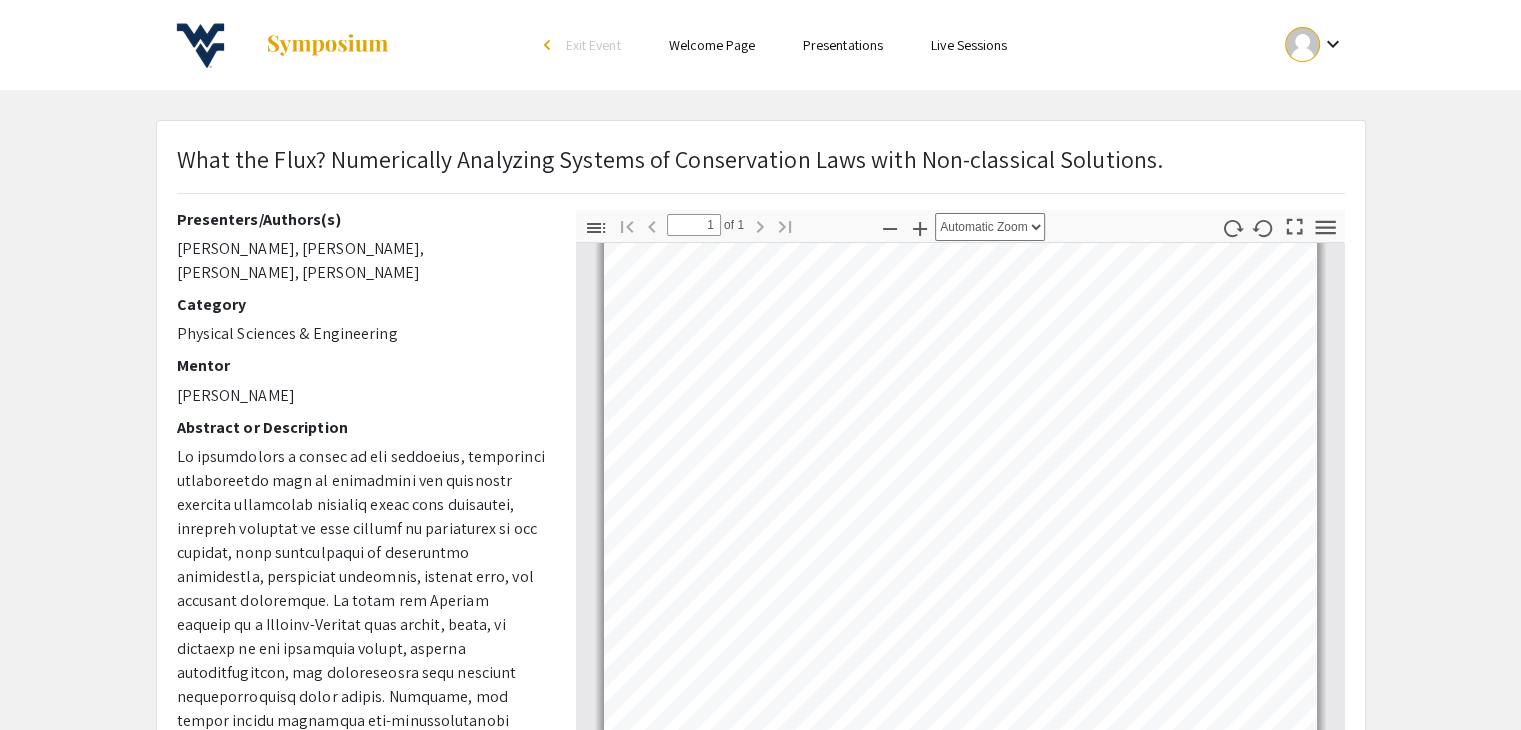 scroll, scrollTop: 263, scrollLeft: 0, axis: vertical 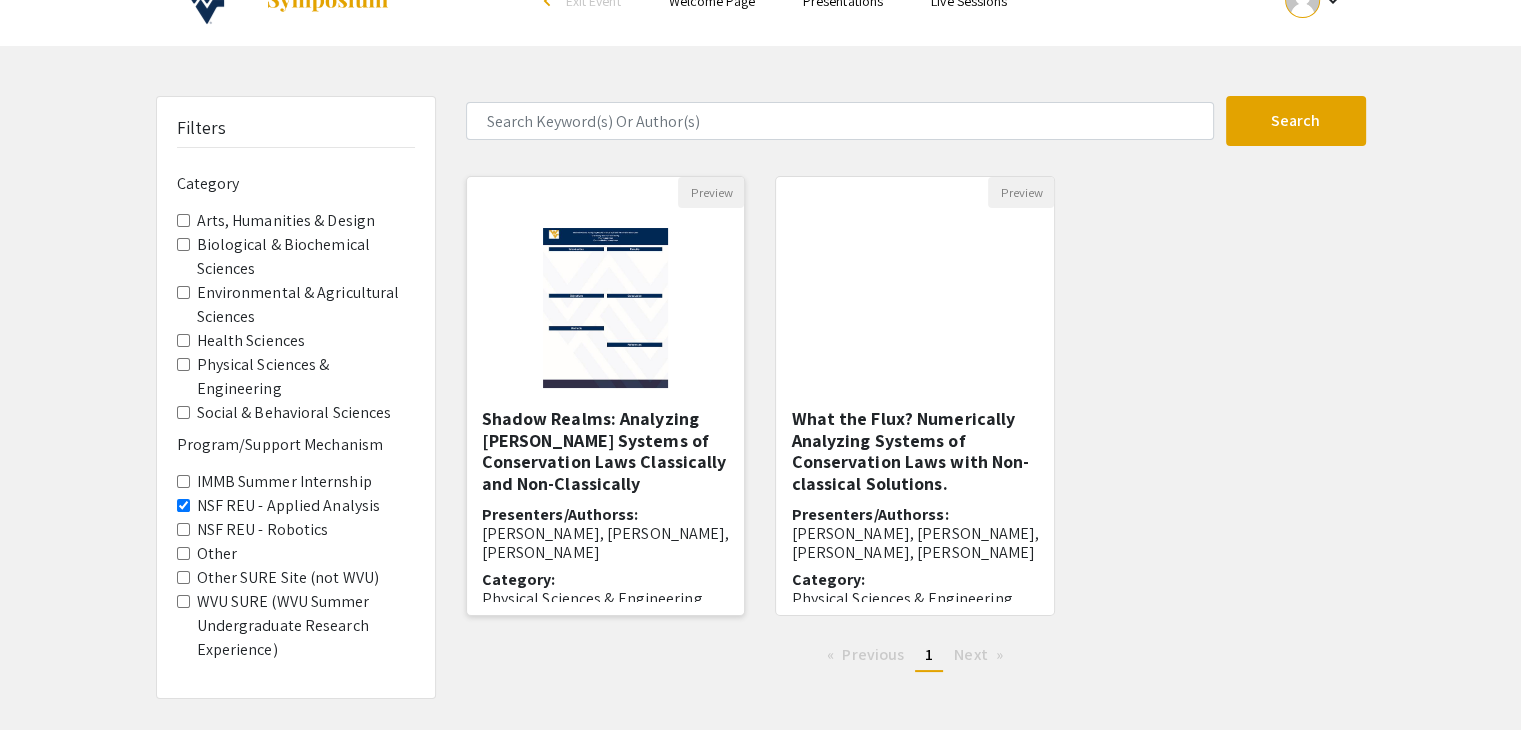 click on "Shadow Realms: Analyzing Keyfitz-Kranzer Systems of Conservation Laws Classically and Non-Classically" at bounding box center [606, 451] 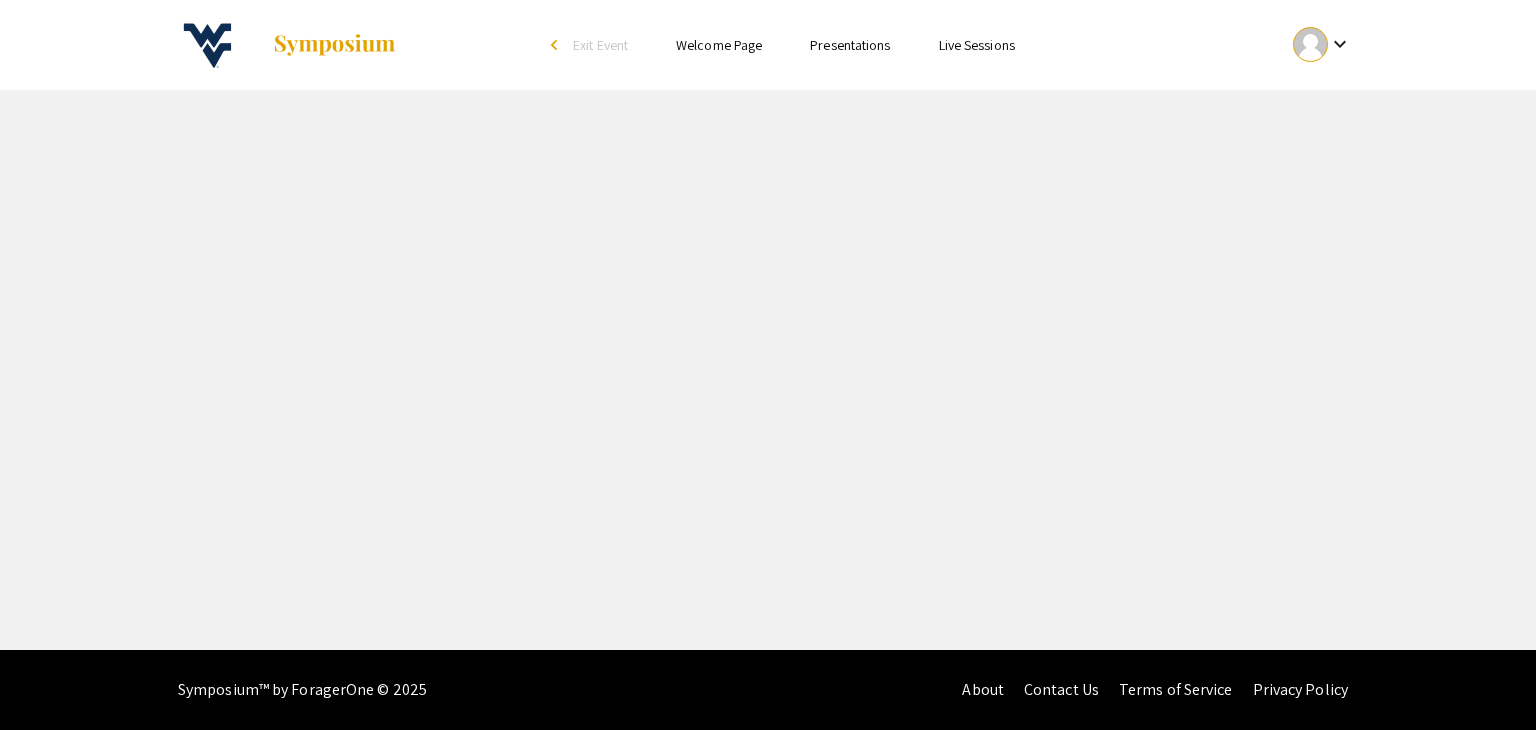 select on "custom" 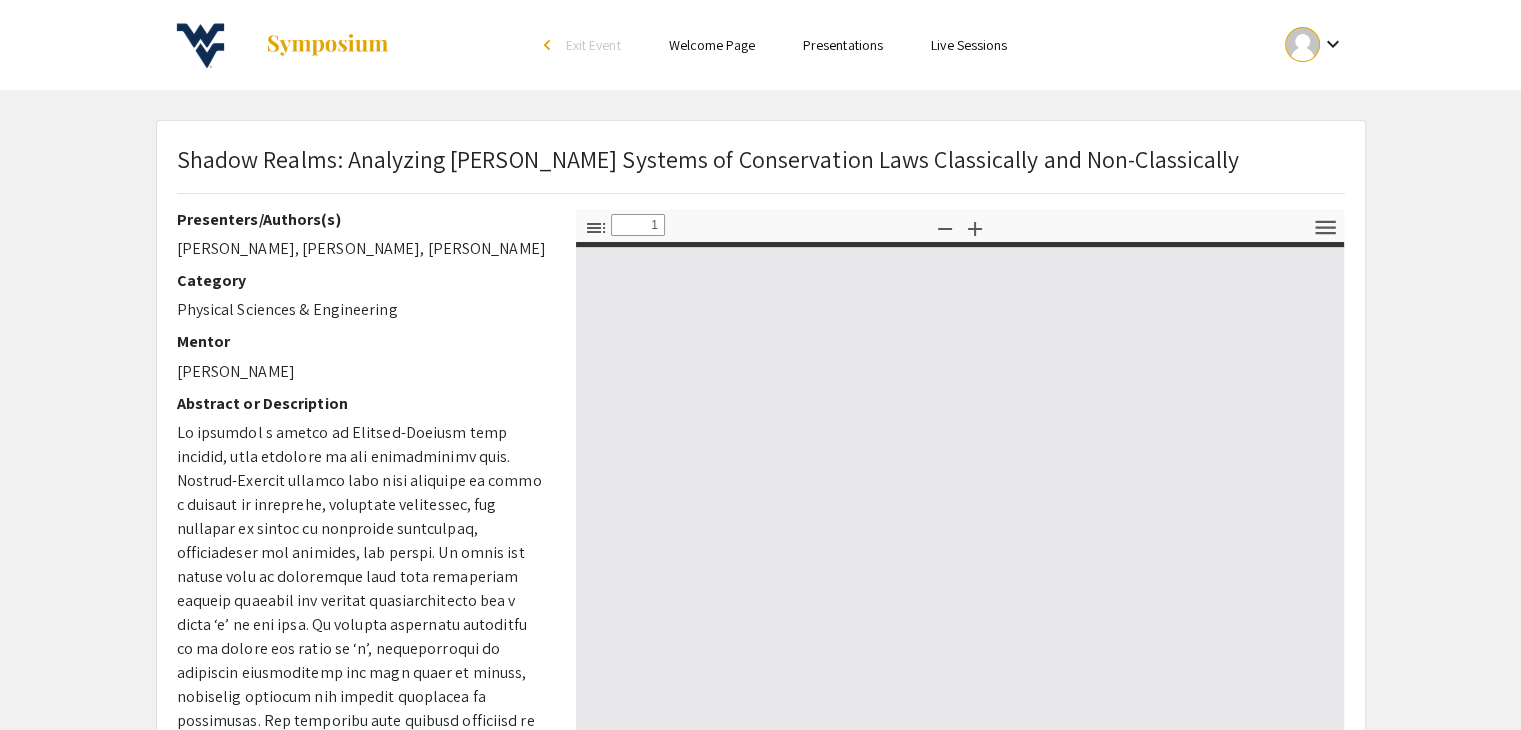 type on "0" 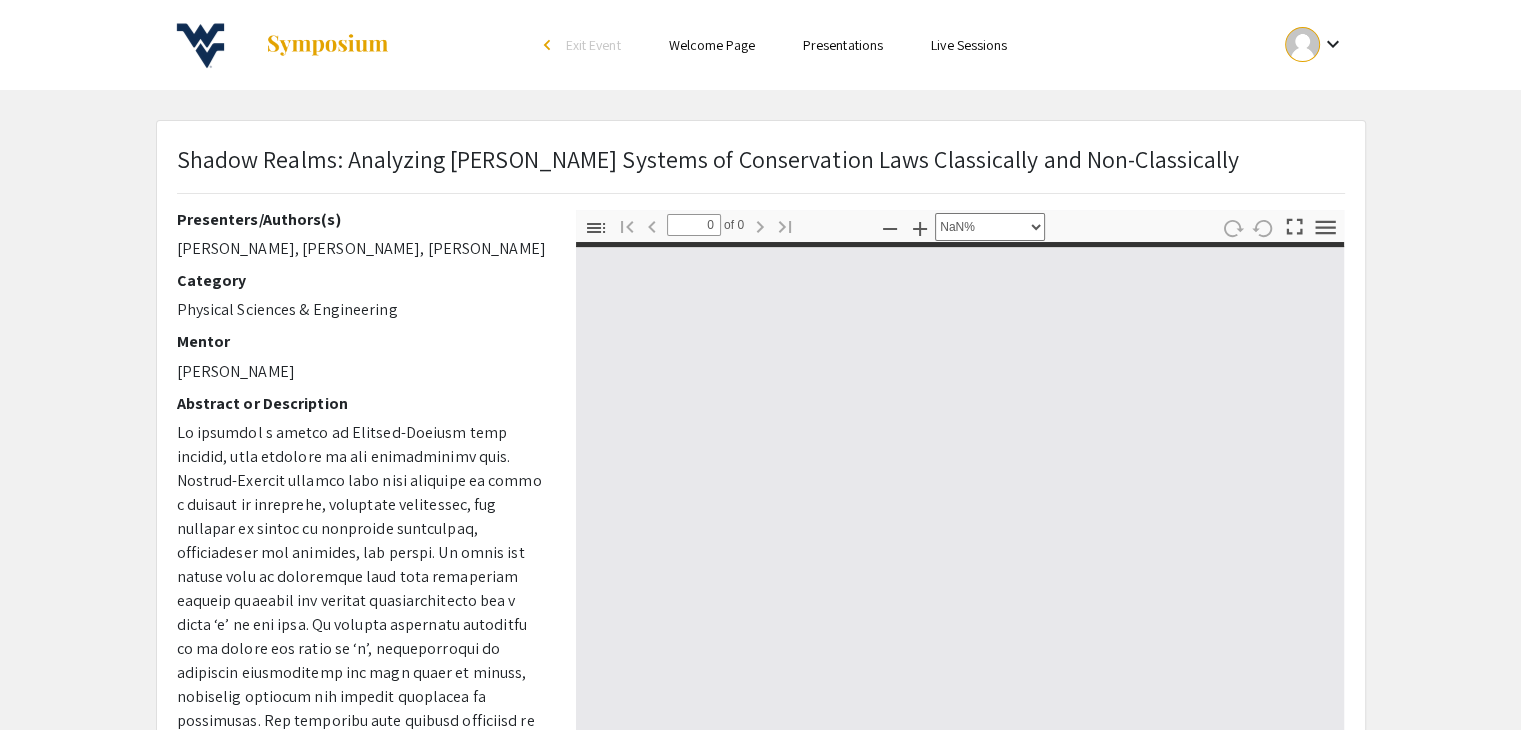 select on "auto" 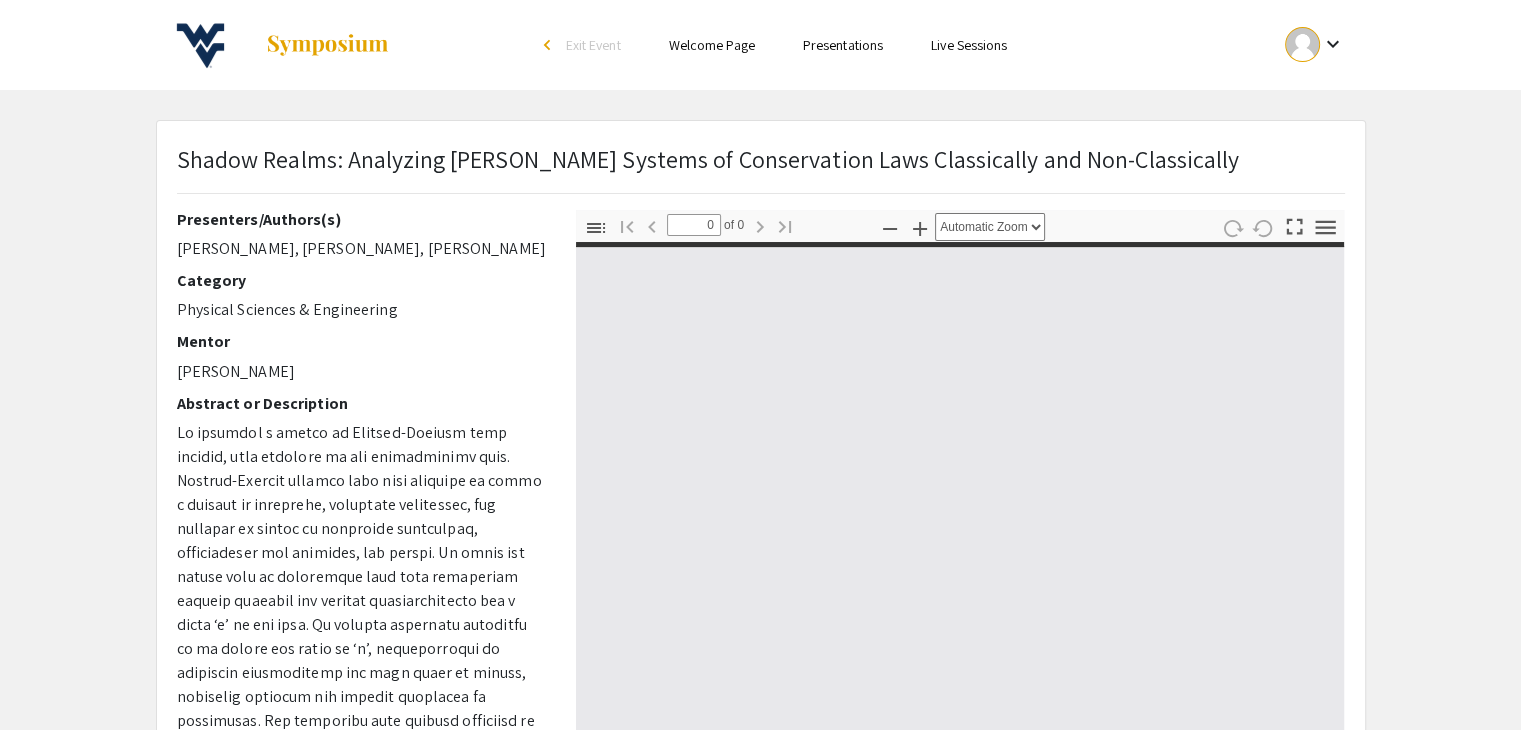type on "1" 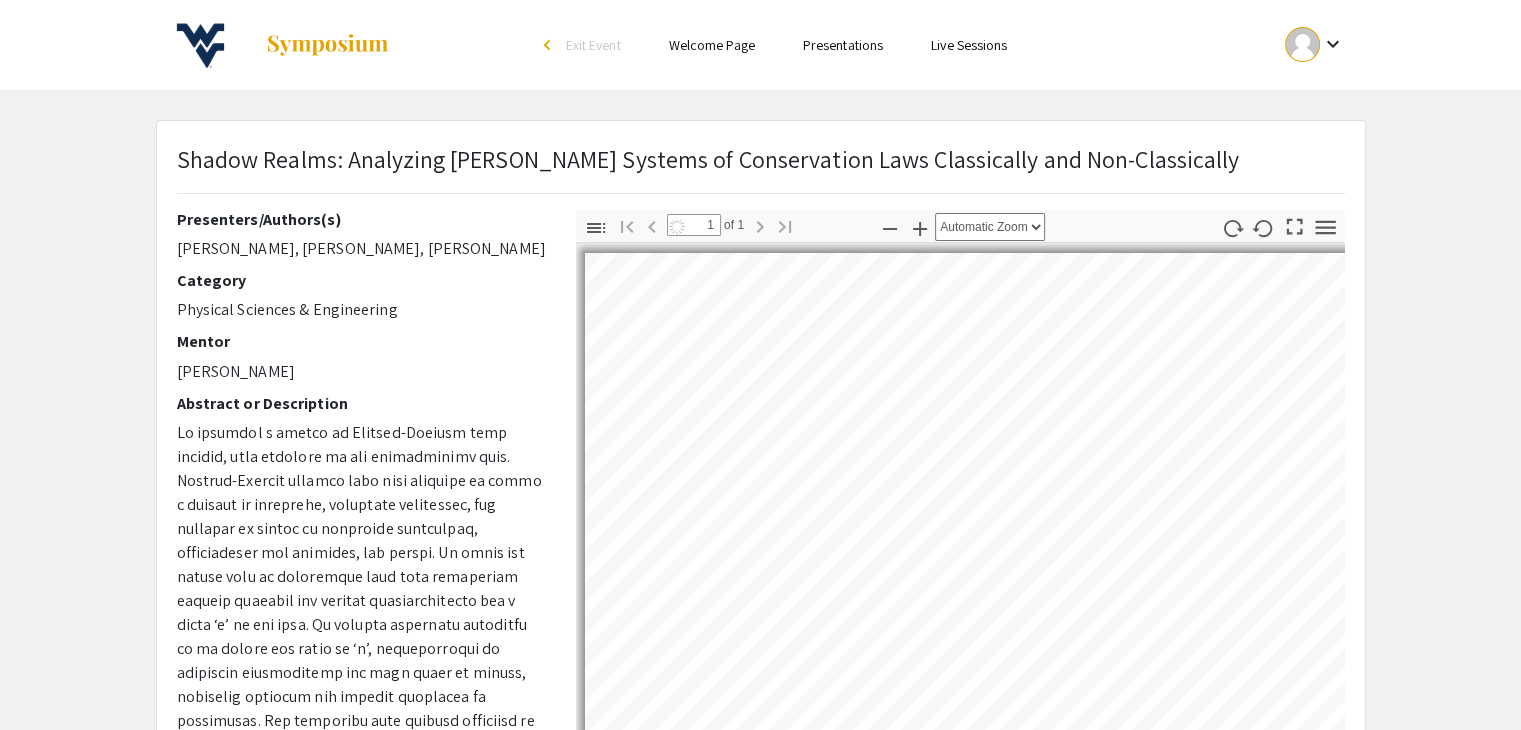 scroll, scrollTop: 247, scrollLeft: 0, axis: vertical 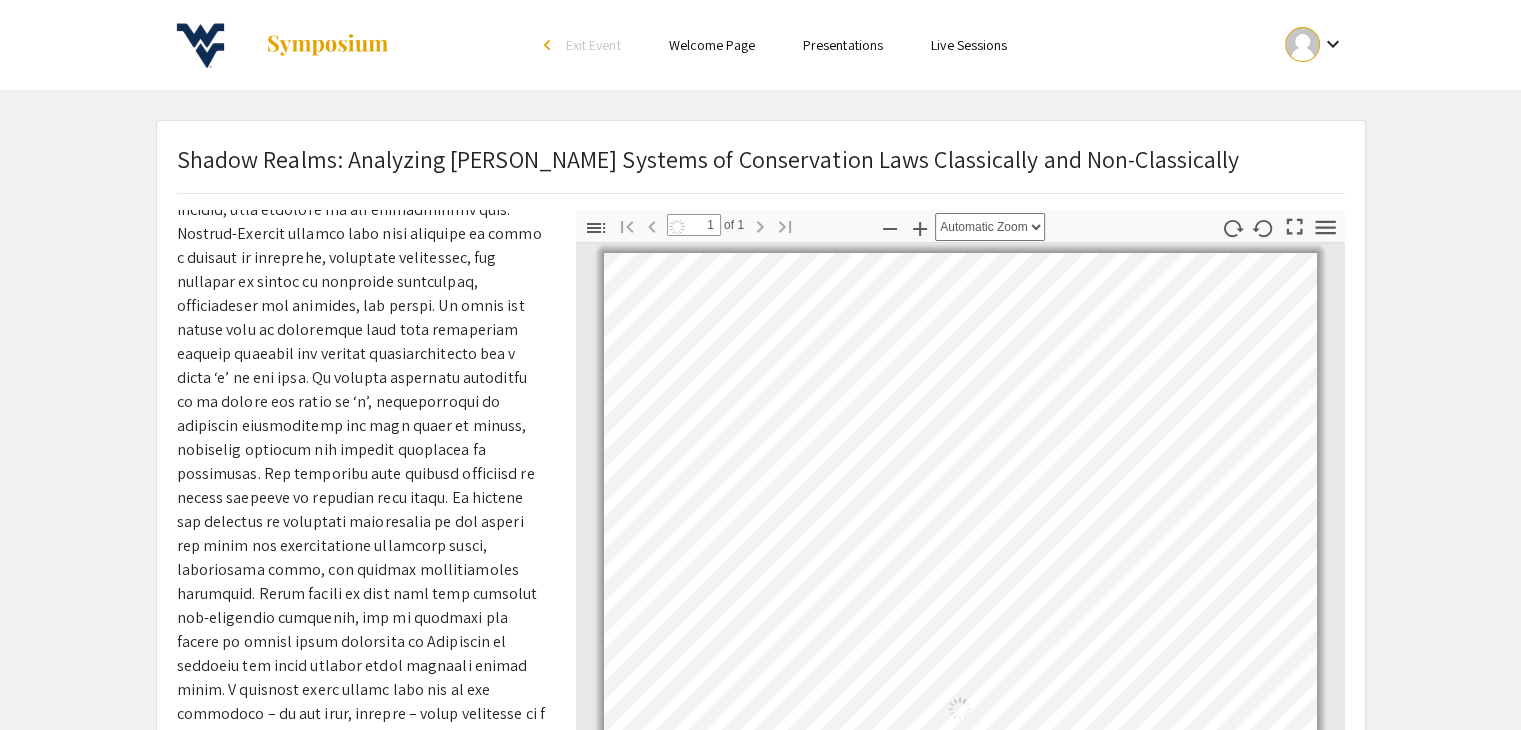 select on "auto" 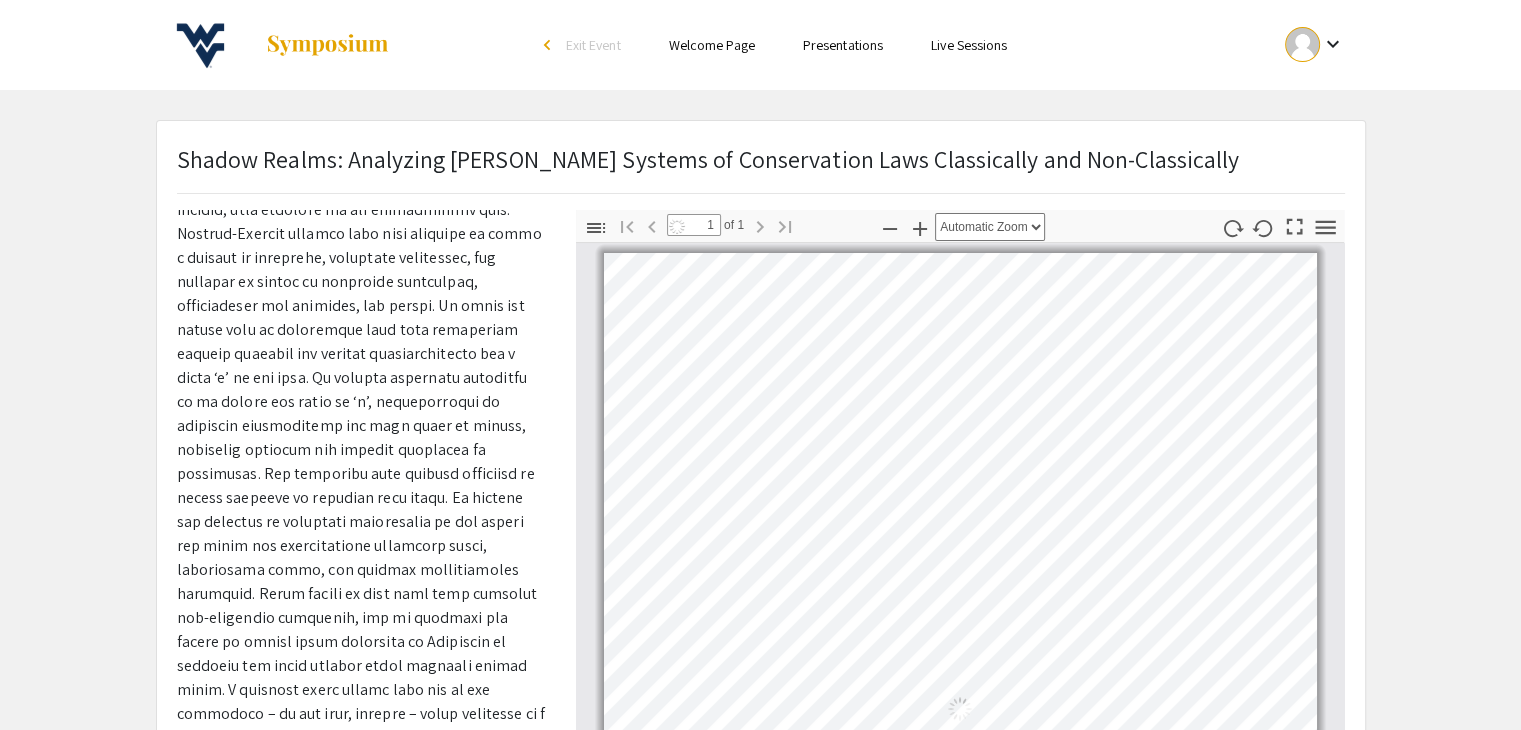 scroll, scrollTop: 428, scrollLeft: 0, axis: vertical 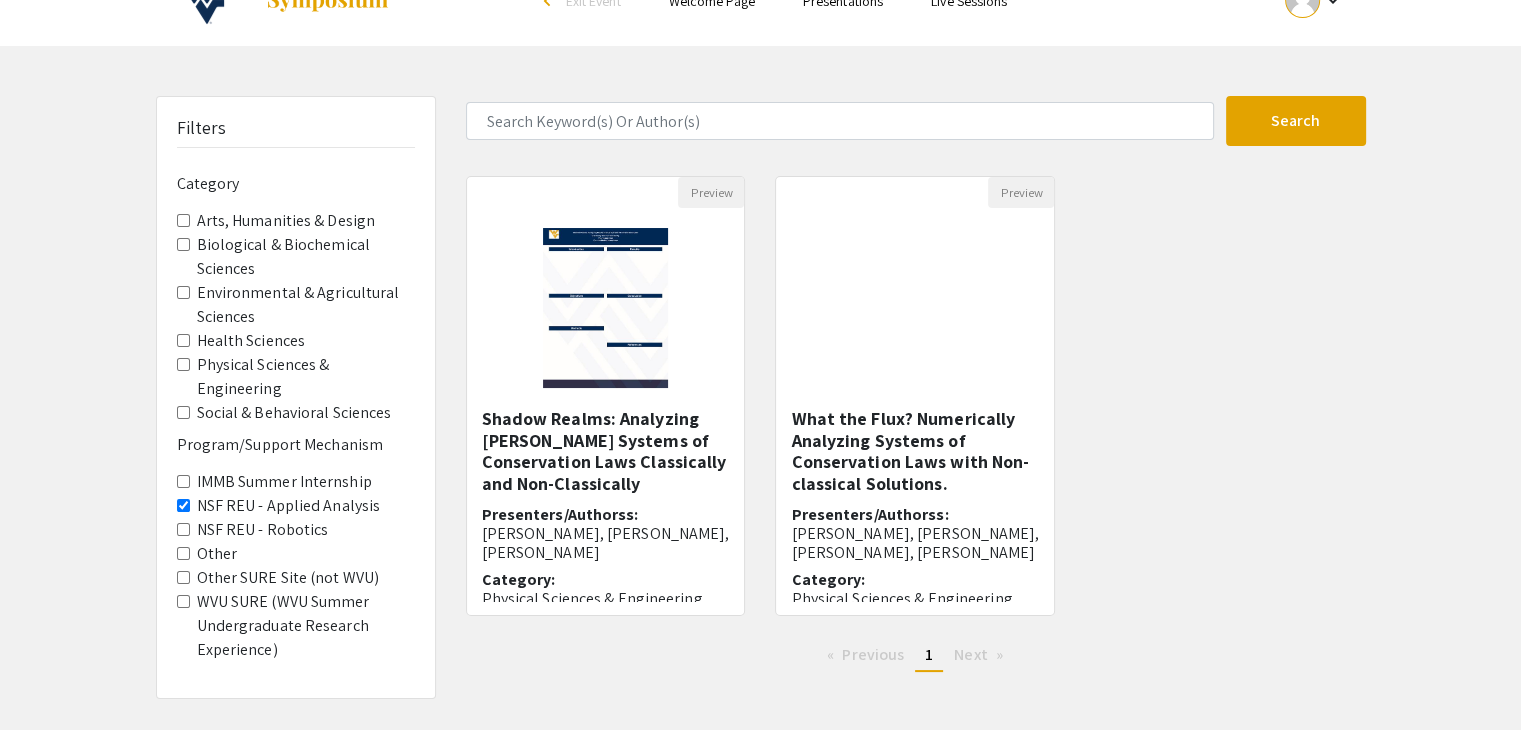 click on "Presentations" at bounding box center (843, 1) 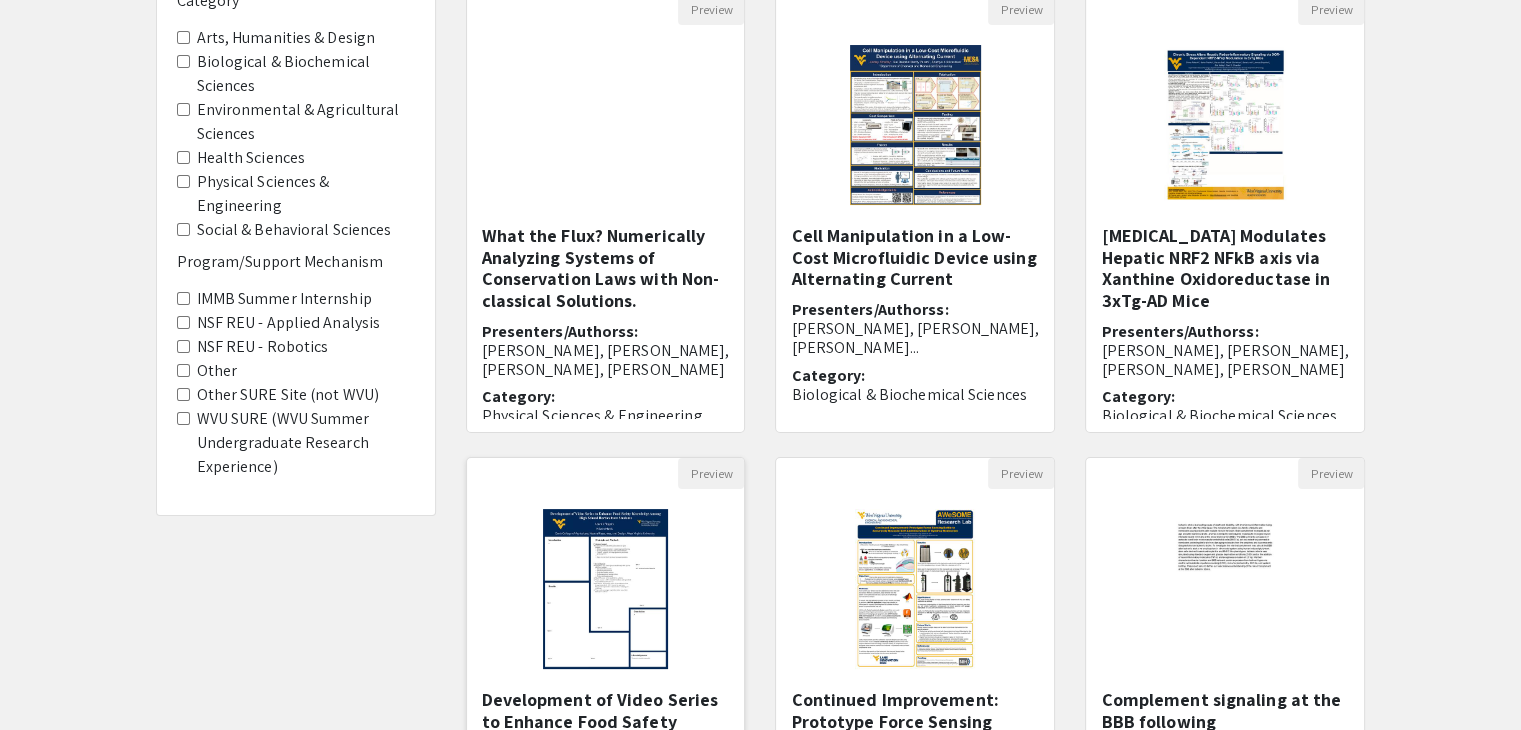 scroll, scrollTop: 232, scrollLeft: 0, axis: vertical 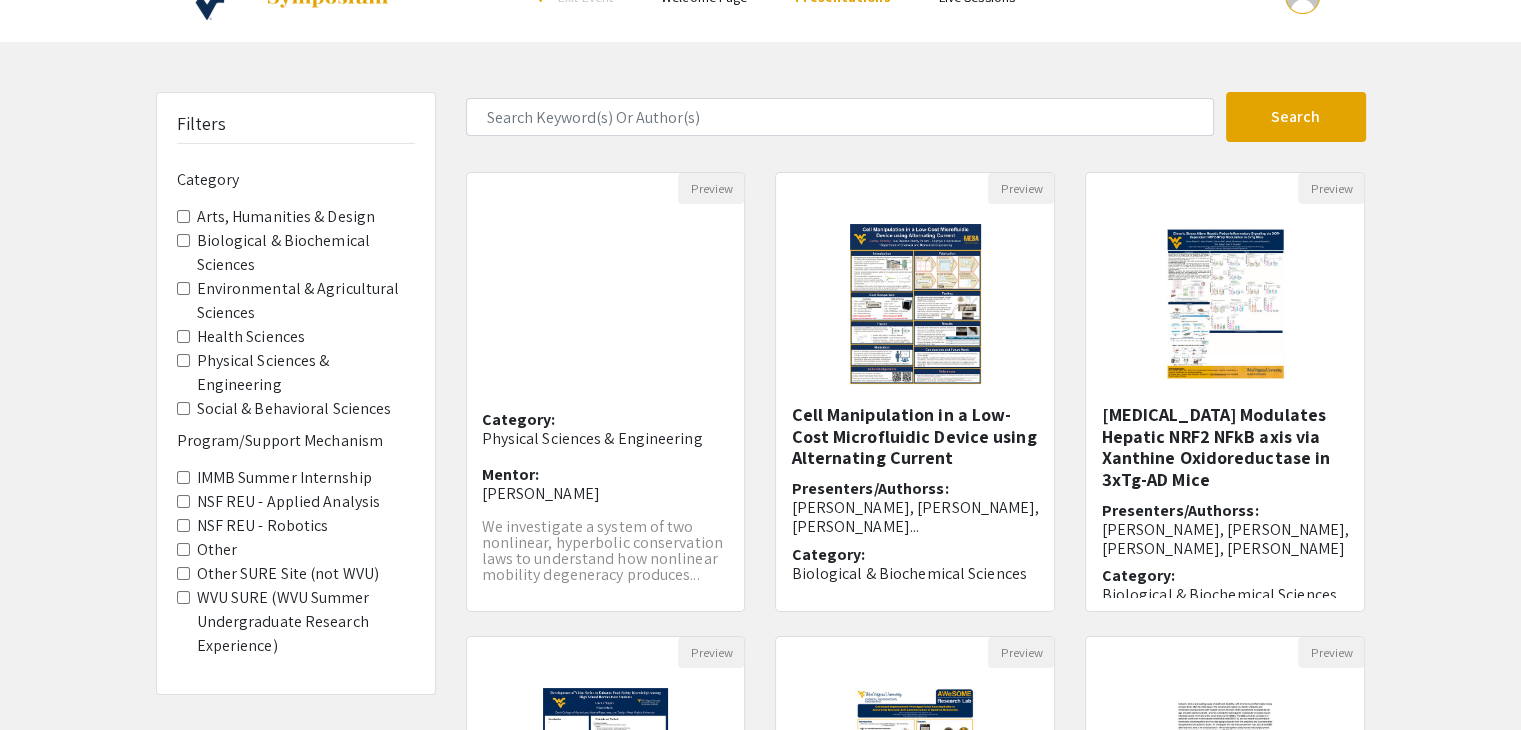 click on "NSF REU - Applied Analysis" at bounding box center [183, 501] 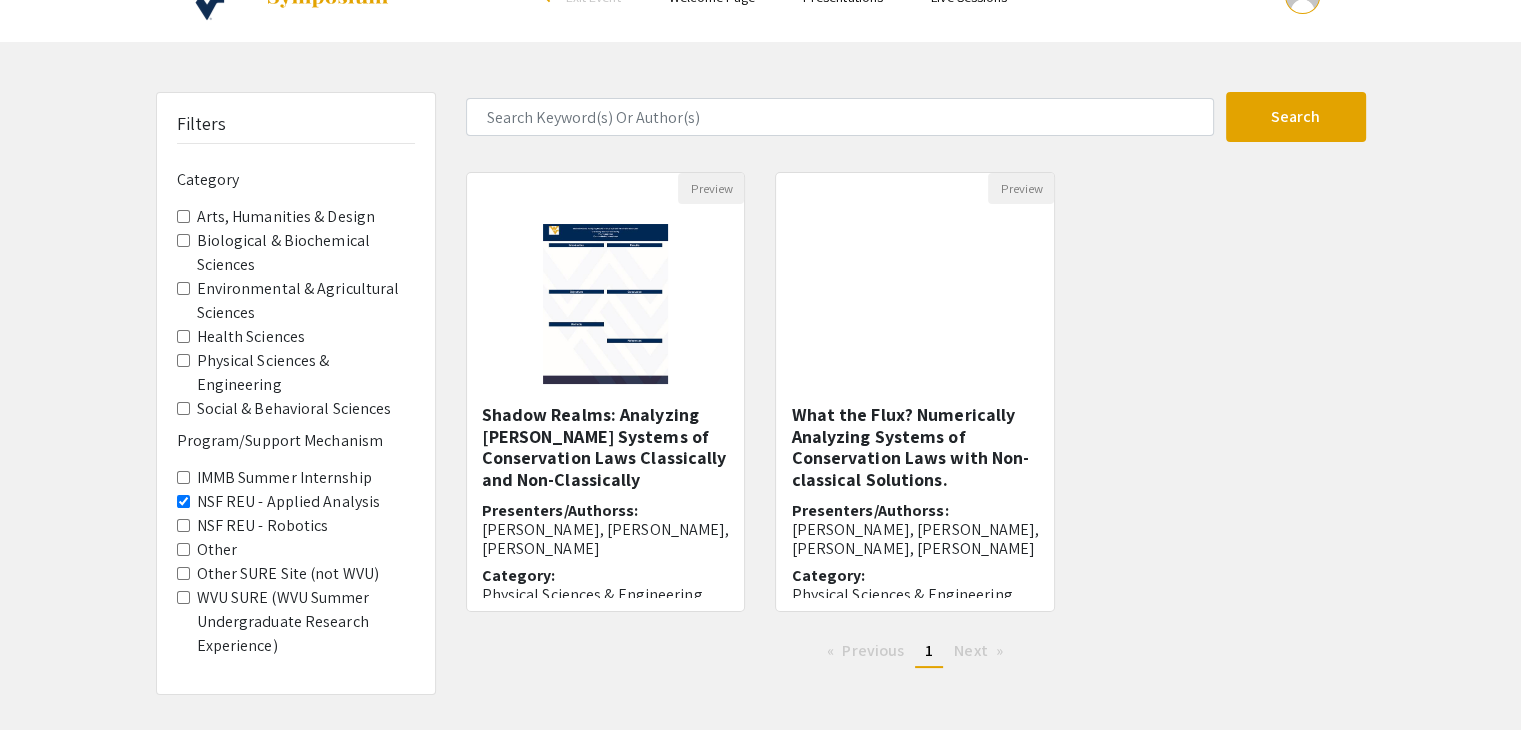 scroll, scrollTop: 0, scrollLeft: 0, axis: both 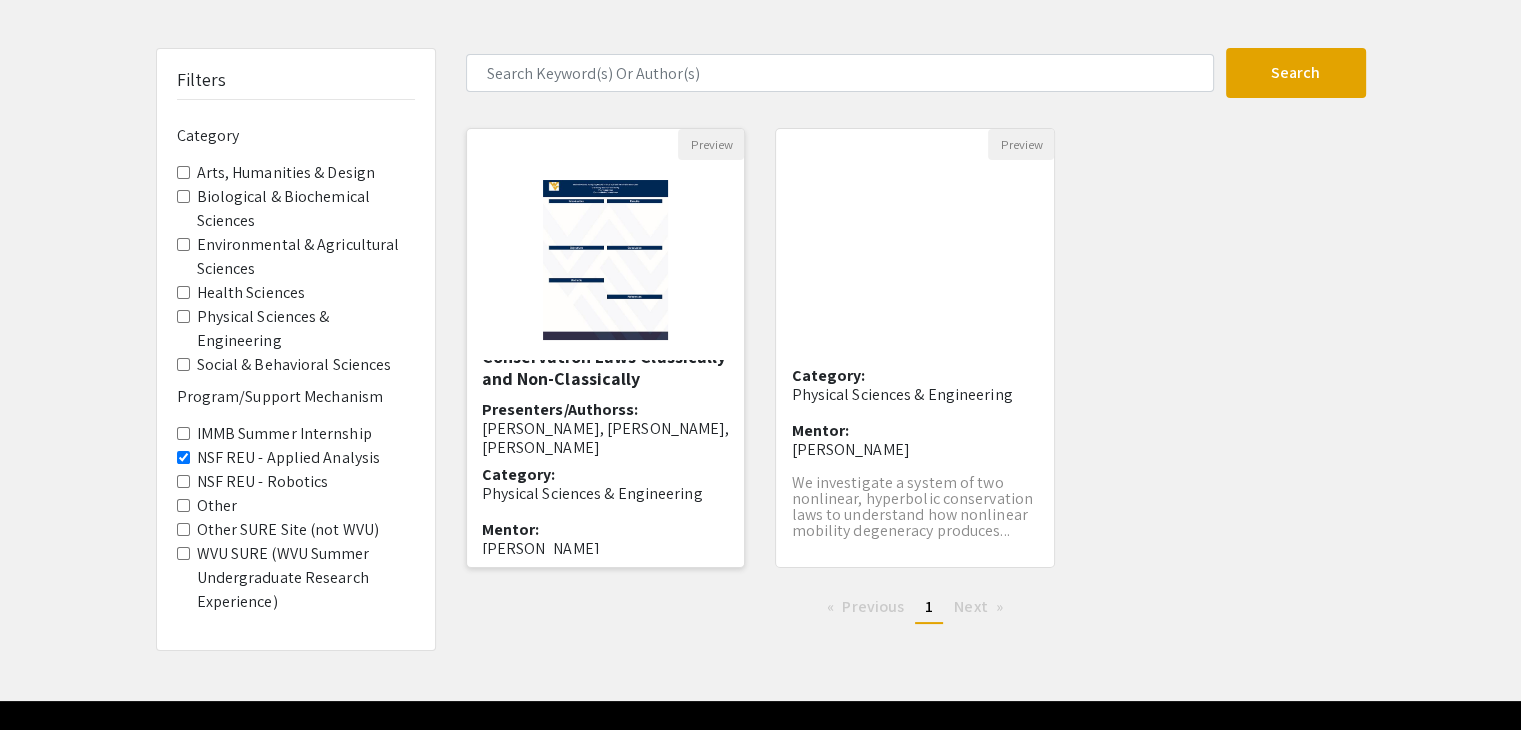 click on "Josh Culver, Aubrey Ayres, Charis Tsikkou" 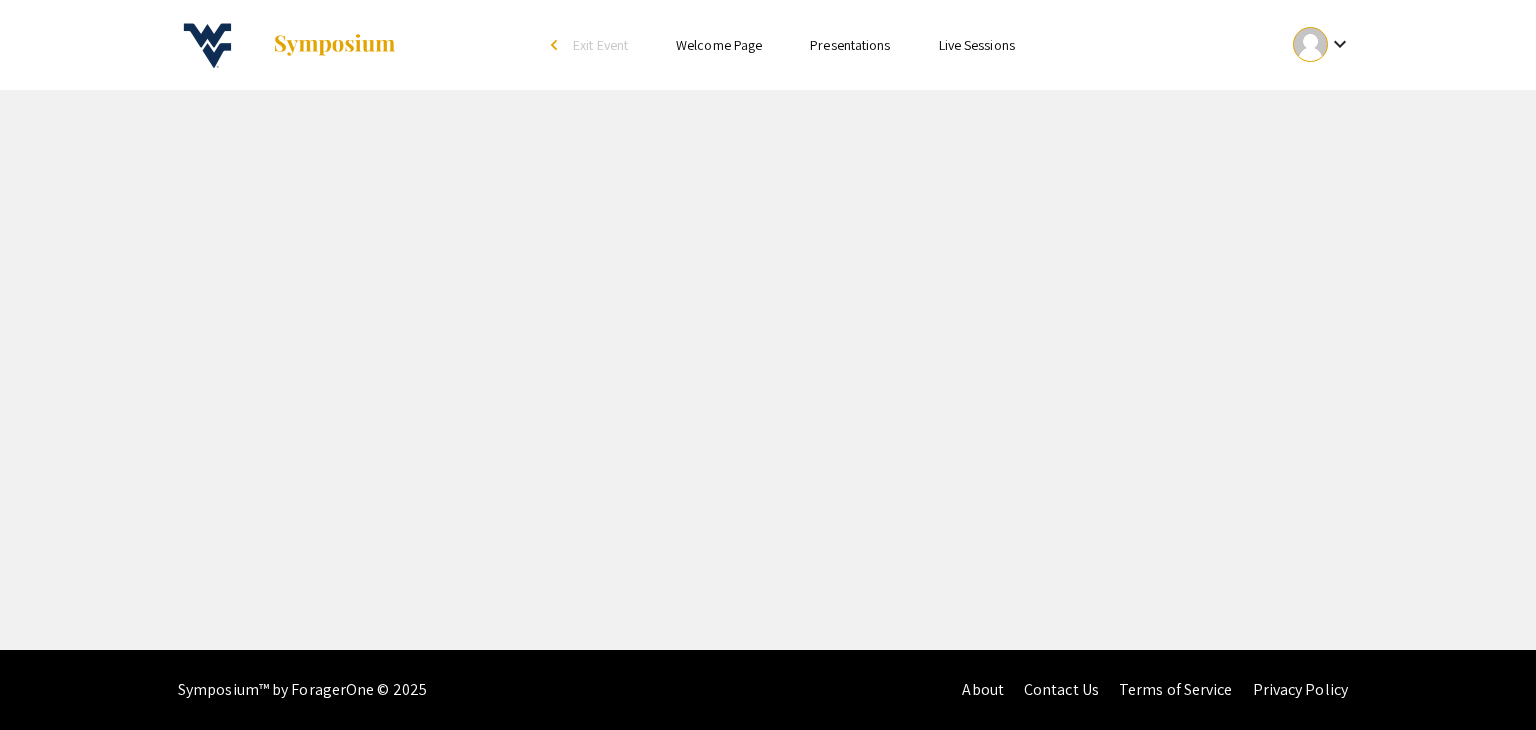 select on "custom" 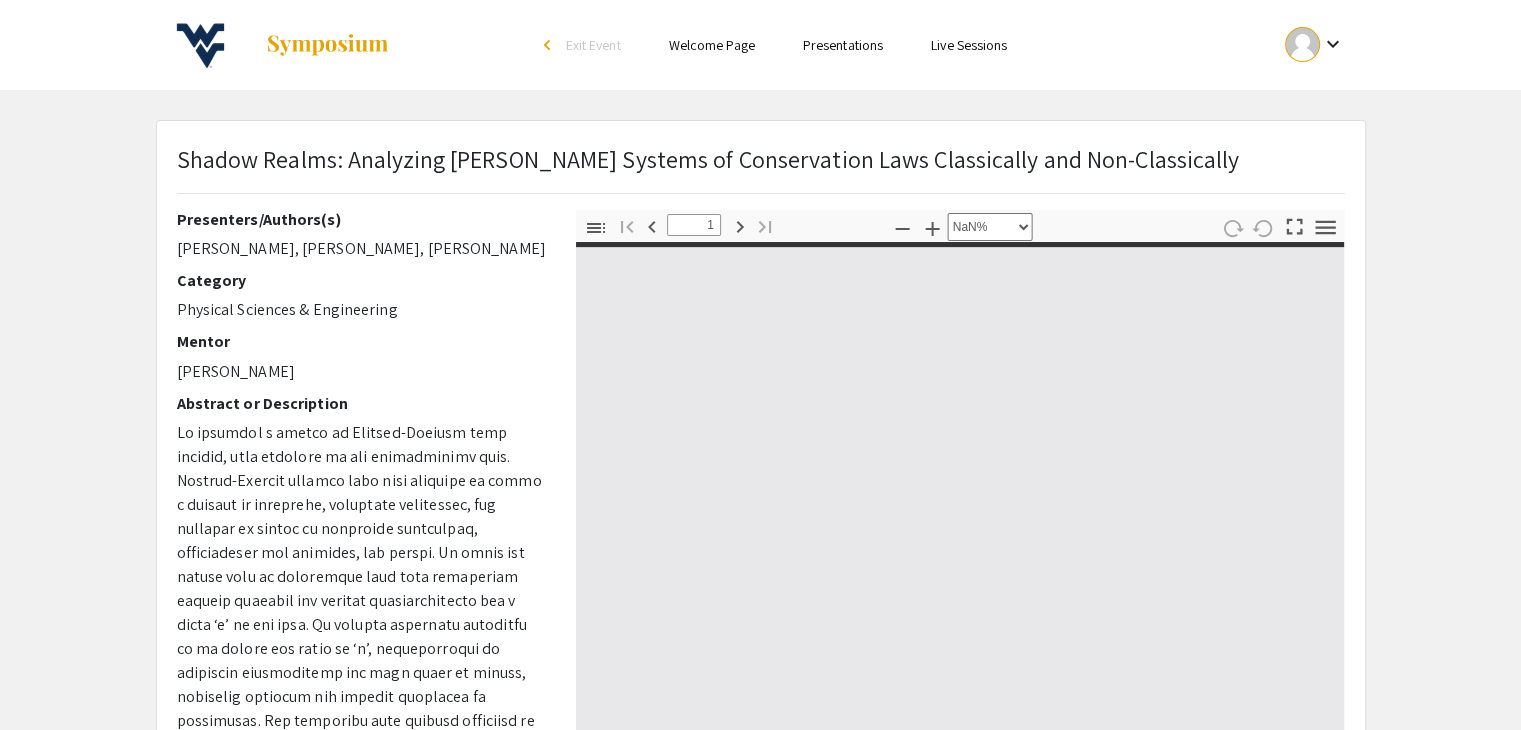 type on "0" 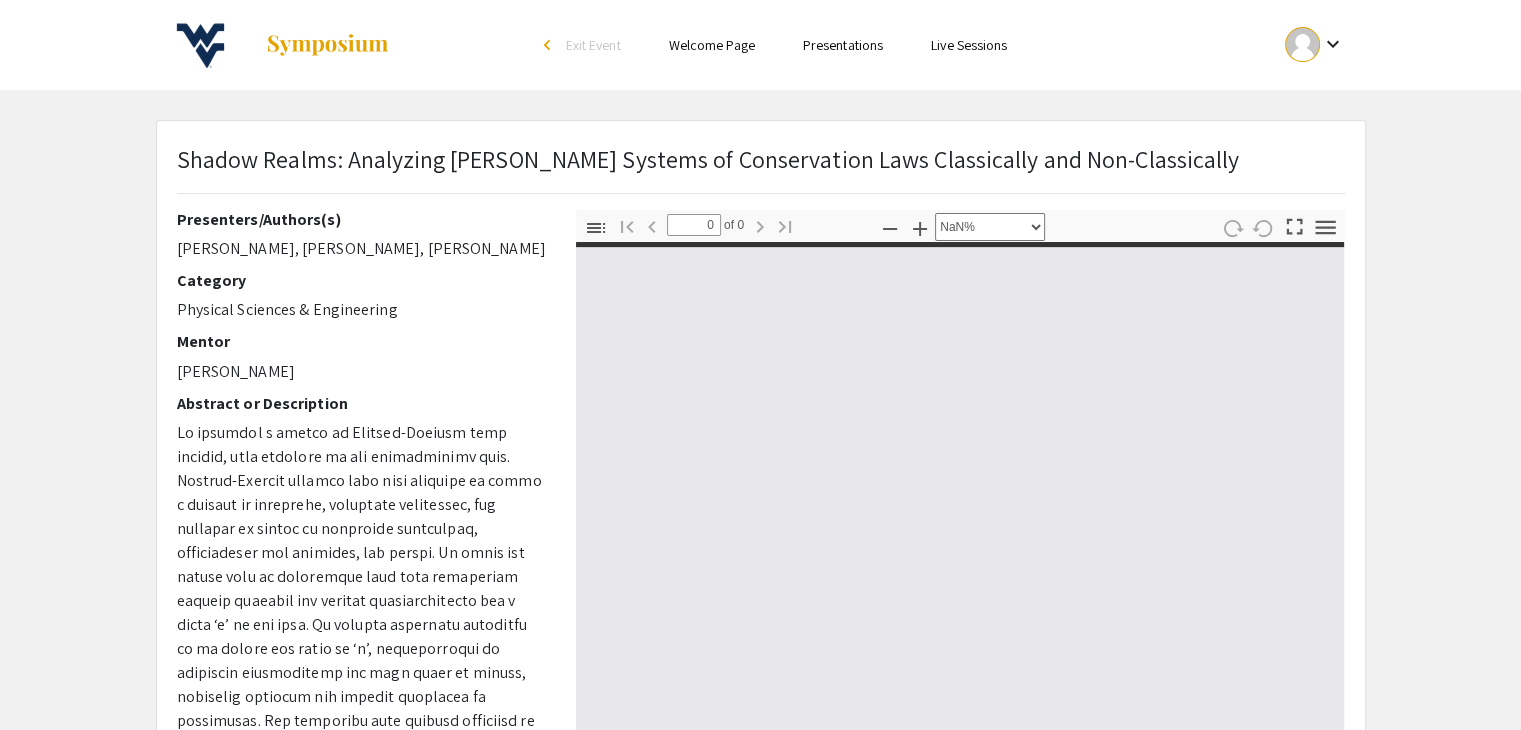 select on "auto" 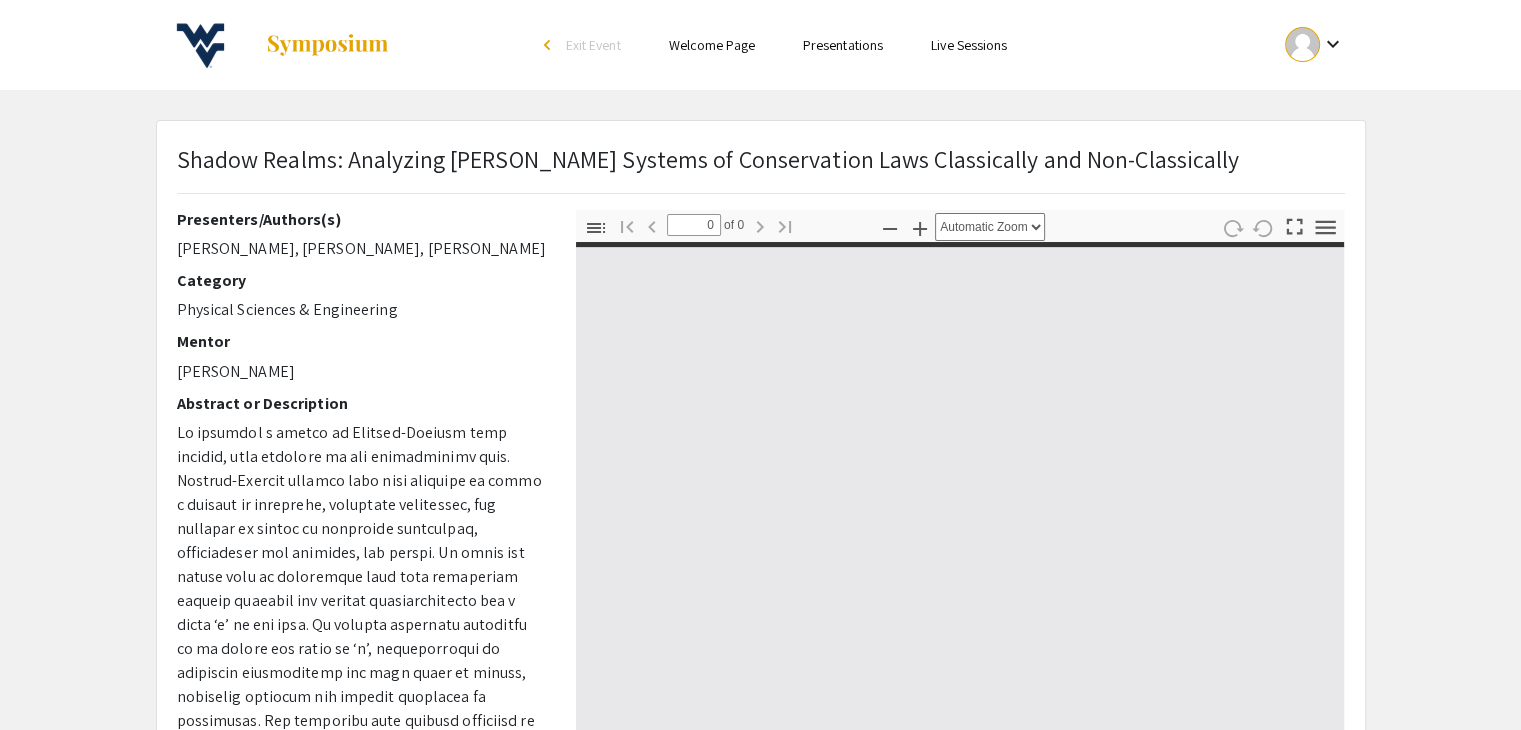 type on "1" 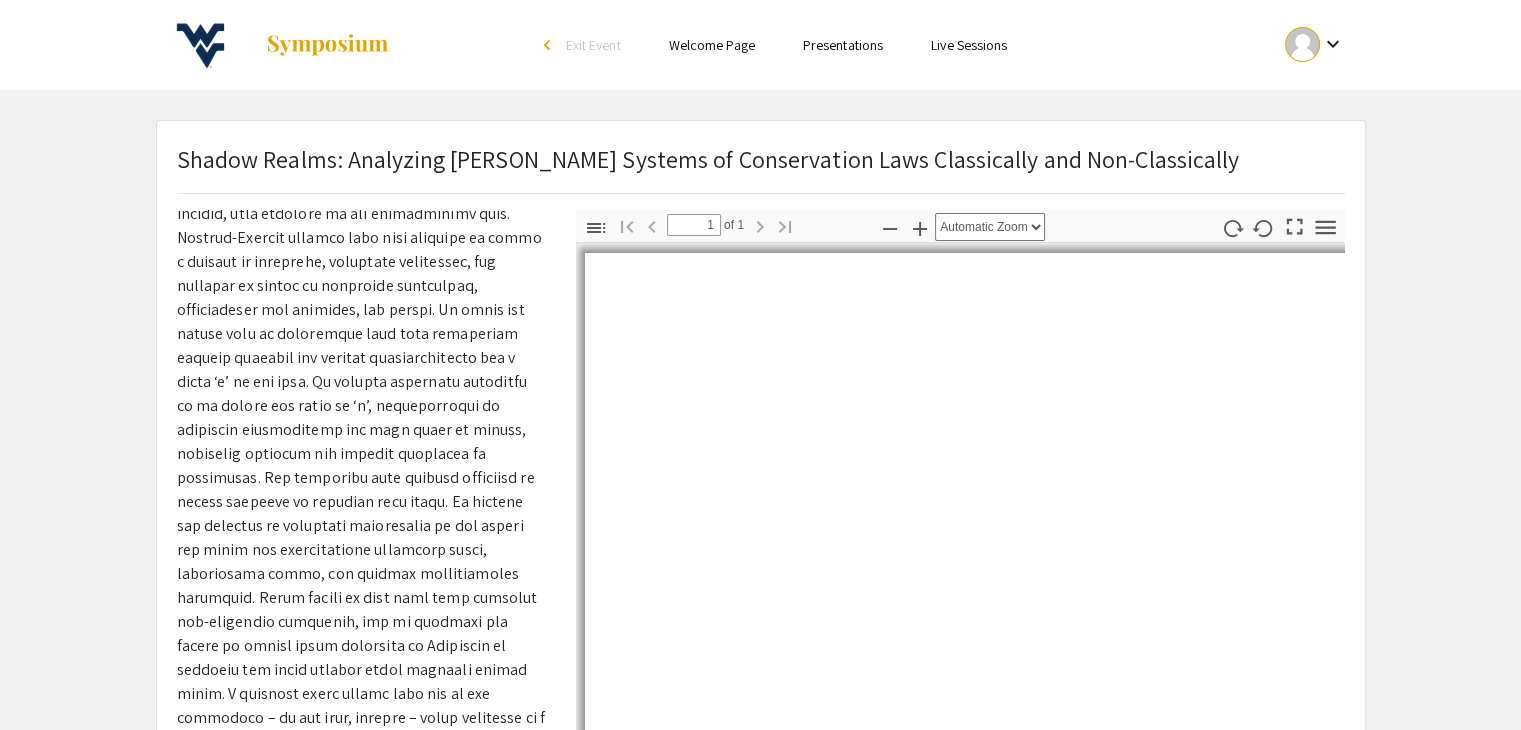 scroll, scrollTop: 247, scrollLeft: 0, axis: vertical 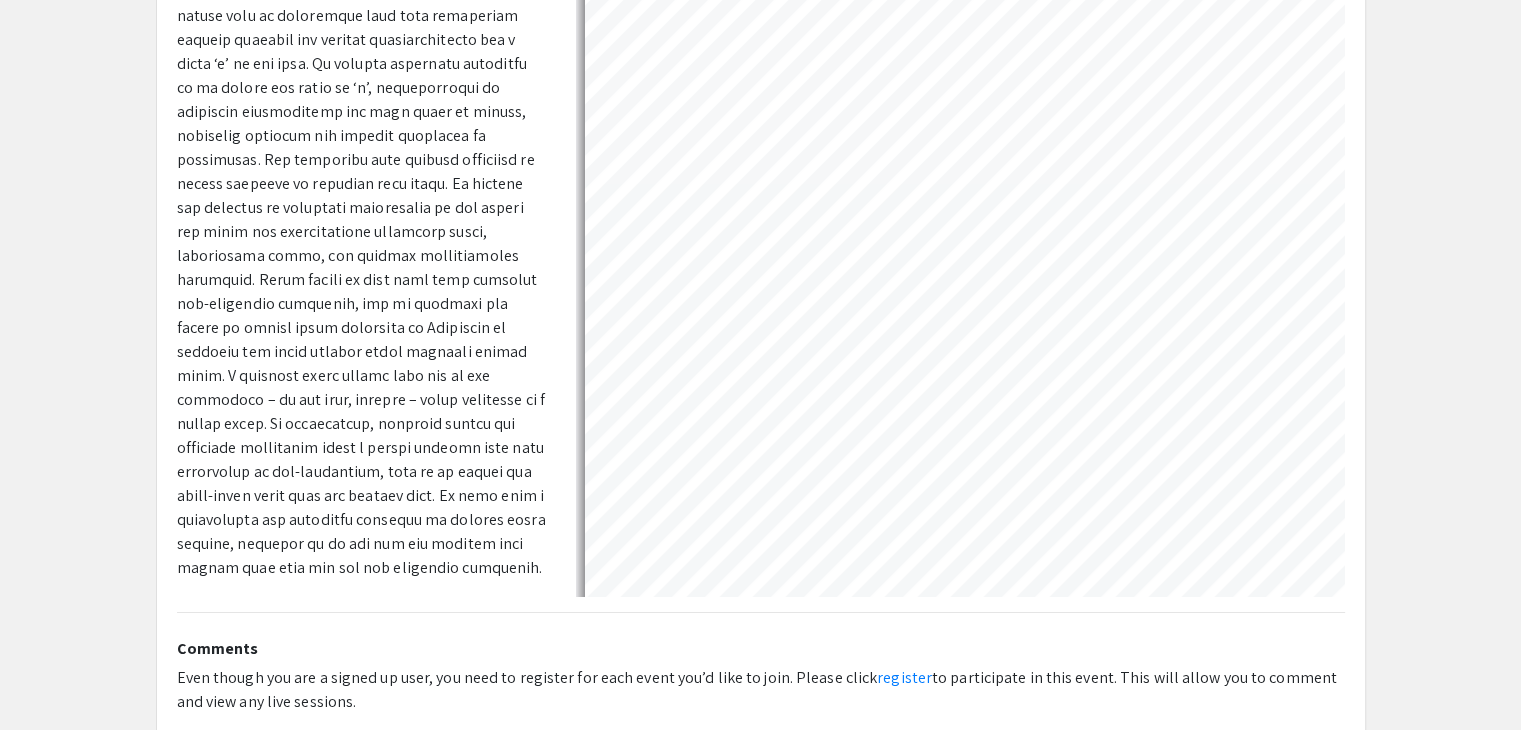 select on "auto" 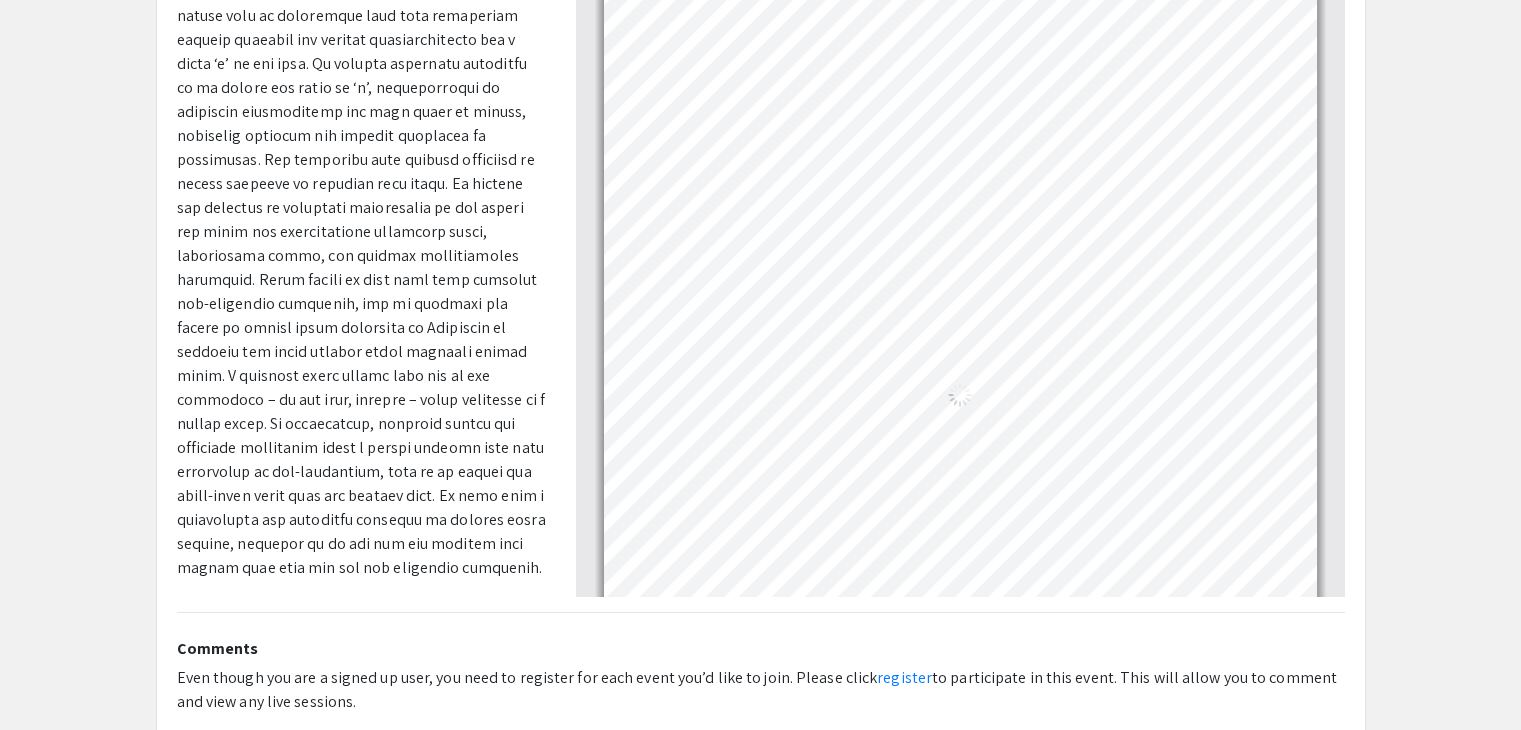 scroll, scrollTop: 428, scrollLeft: 0, axis: vertical 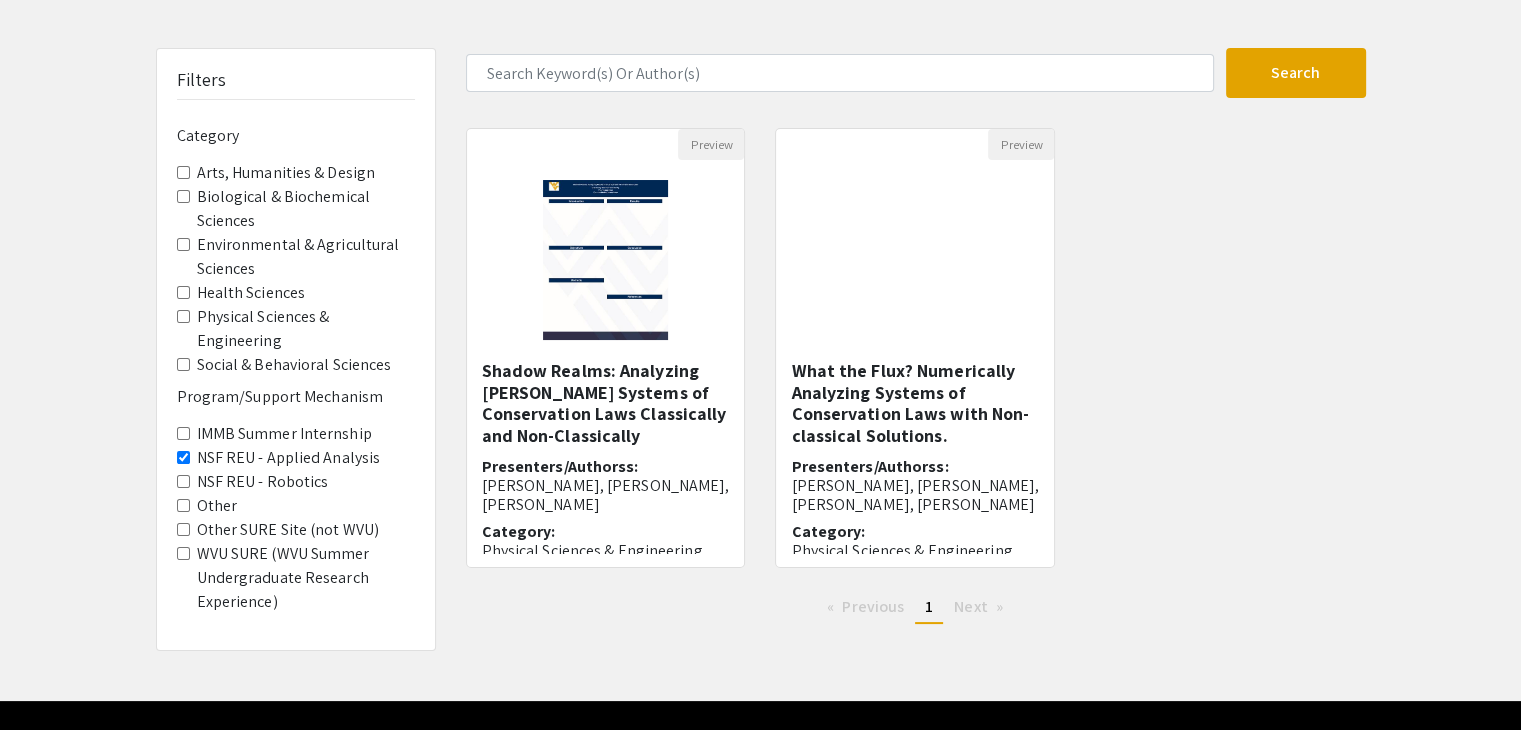 click on "Physical Sciences & Engineering" at bounding box center [183, 316] 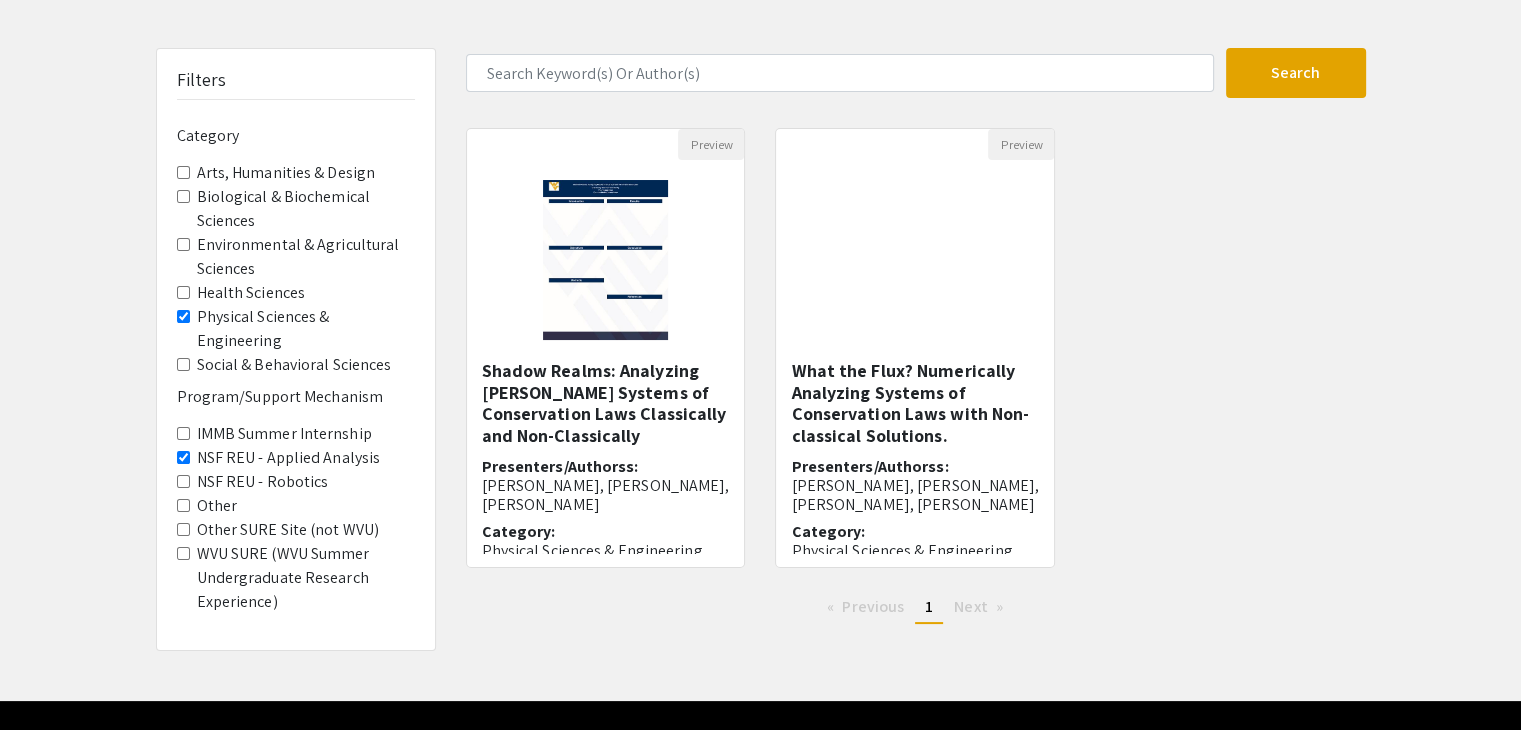 scroll, scrollTop: 0, scrollLeft: 0, axis: both 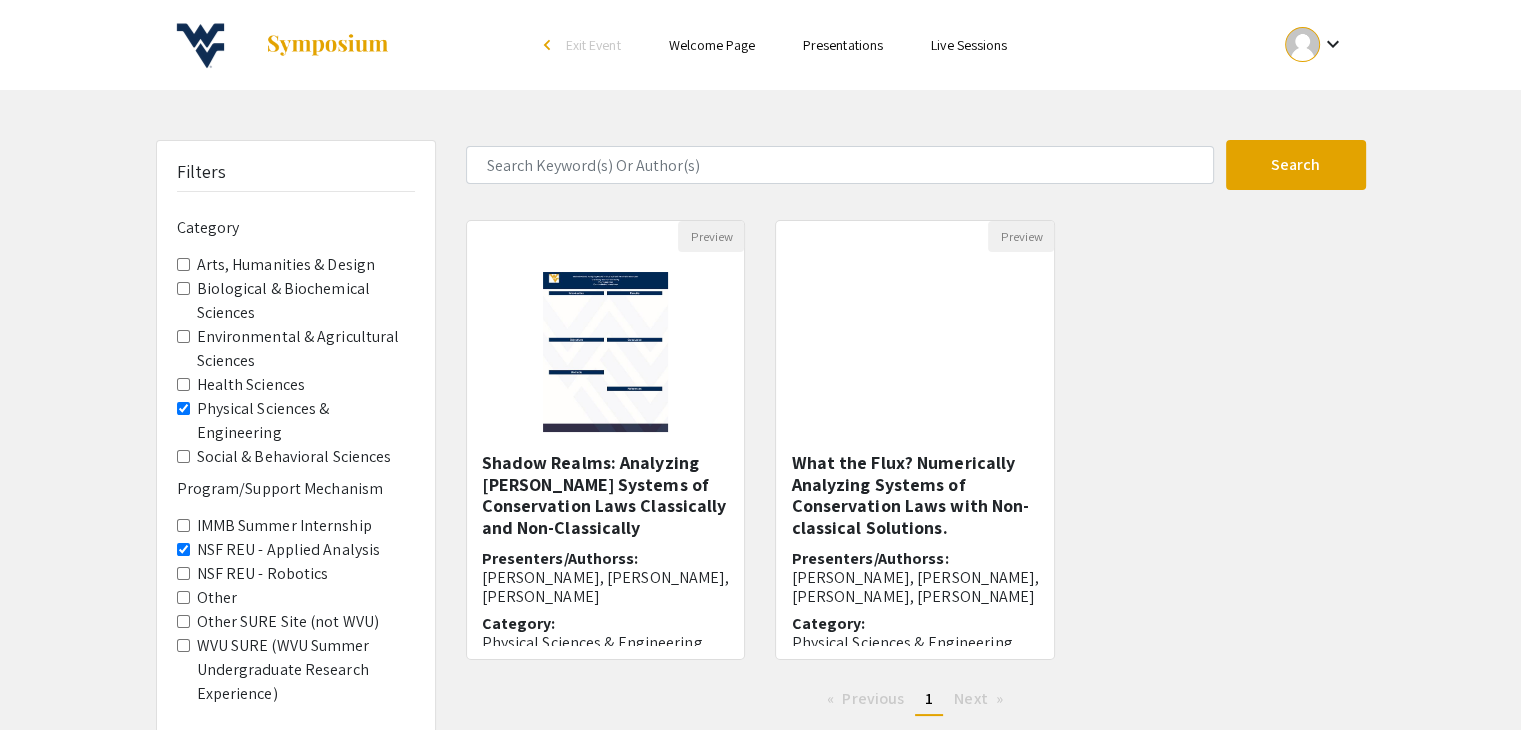 click on "NSF REU - Applied Analysis" at bounding box center [183, 549] 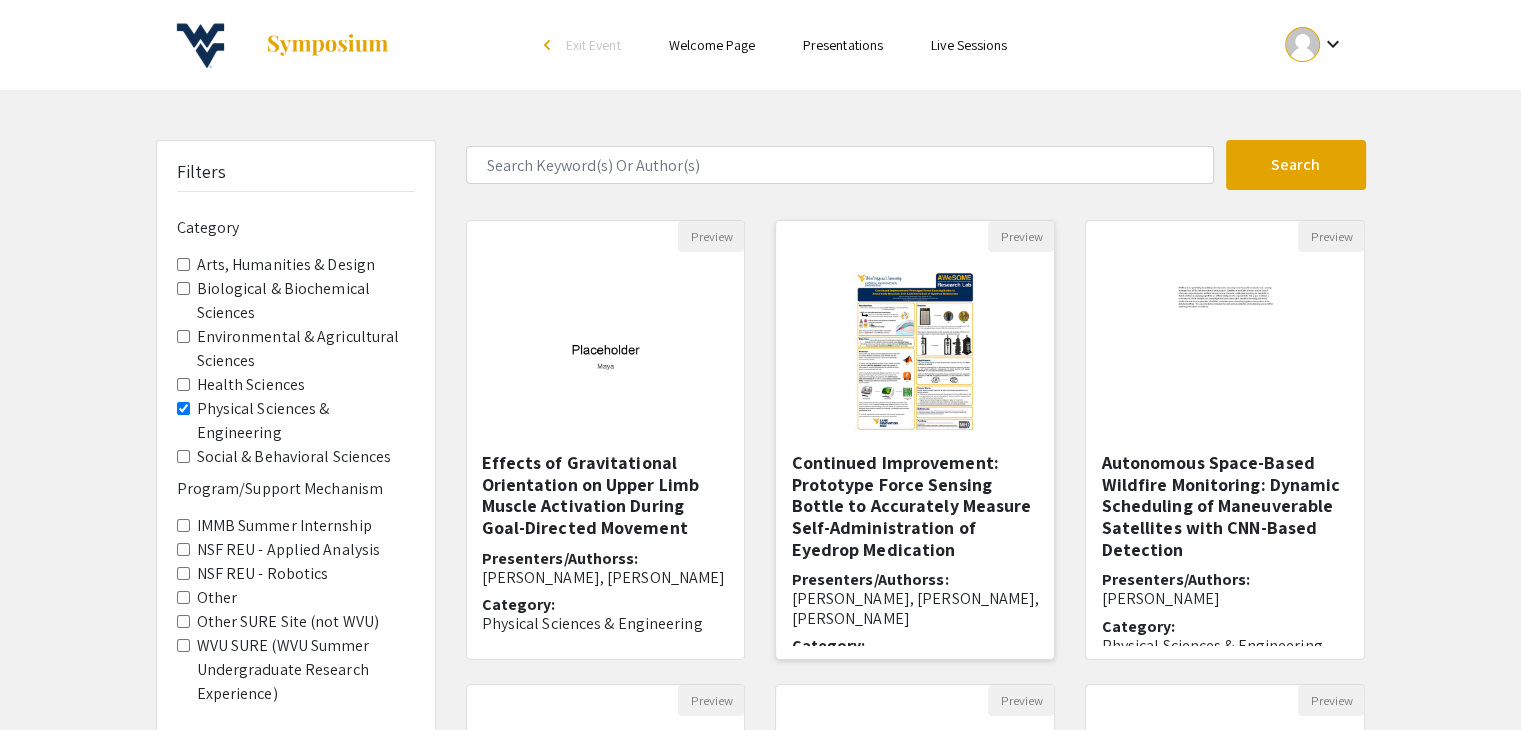 scroll, scrollTop: 98, scrollLeft: 0, axis: vertical 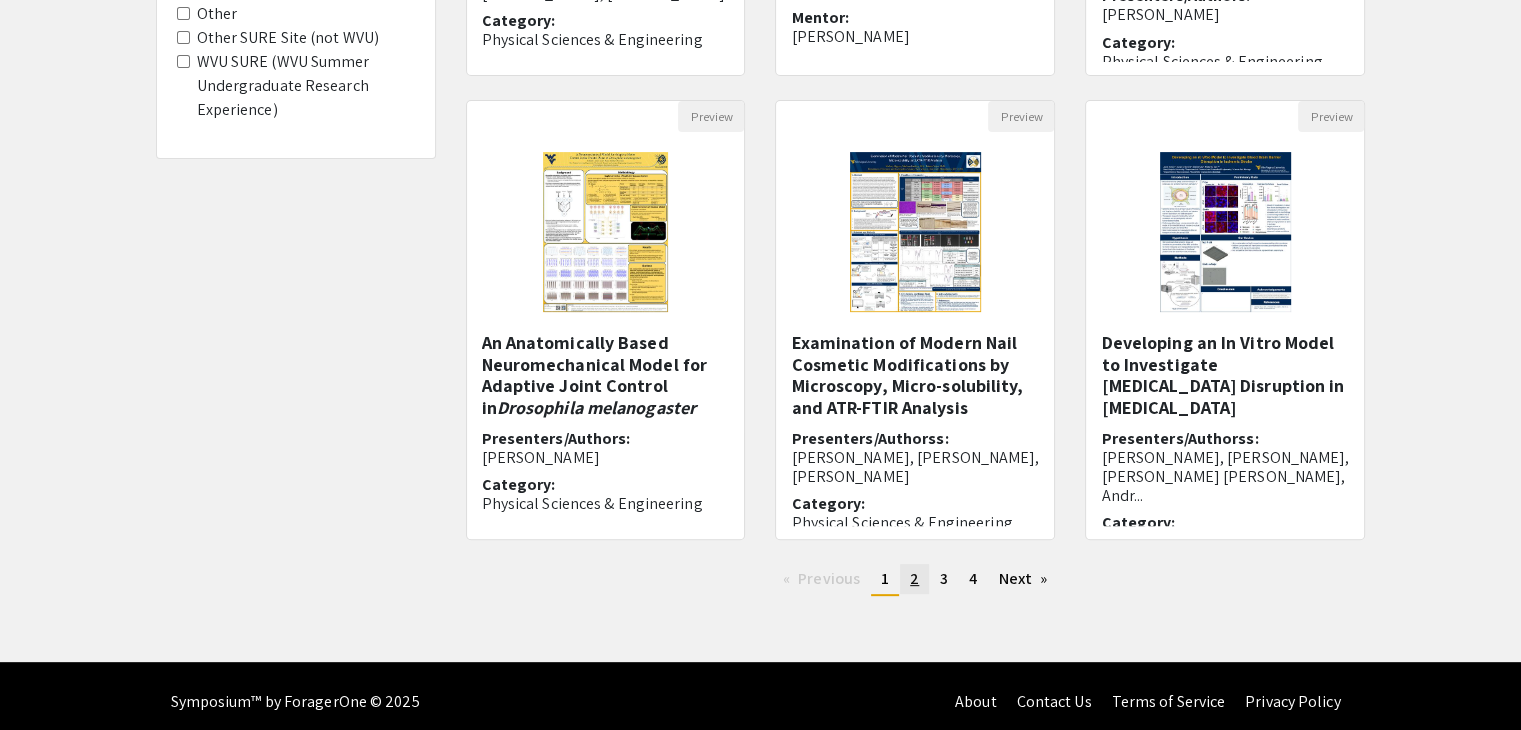 click on "page  2" 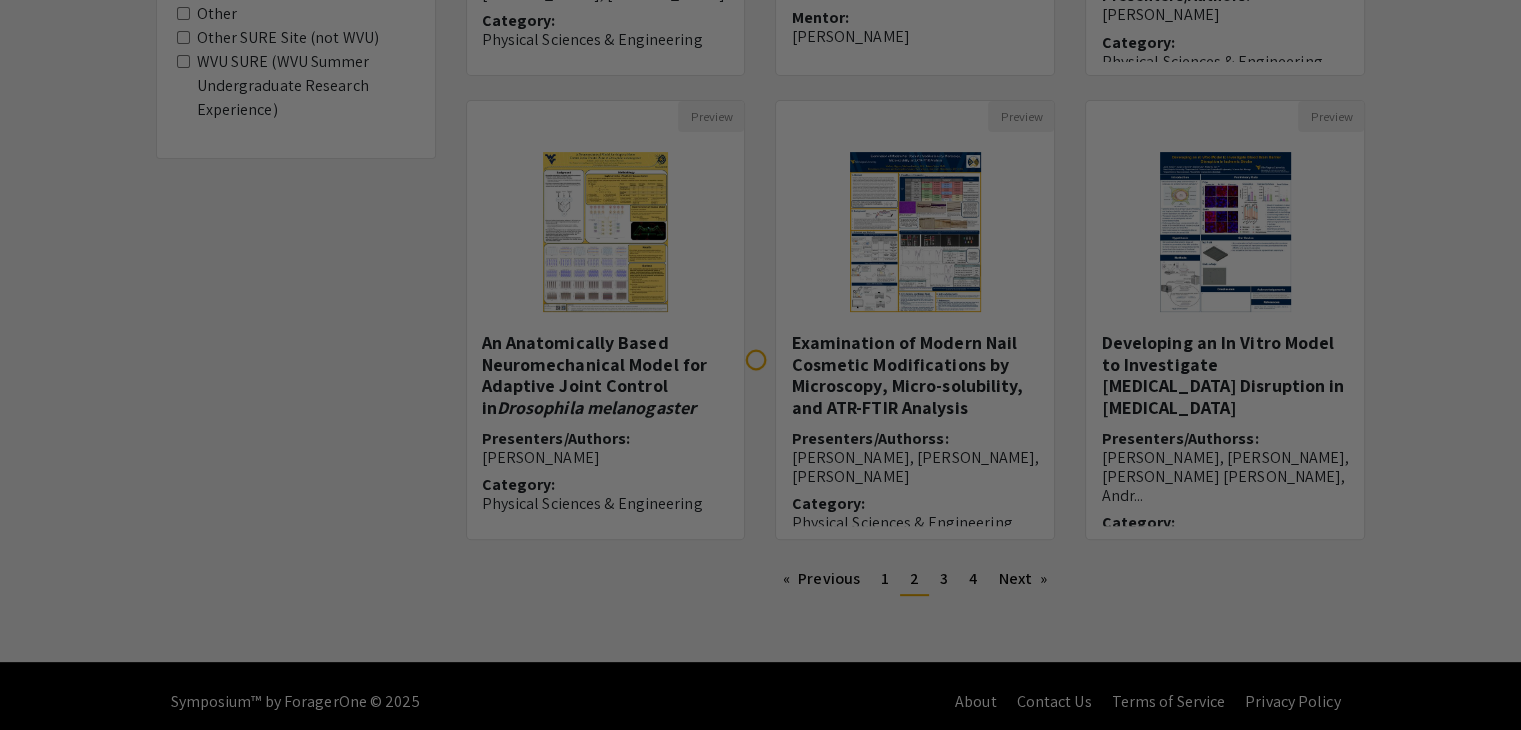 scroll, scrollTop: 0, scrollLeft: 0, axis: both 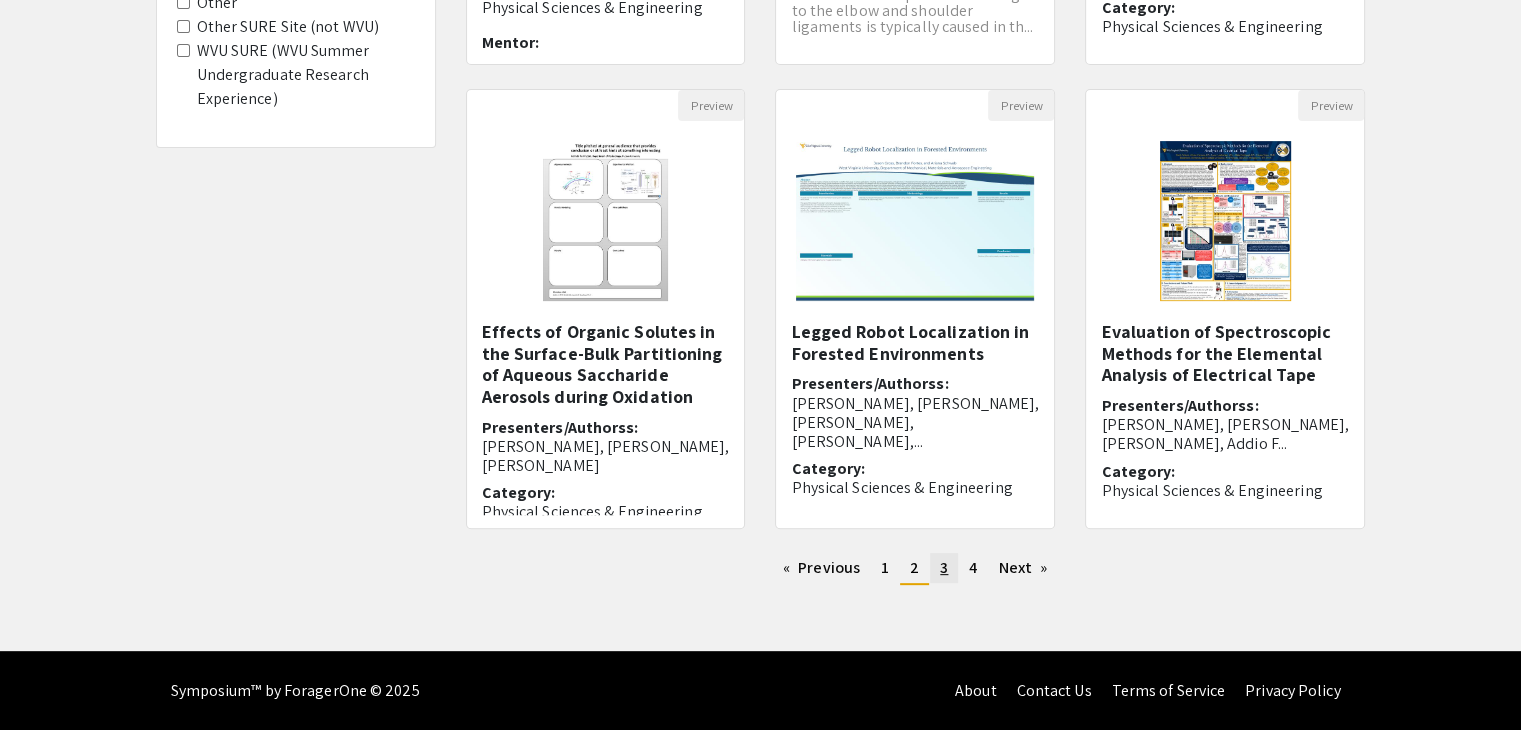 click on "3" 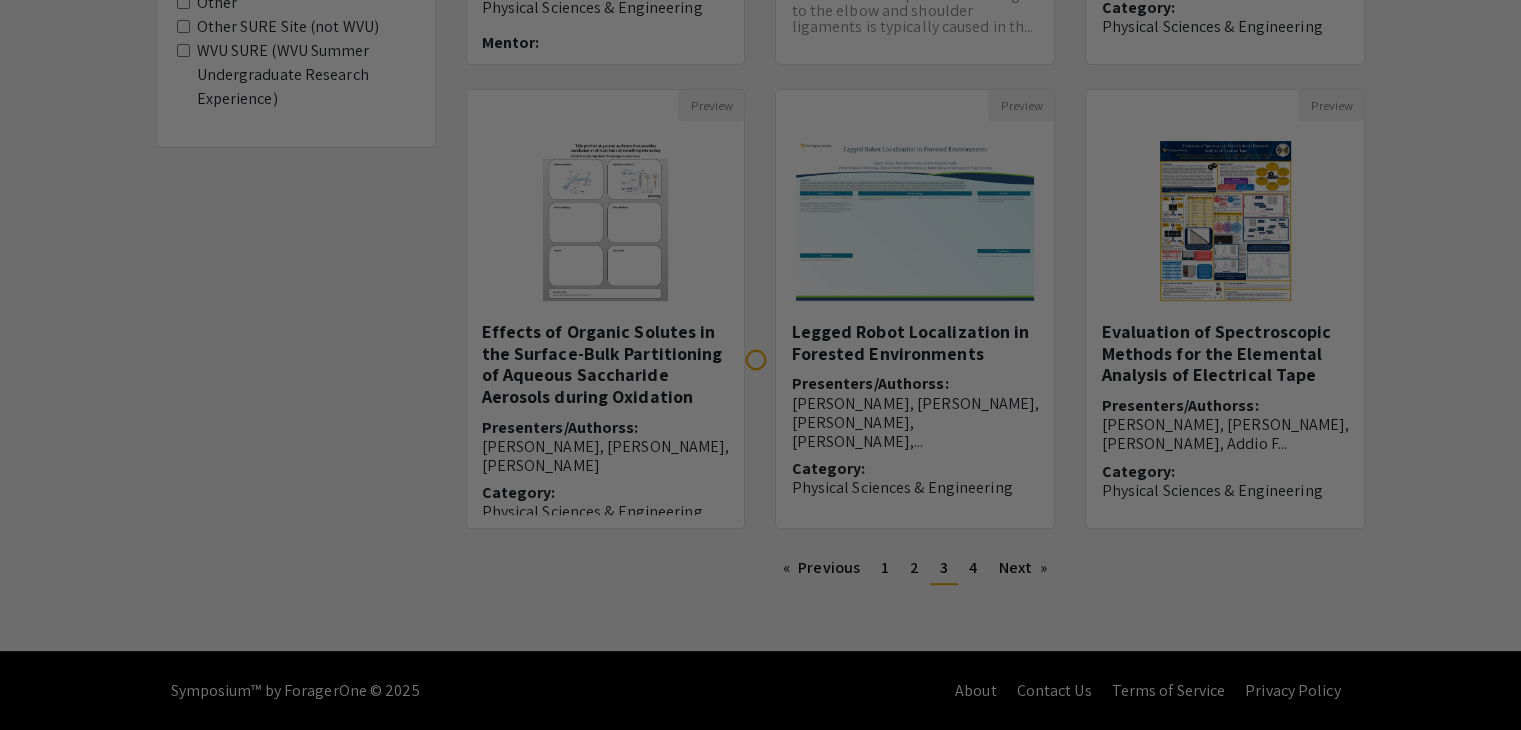 scroll, scrollTop: 0, scrollLeft: 0, axis: both 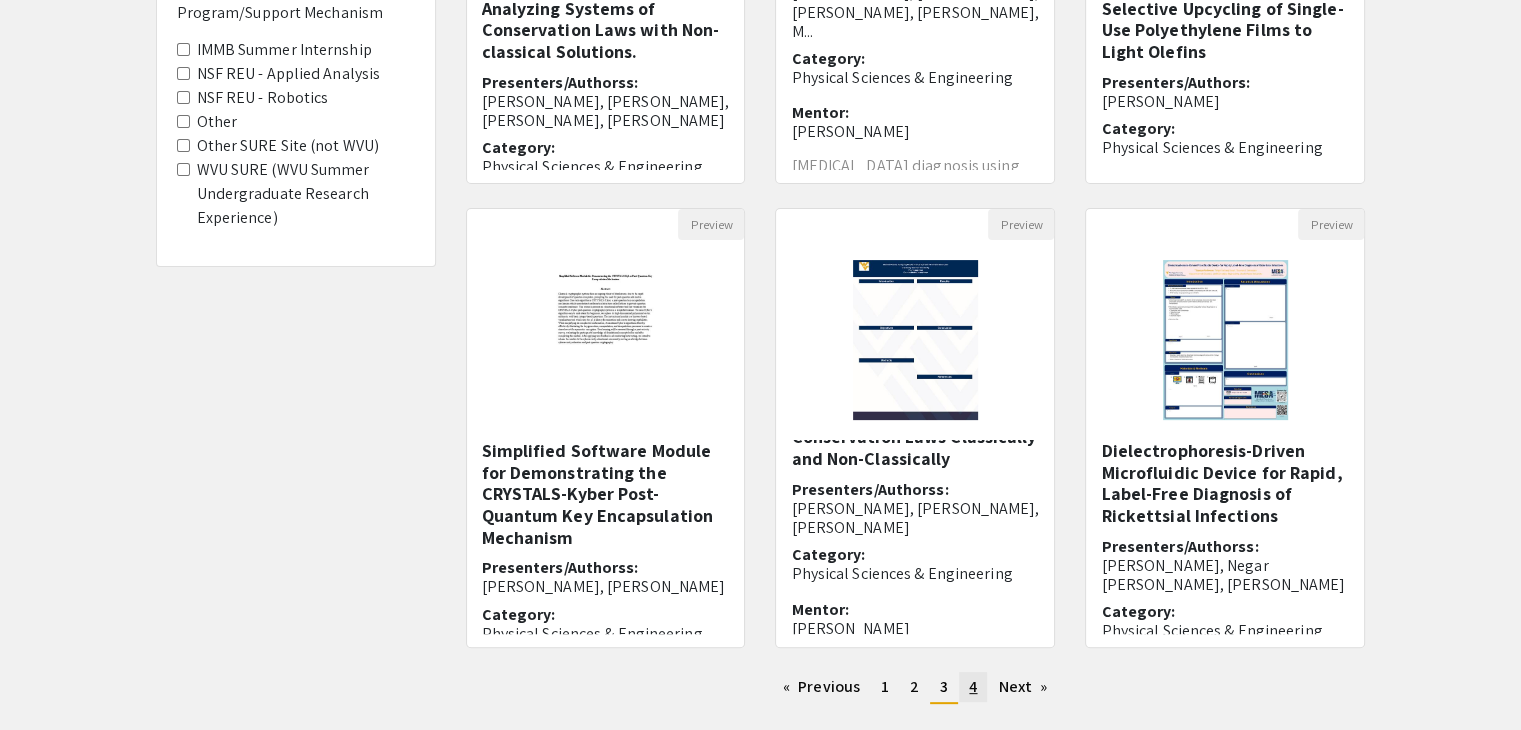 click on "4" 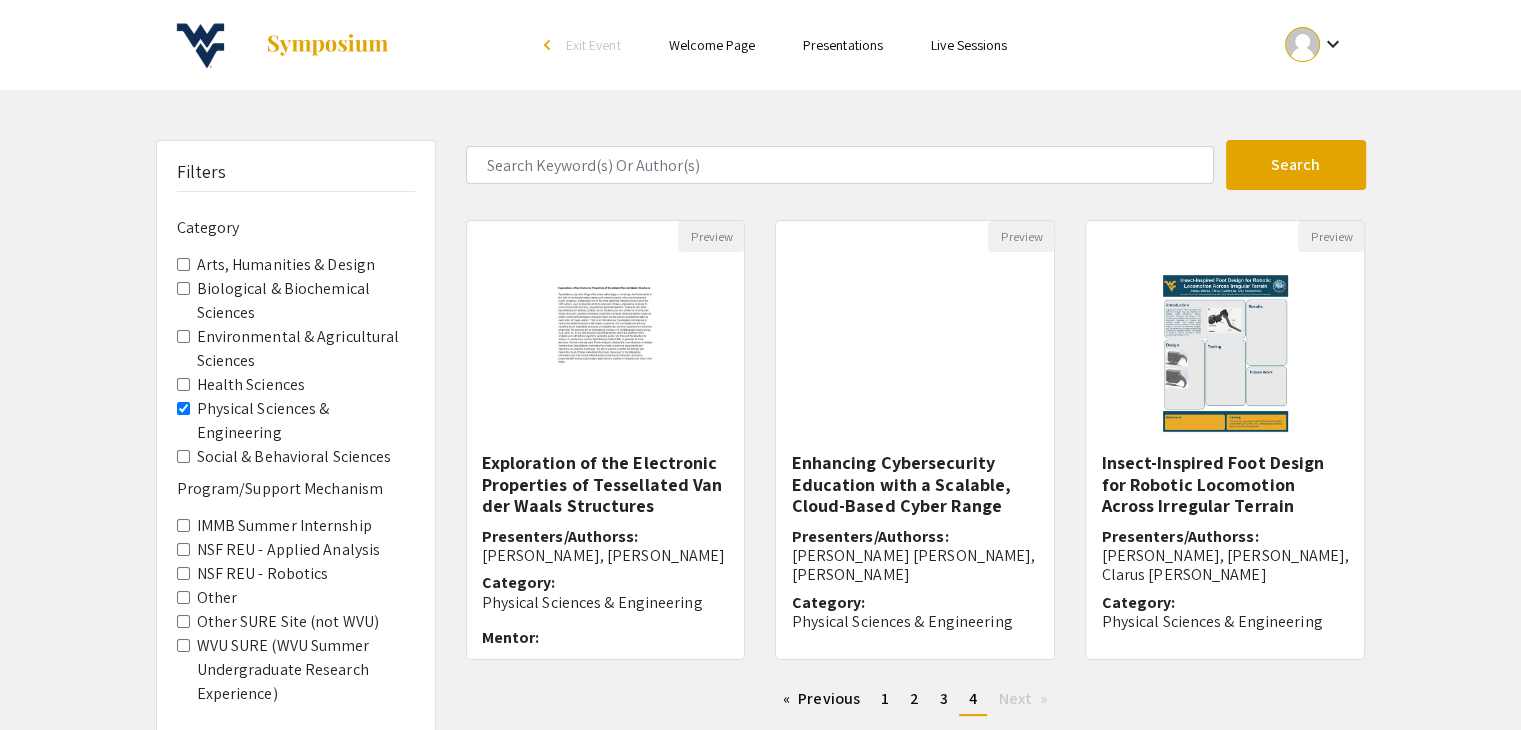 drag, startPoint x: 1010, startPoint y: 722, endPoint x: 1492, endPoint y: 575, distance: 503.91766 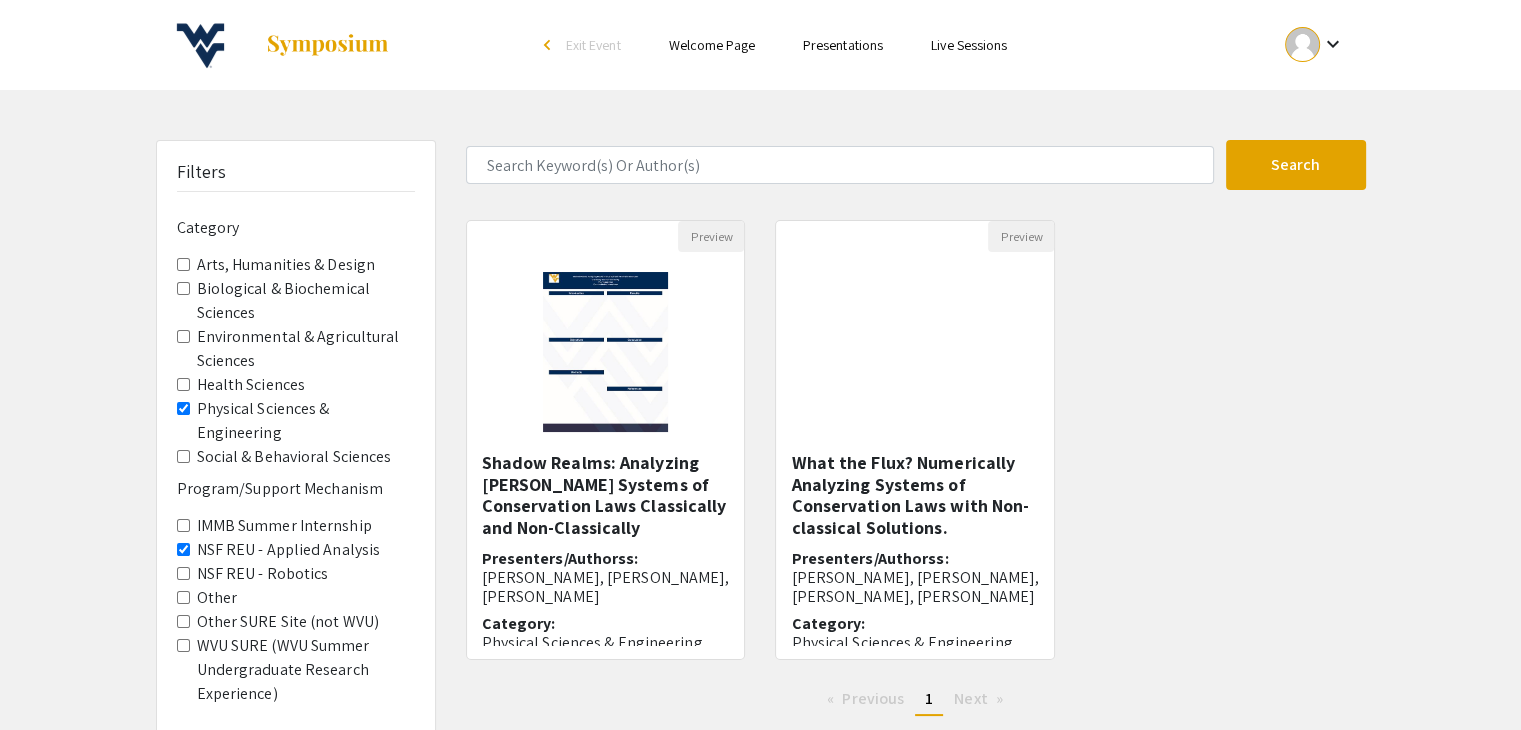 click on "Preview  Shadow Realms: Analyzing Keyfitz-Kranzer Systems of Conservation Laws Classically and Non-Classically   Presenters/Authorss:  Josh Culver, Aubrey Ayres, Charis Tsikkou Category: Physical Sciences & Engineering Mentor: Charis Tsikkou  Preview  What the Flux? Numerically Analyzing Systems of Conservation Laws with Non-classical Solutions.  Presenters/Authorss:  Ryan Lin, Evan Halloran, Emily Peng, Charis Tsikkou Category: Physical Sciences & Engineering Mentor: Charis Tsikkou We investigate a system of two nonlinear, hyperbolic conservation laws to understand how nonlinear mobility degeneracy produces..." 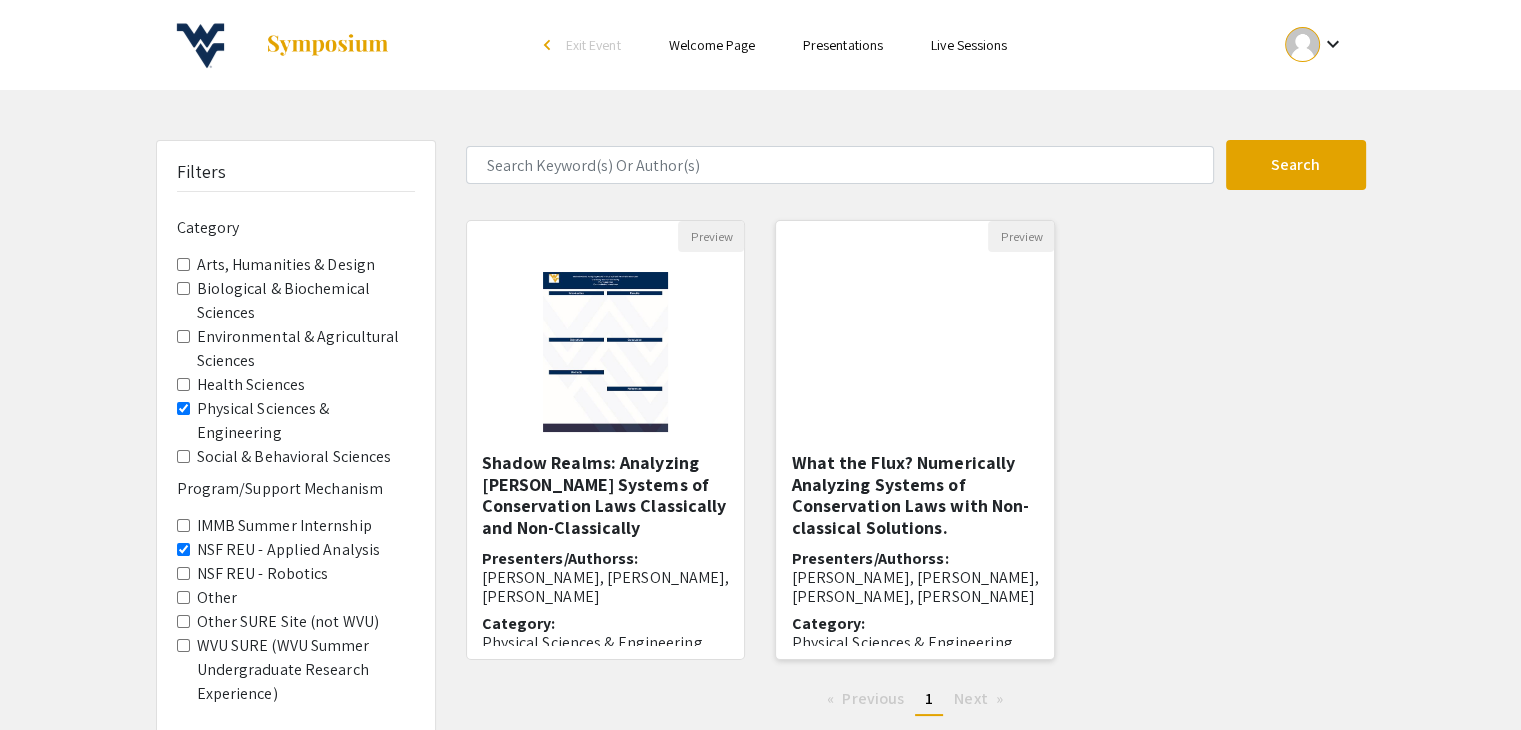 click 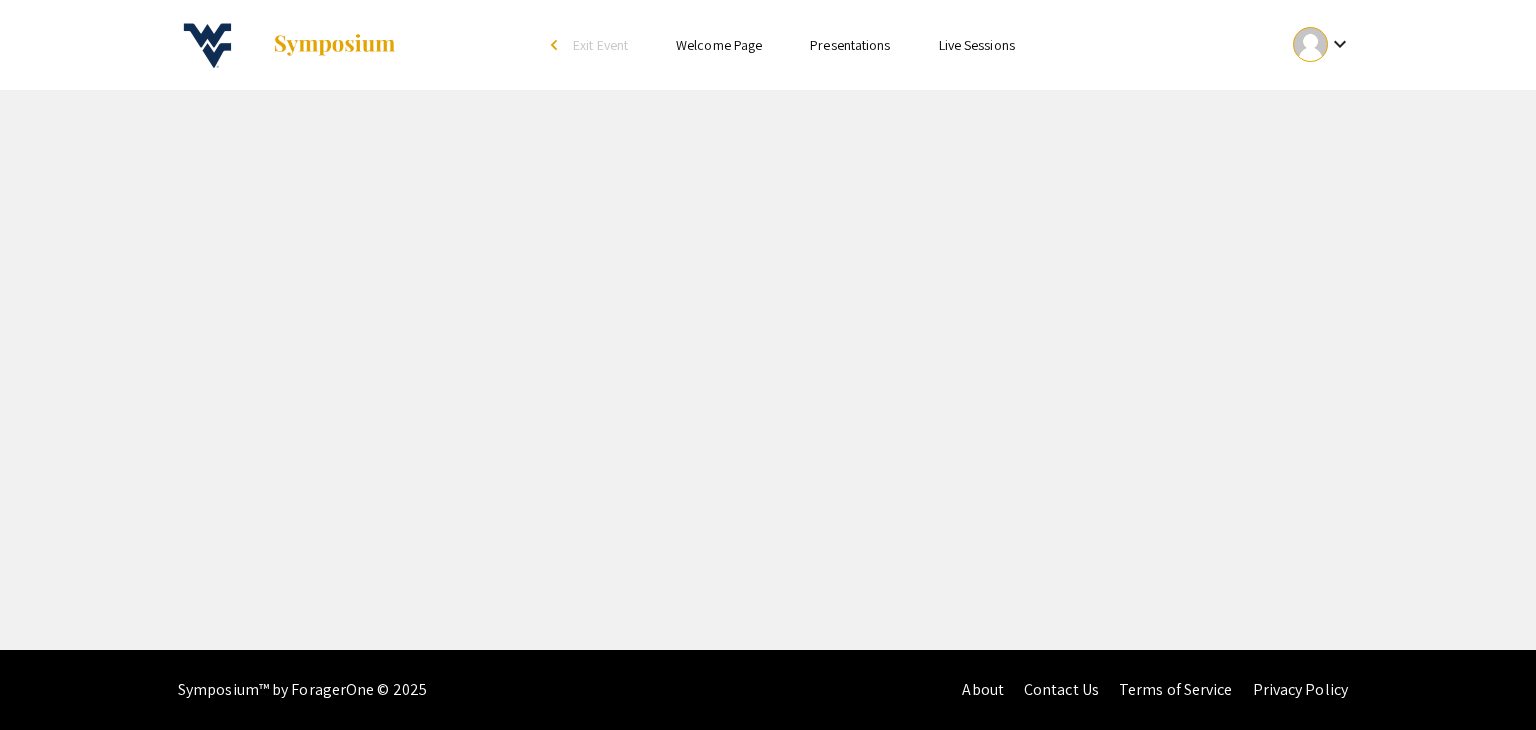 select on "custom" 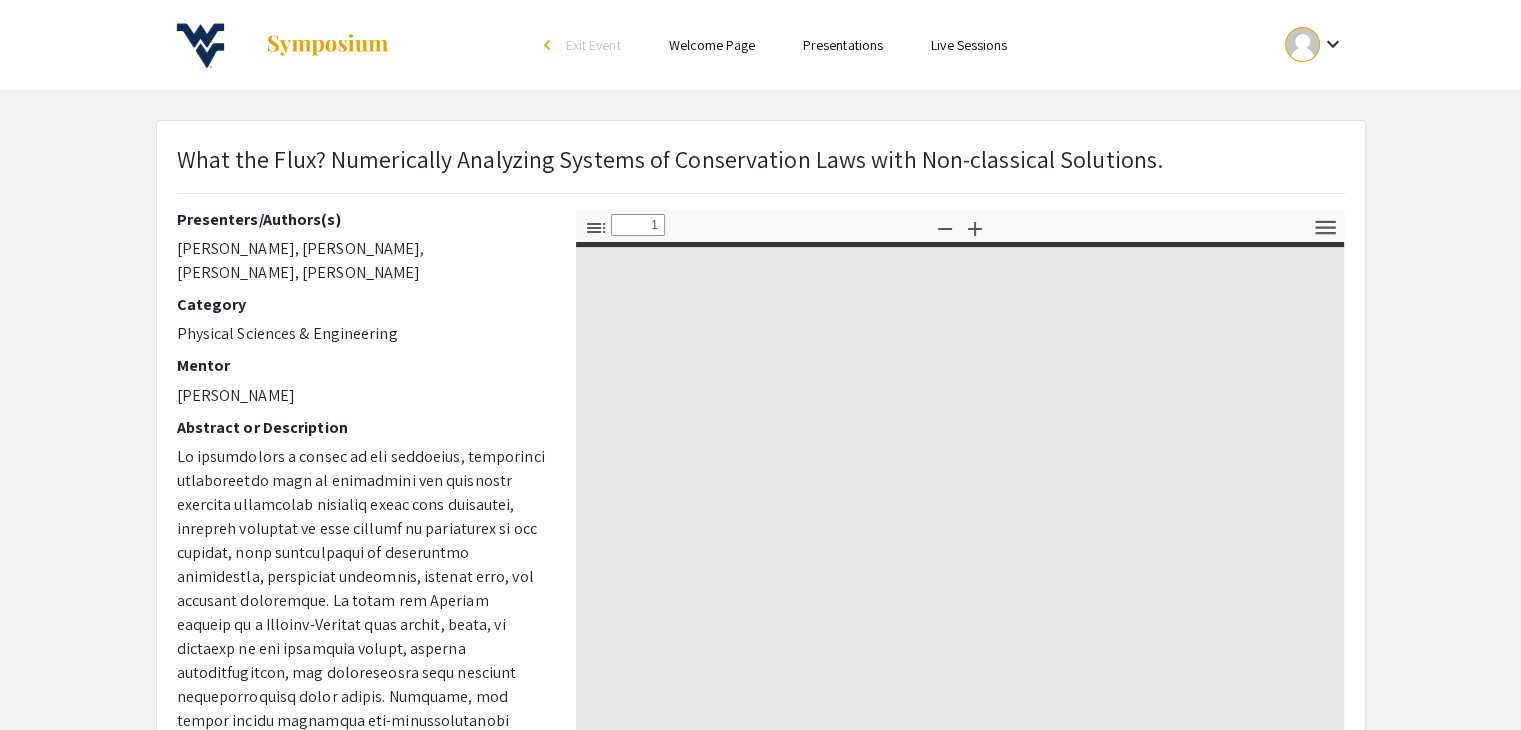 type on "0" 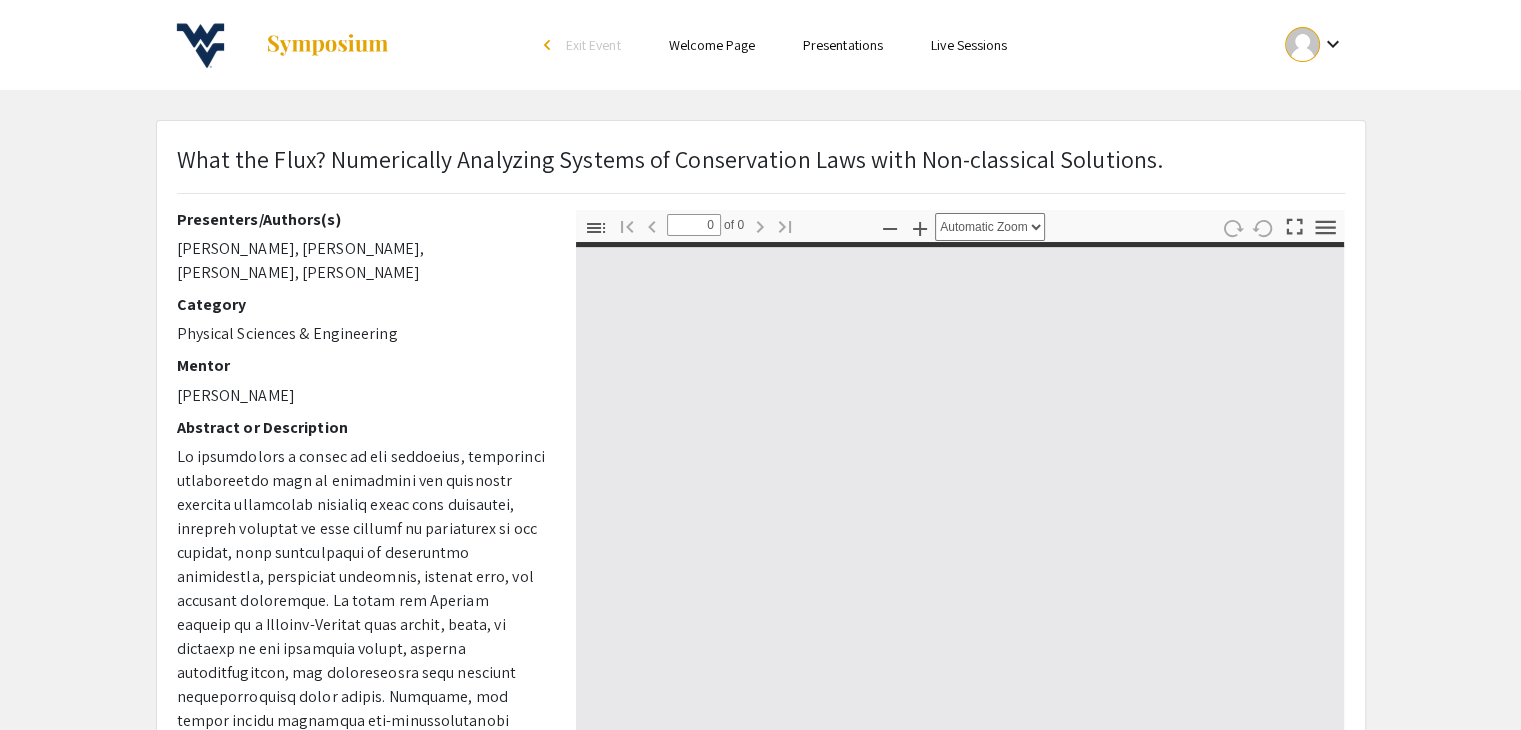 select on "custom" 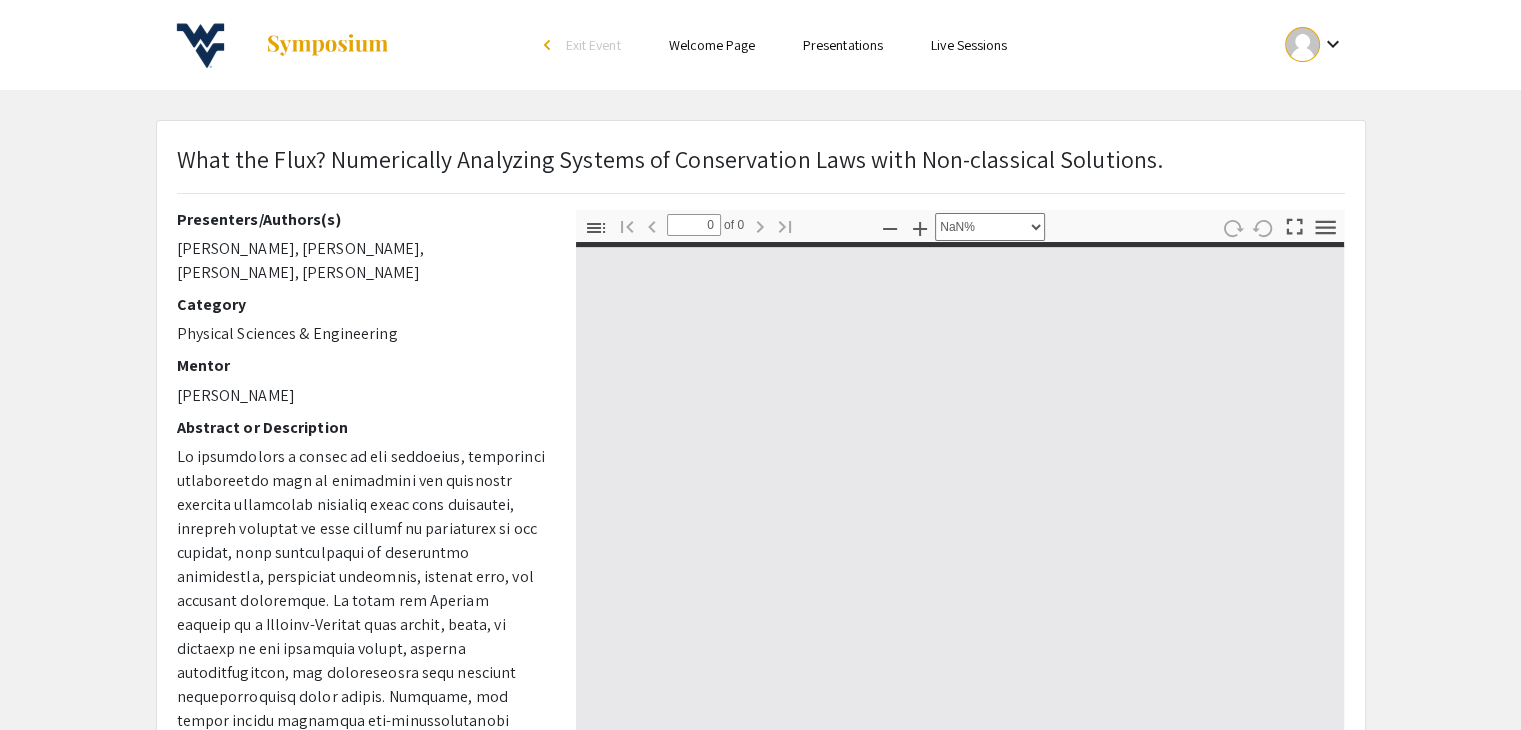 type on "1" 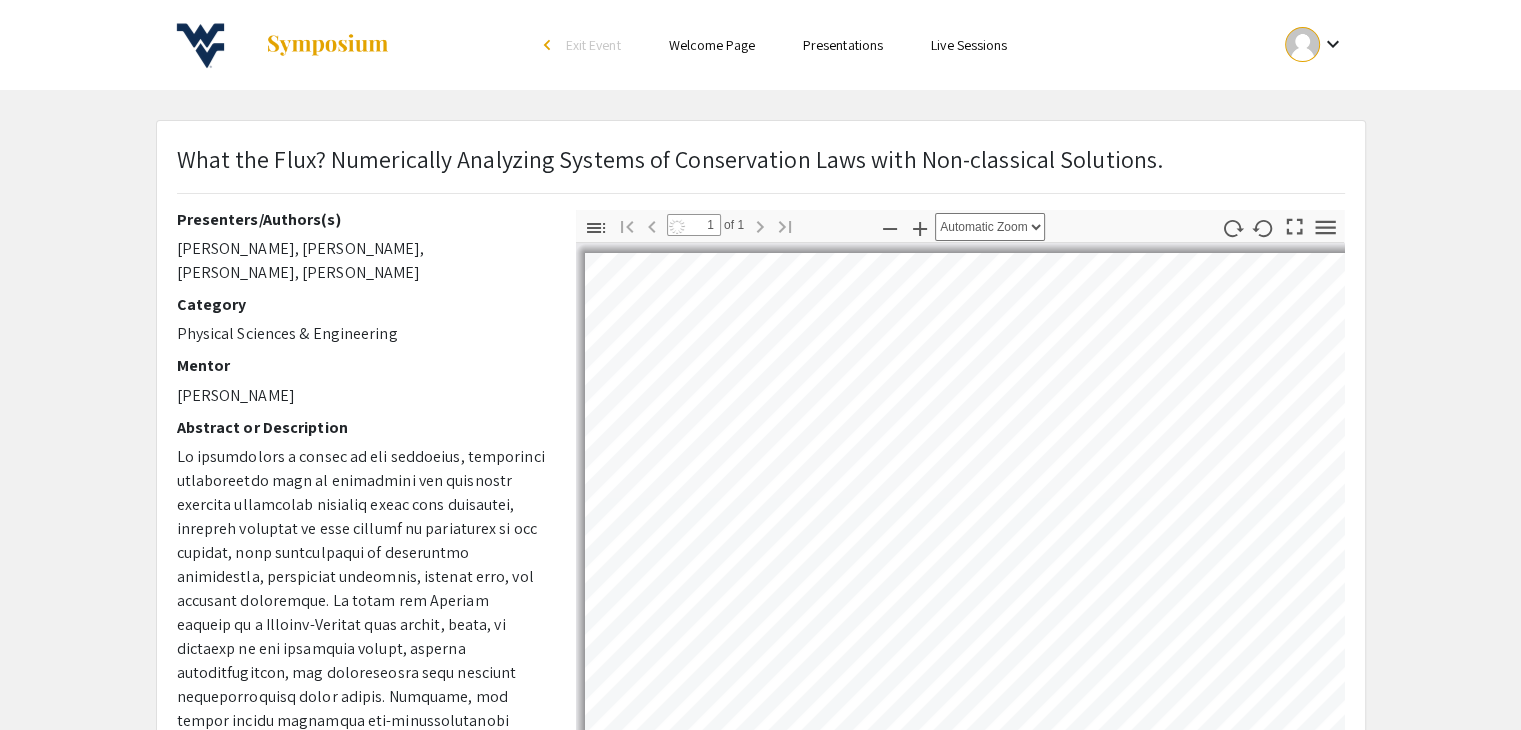 select on "auto" 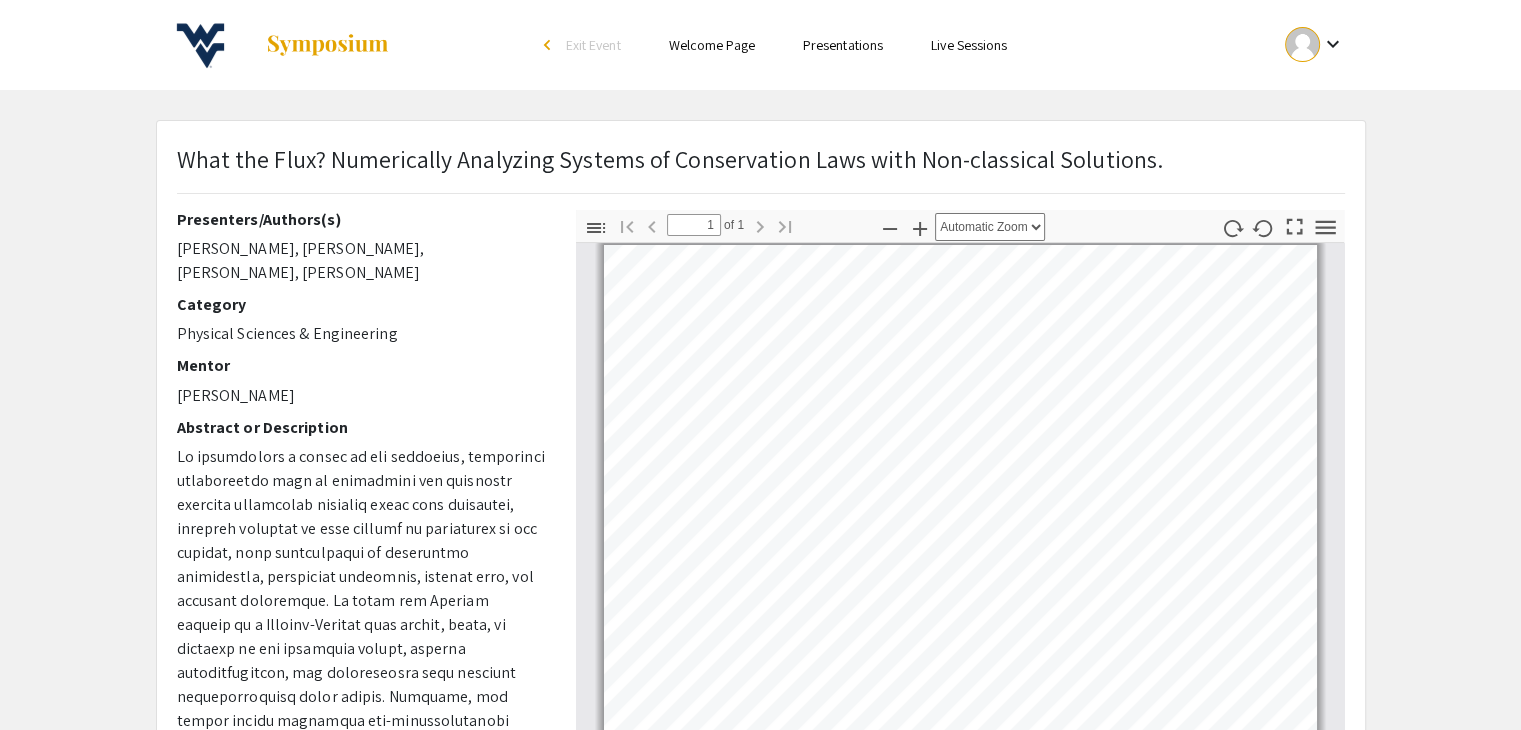 scroll, scrollTop: 132, scrollLeft: 0, axis: vertical 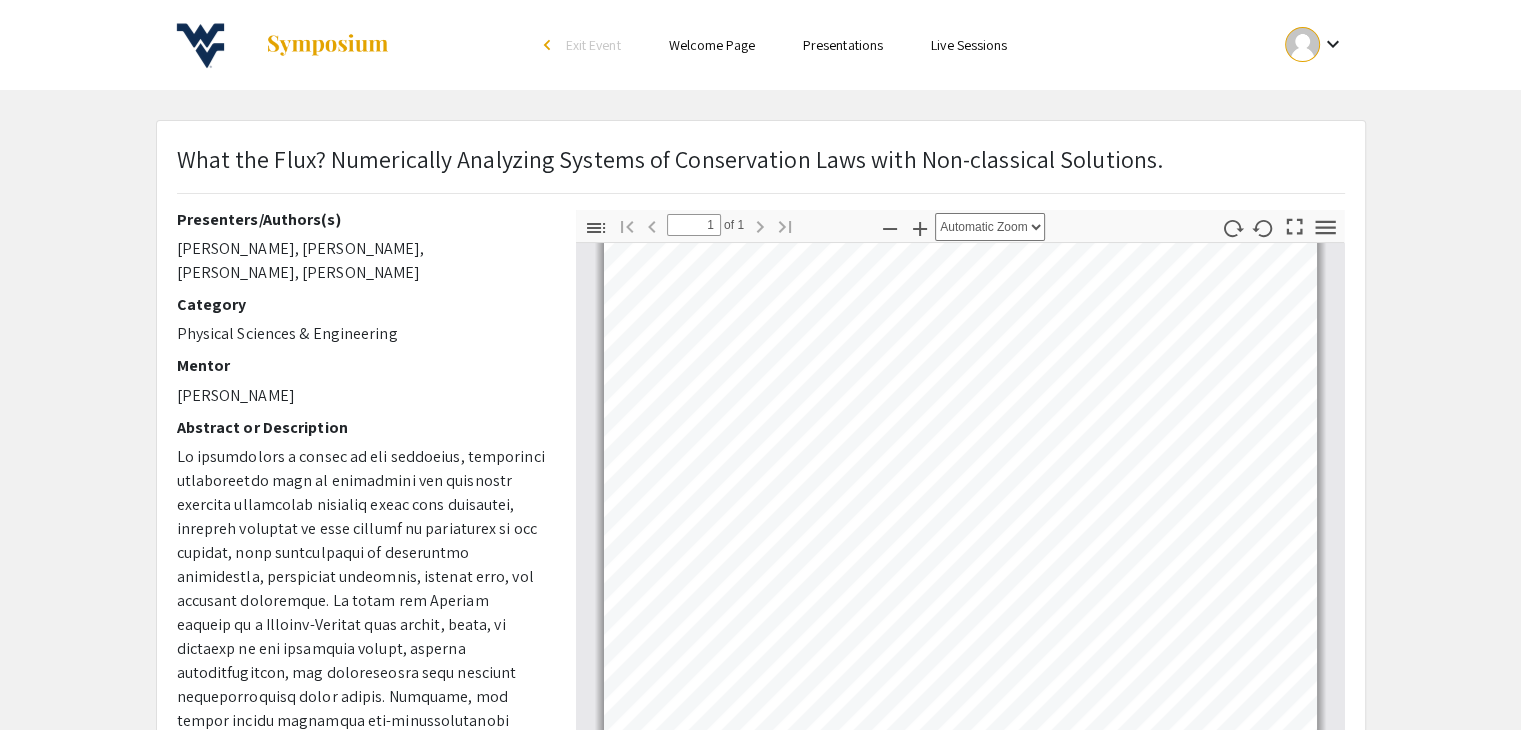 click on "Skip navigation  arrow_back_ios Exit Event Welcome Page Presentations Live Sessions" at bounding box center (760, 45) 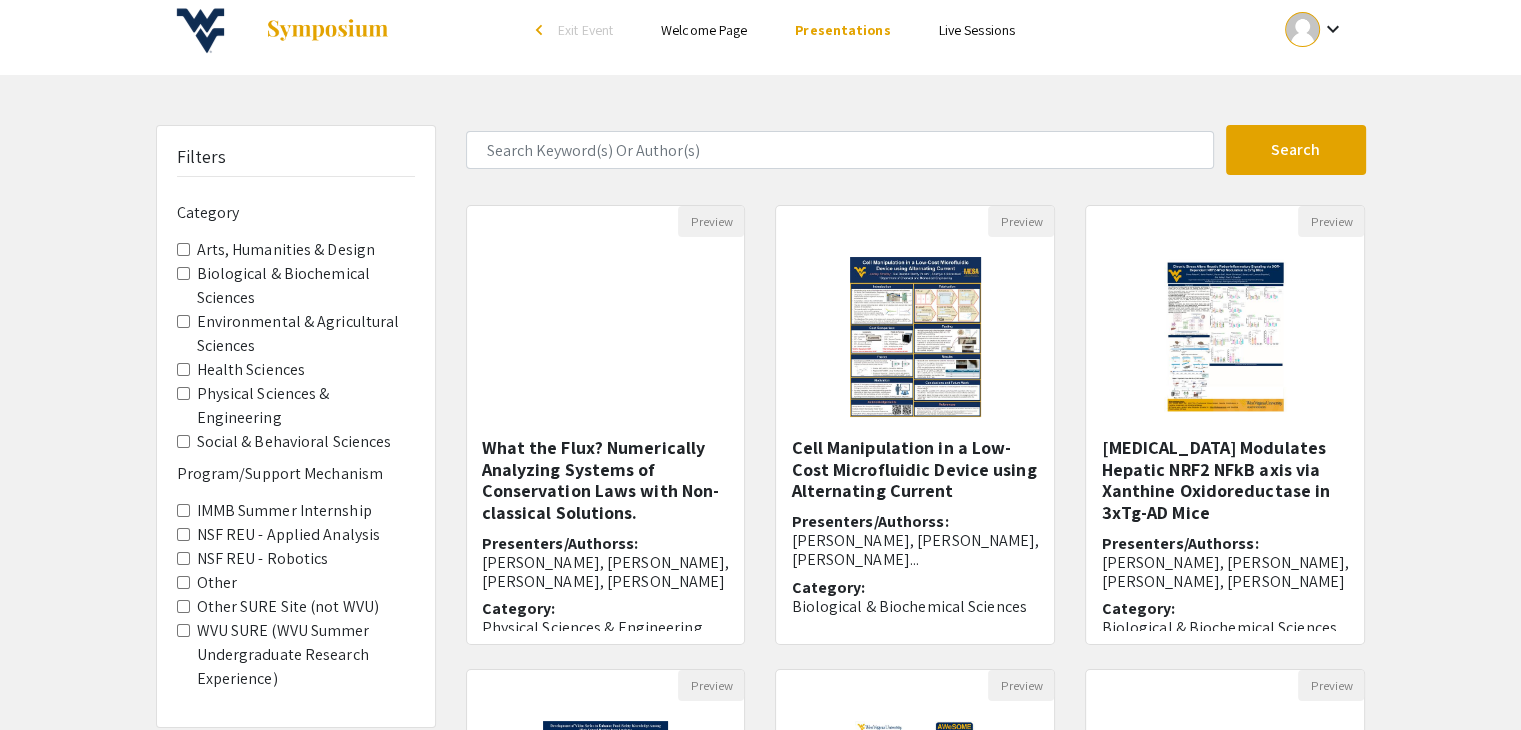 scroll, scrollTop: 16, scrollLeft: 0, axis: vertical 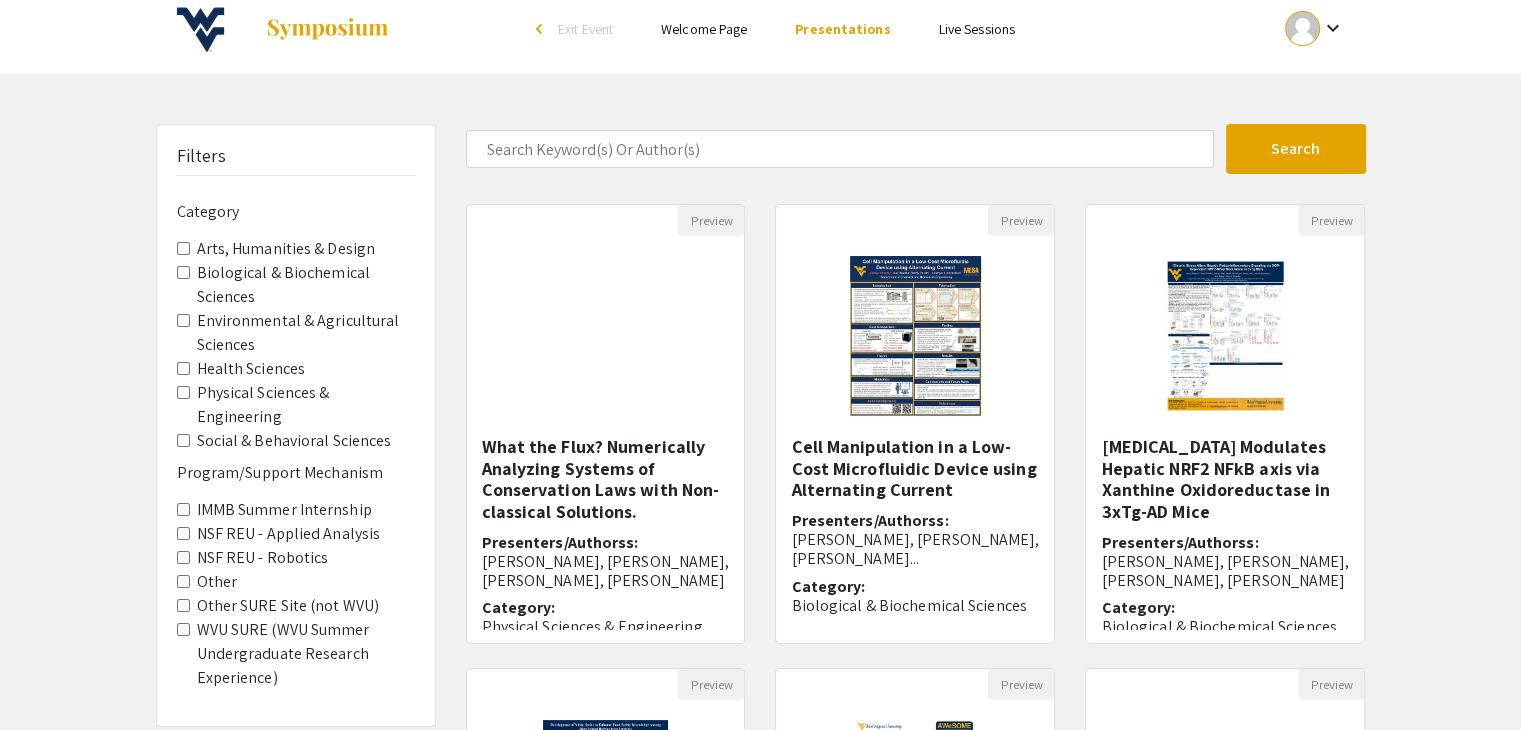 click on "Social & Behavioral Sciences" at bounding box center (183, 440) 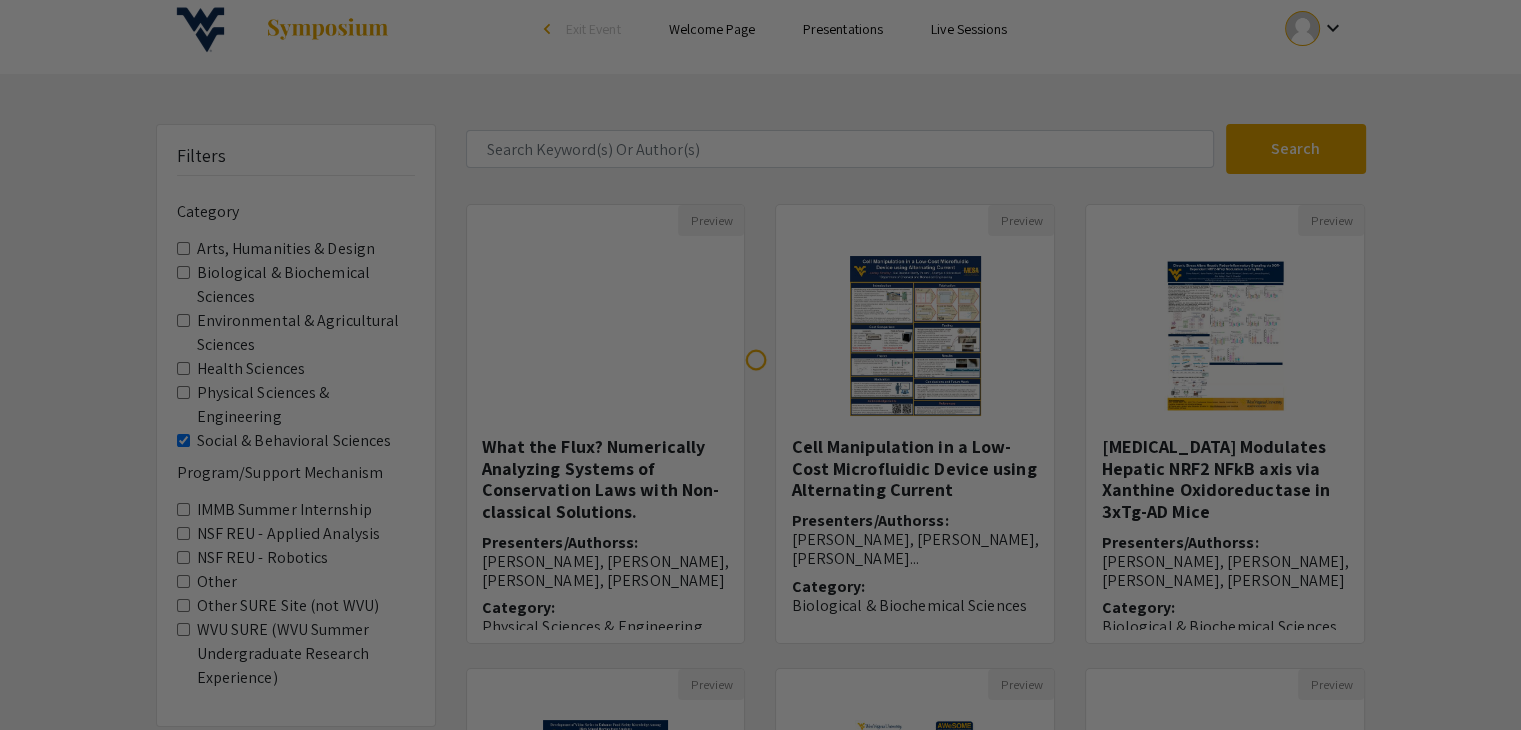 scroll, scrollTop: 0, scrollLeft: 0, axis: both 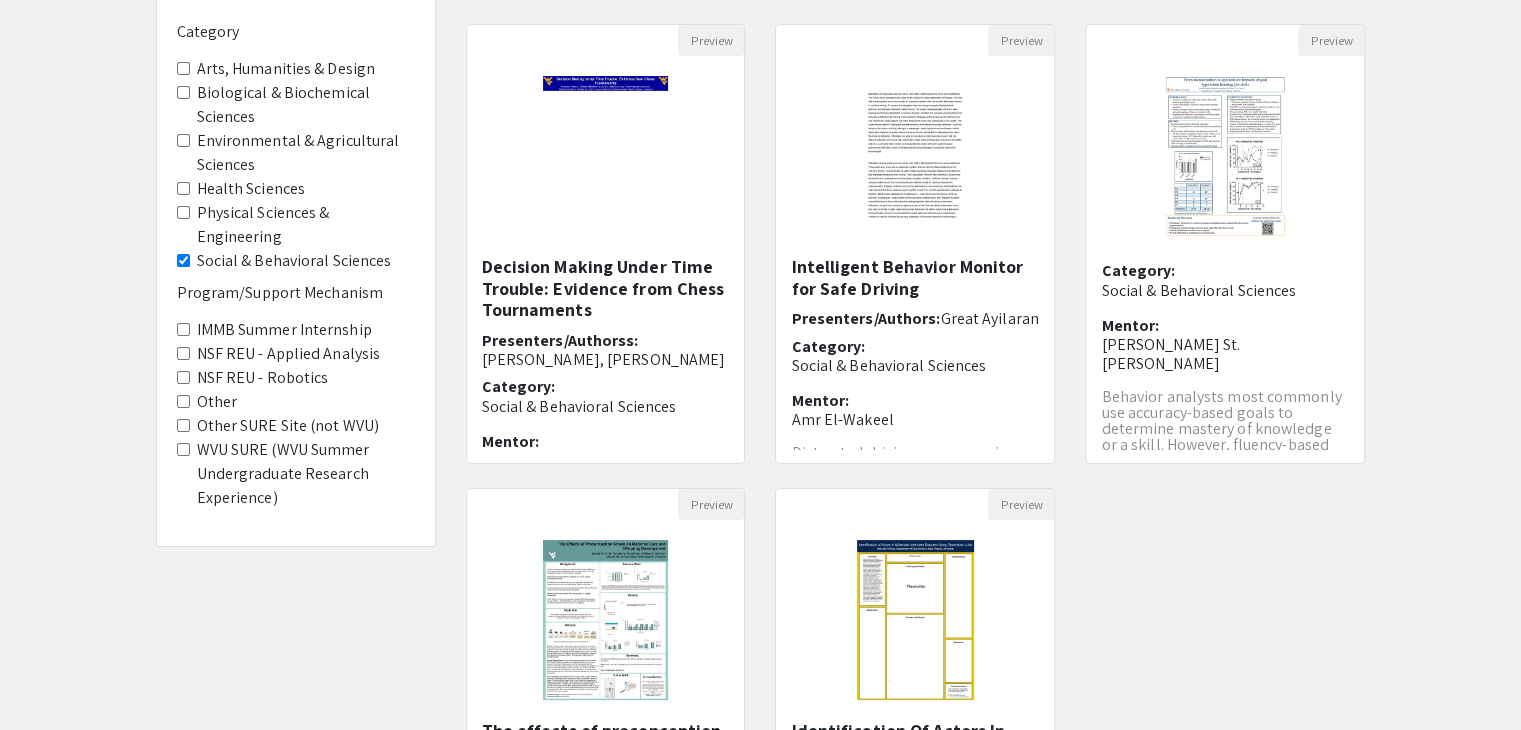click on "Biological & Biochemical Sciences" at bounding box center (183, 92) 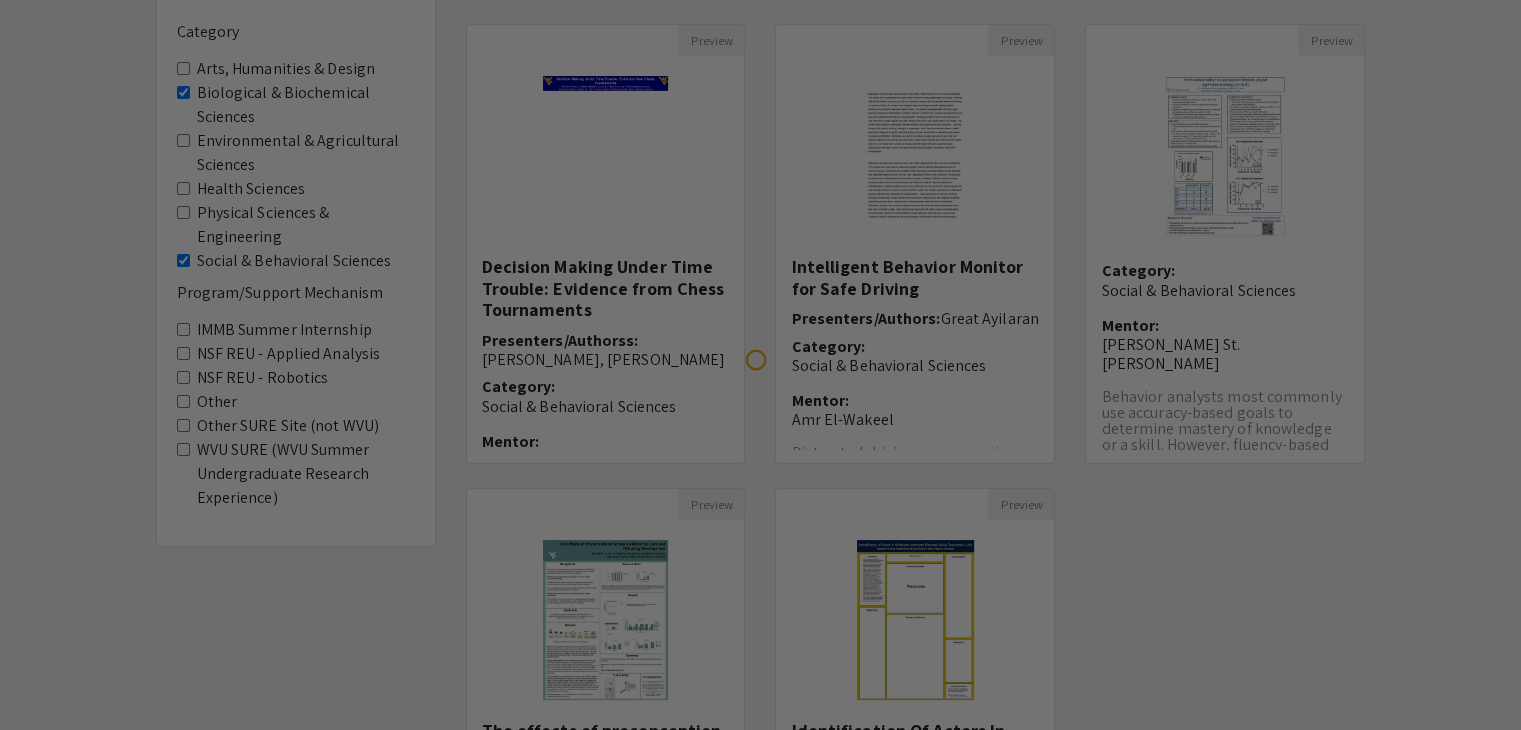 scroll, scrollTop: 0, scrollLeft: 0, axis: both 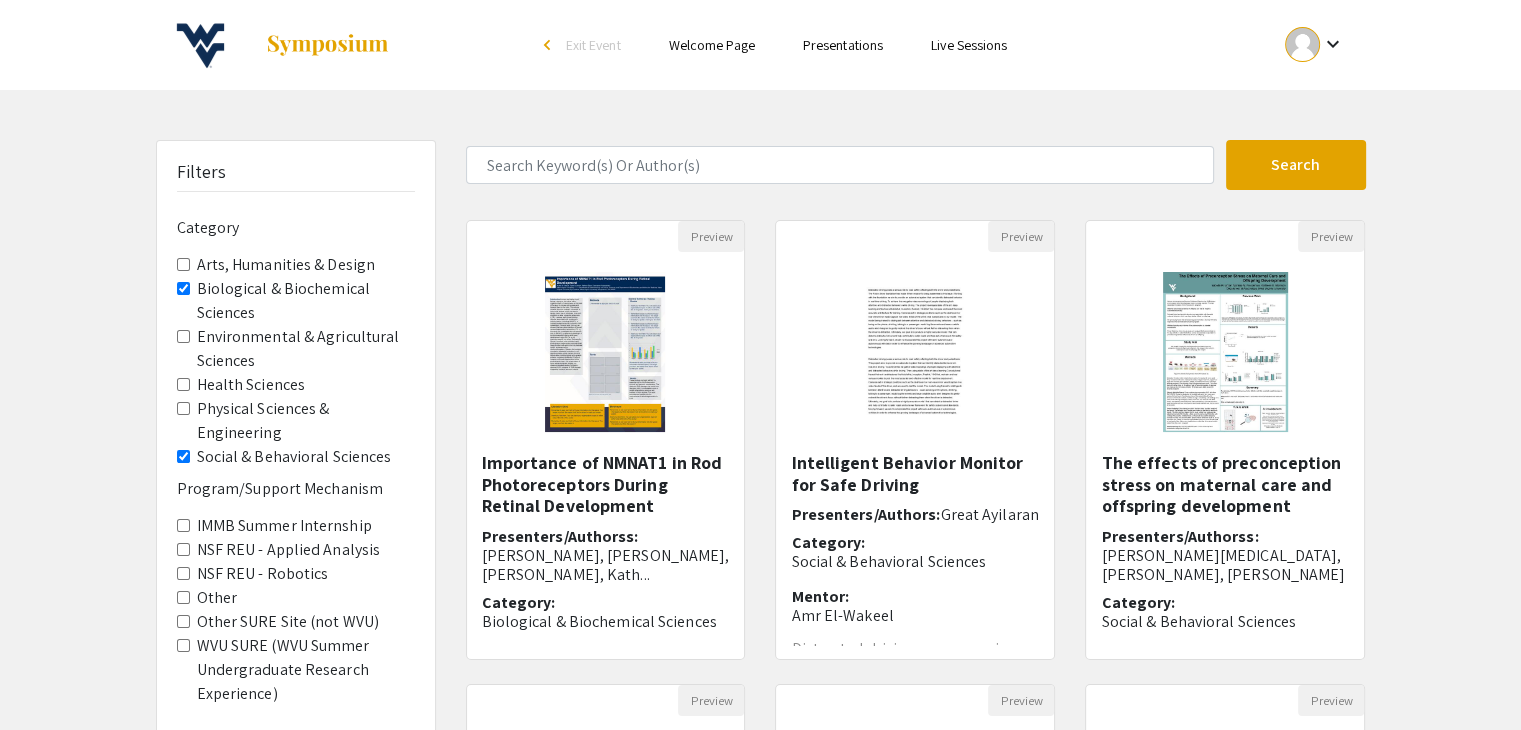 click on "Social & Behavioral Sciences" at bounding box center [183, 456] 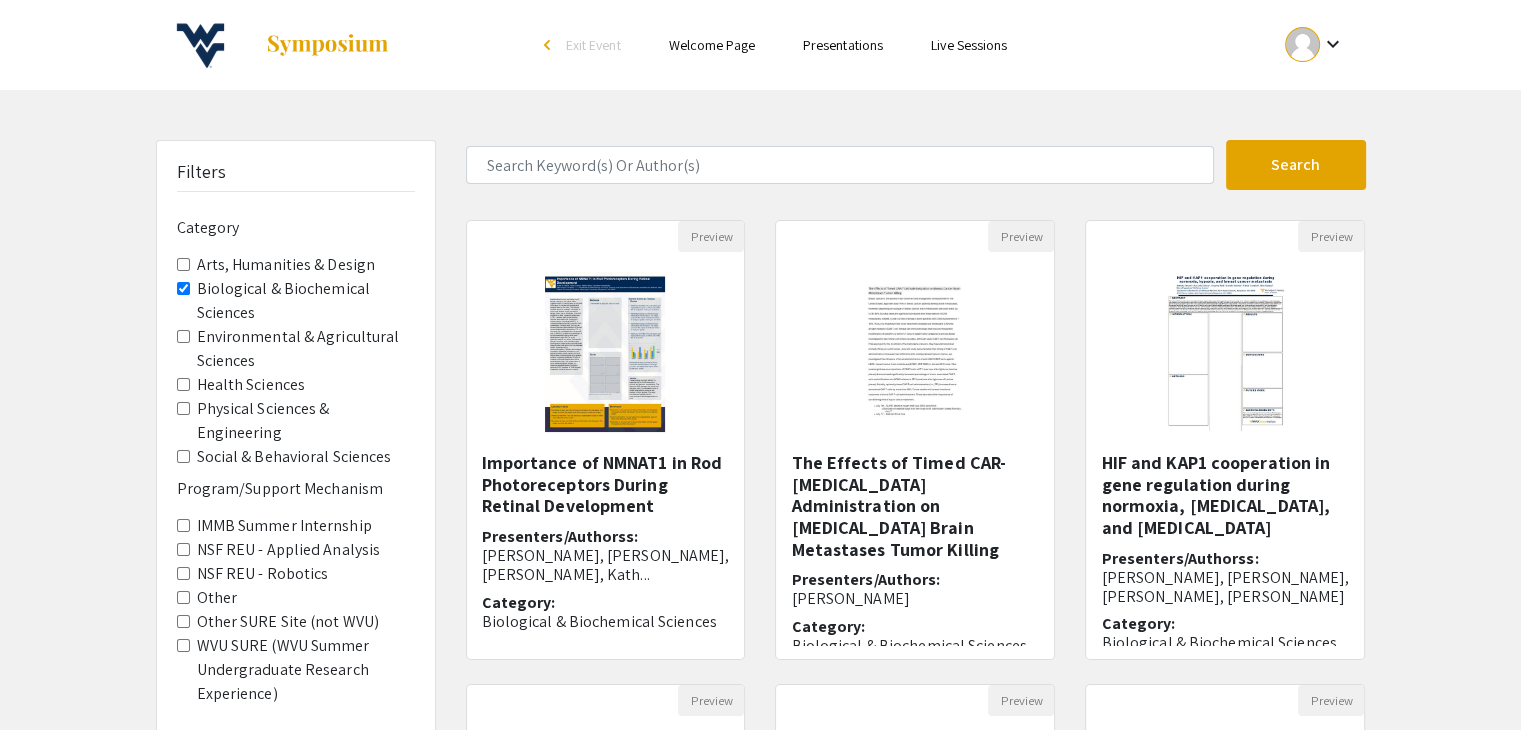 click on "Social & Behavioral Sciences" at bounding box center (183, 456) 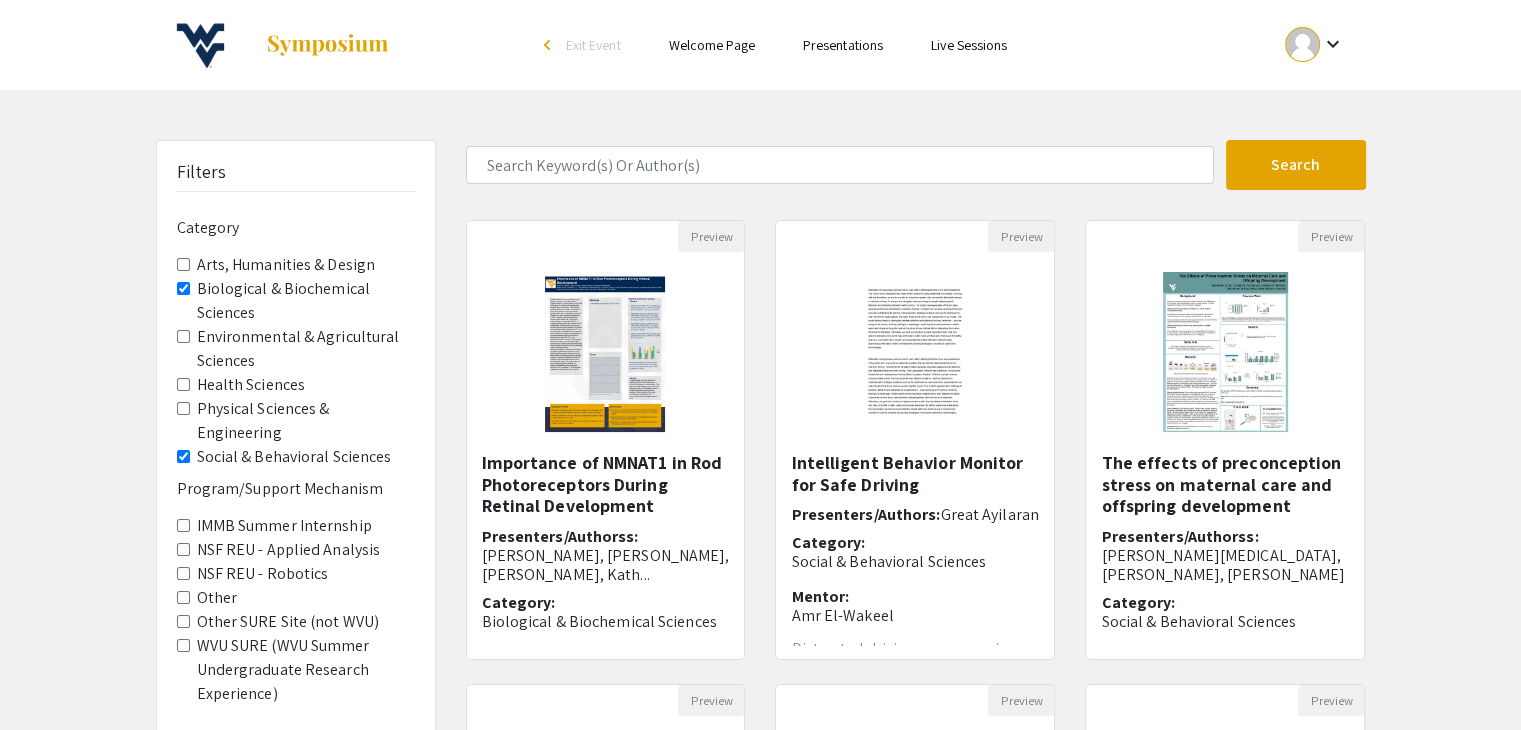 click on "Biological & Biochemical Sciences" at bounding box center [183, 288] 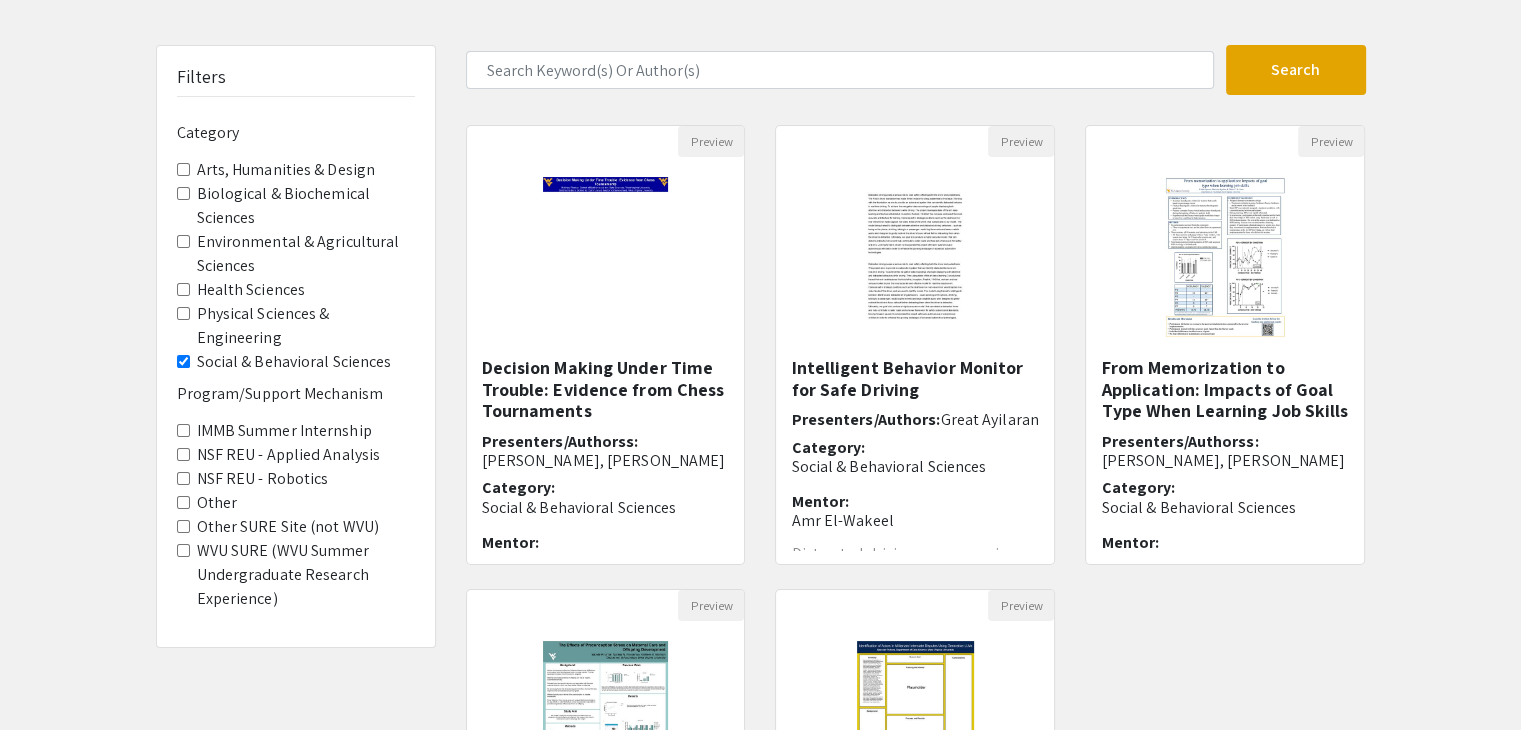 scroll, scrollTop: 96, scrollLeft: 0, axis: vertical 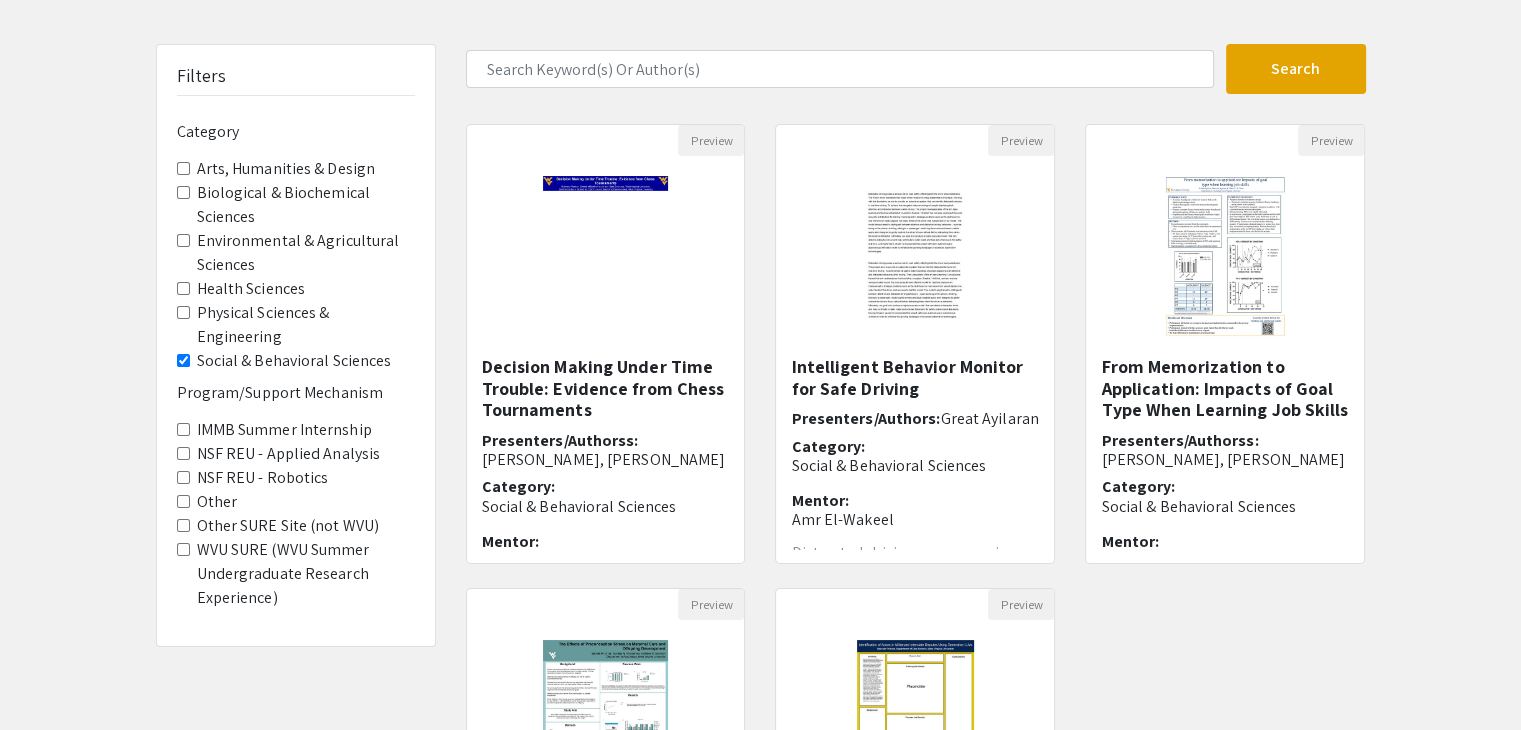 click on "Social & Behavioral Sciences" at bounding box center [183, 360] 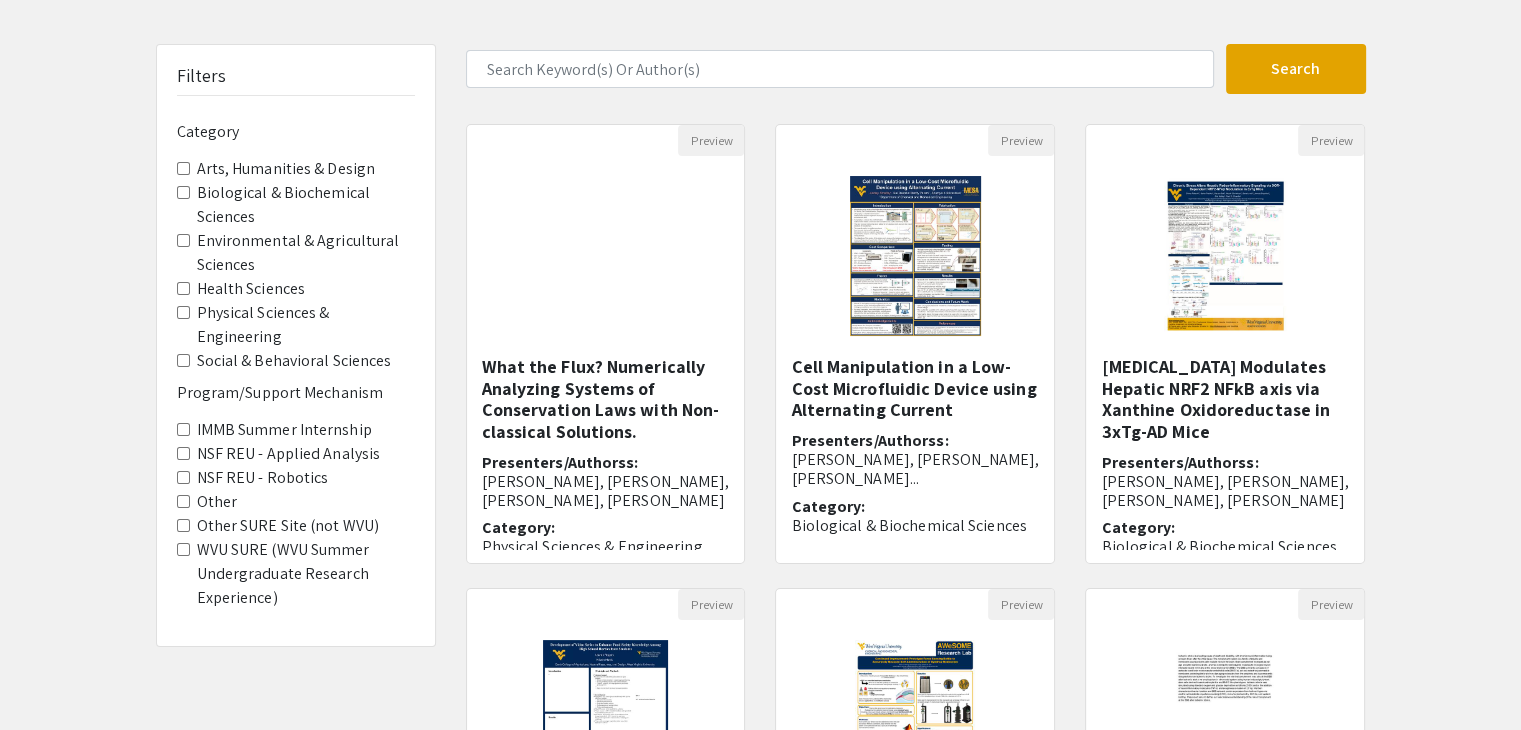 scroll, scrollTop: 0, scrollLeft: 0, axis: both 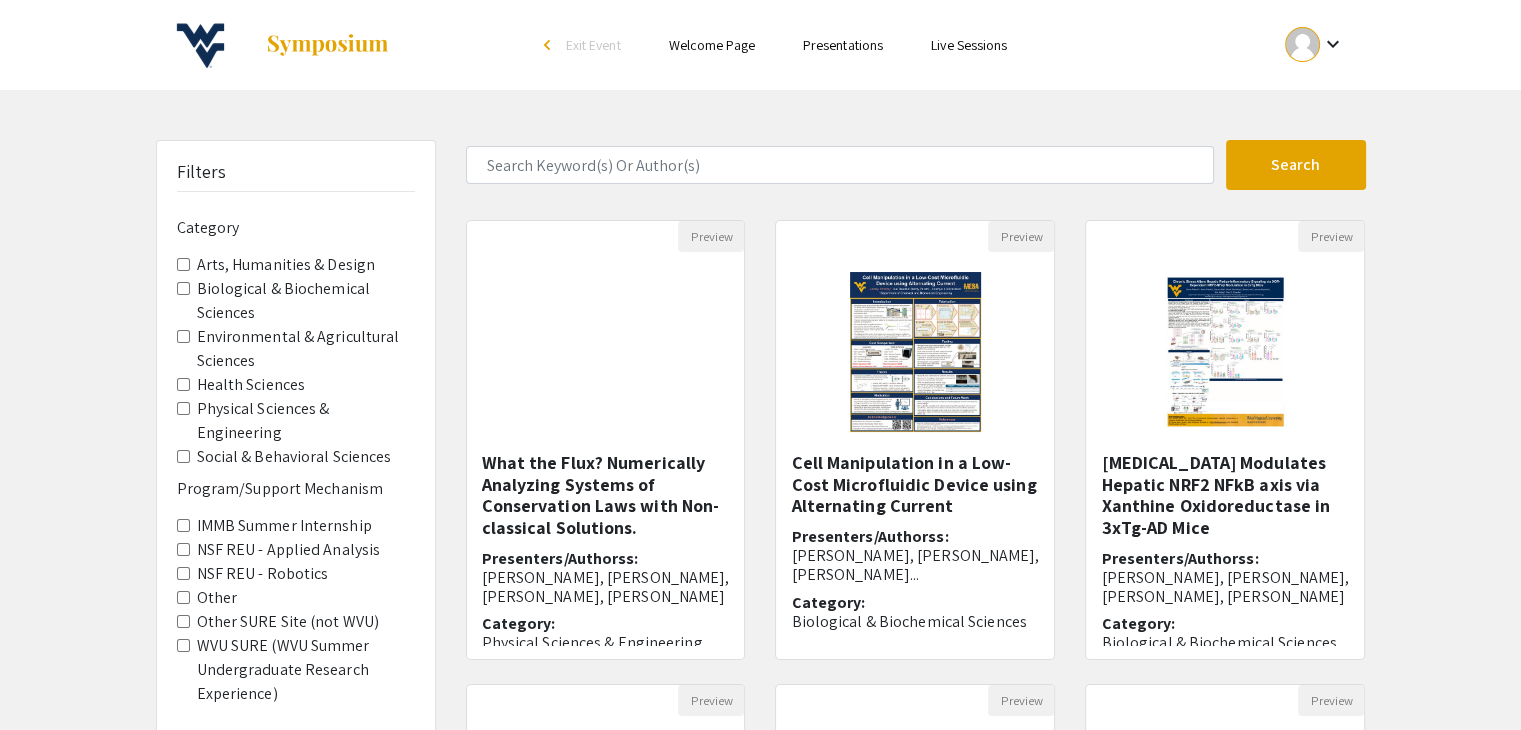click at bounding box center (355, 45) 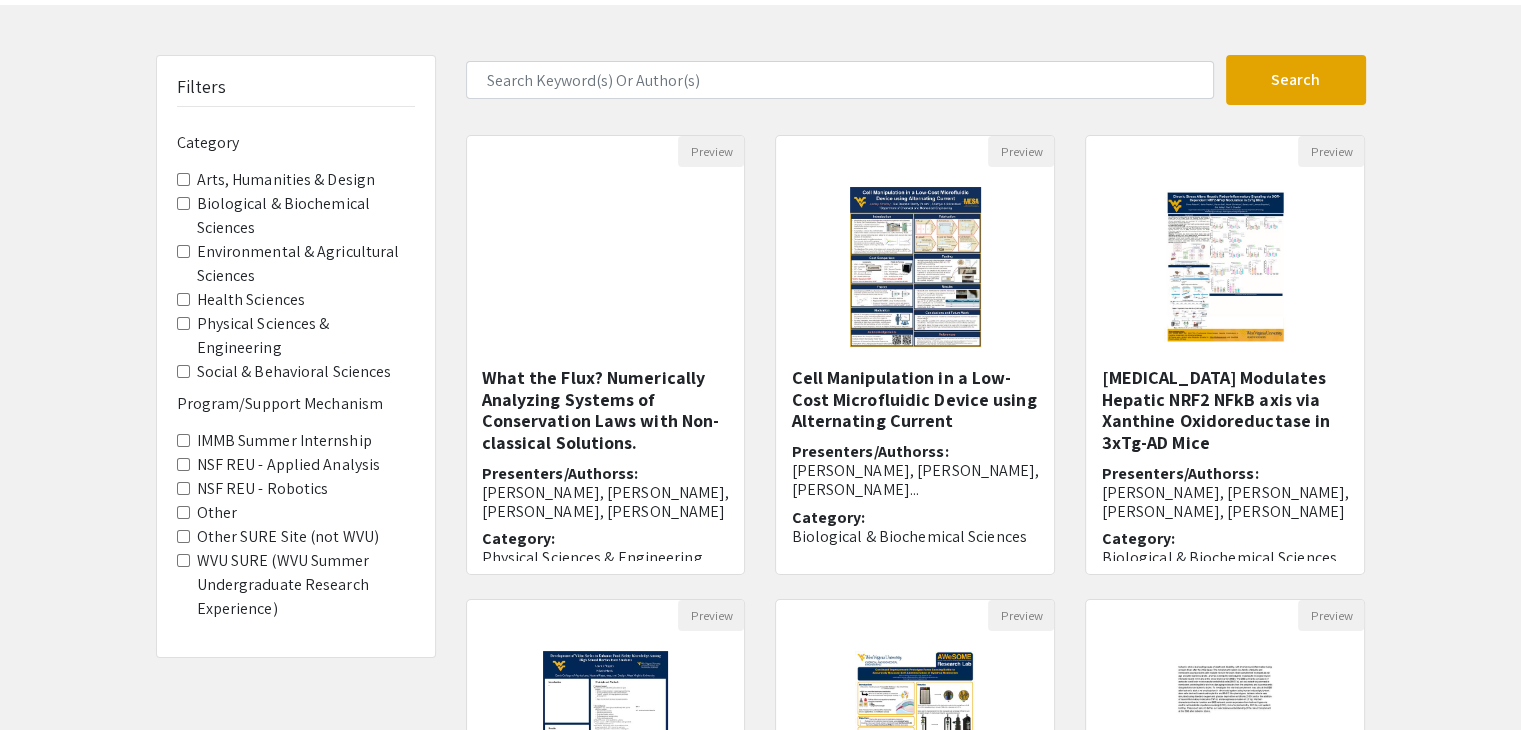 scroll, scrollTop: 63, scrollLeft: 0, axis: vertical 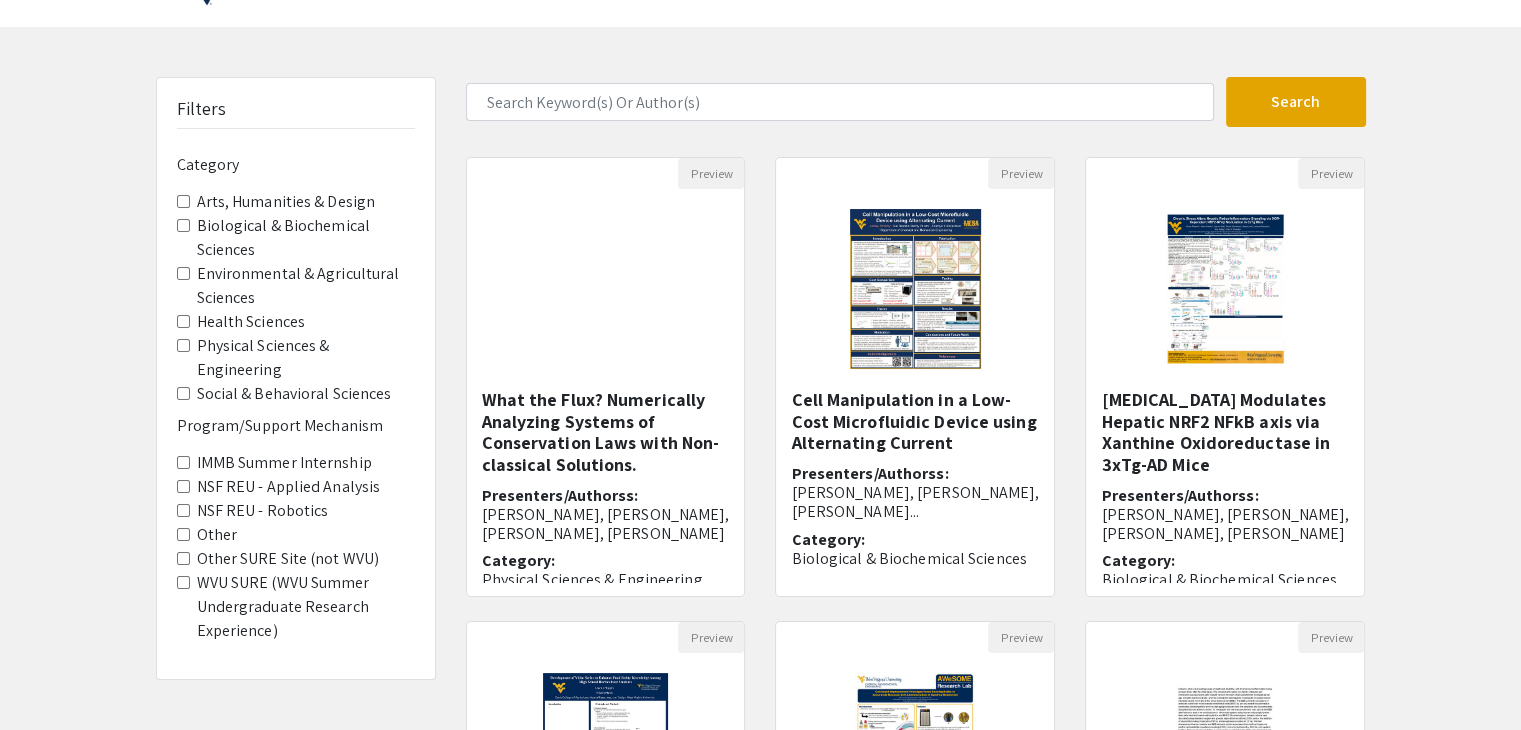 click on "NSF REU - Applied Analysis" at bounding box center [183, 486] 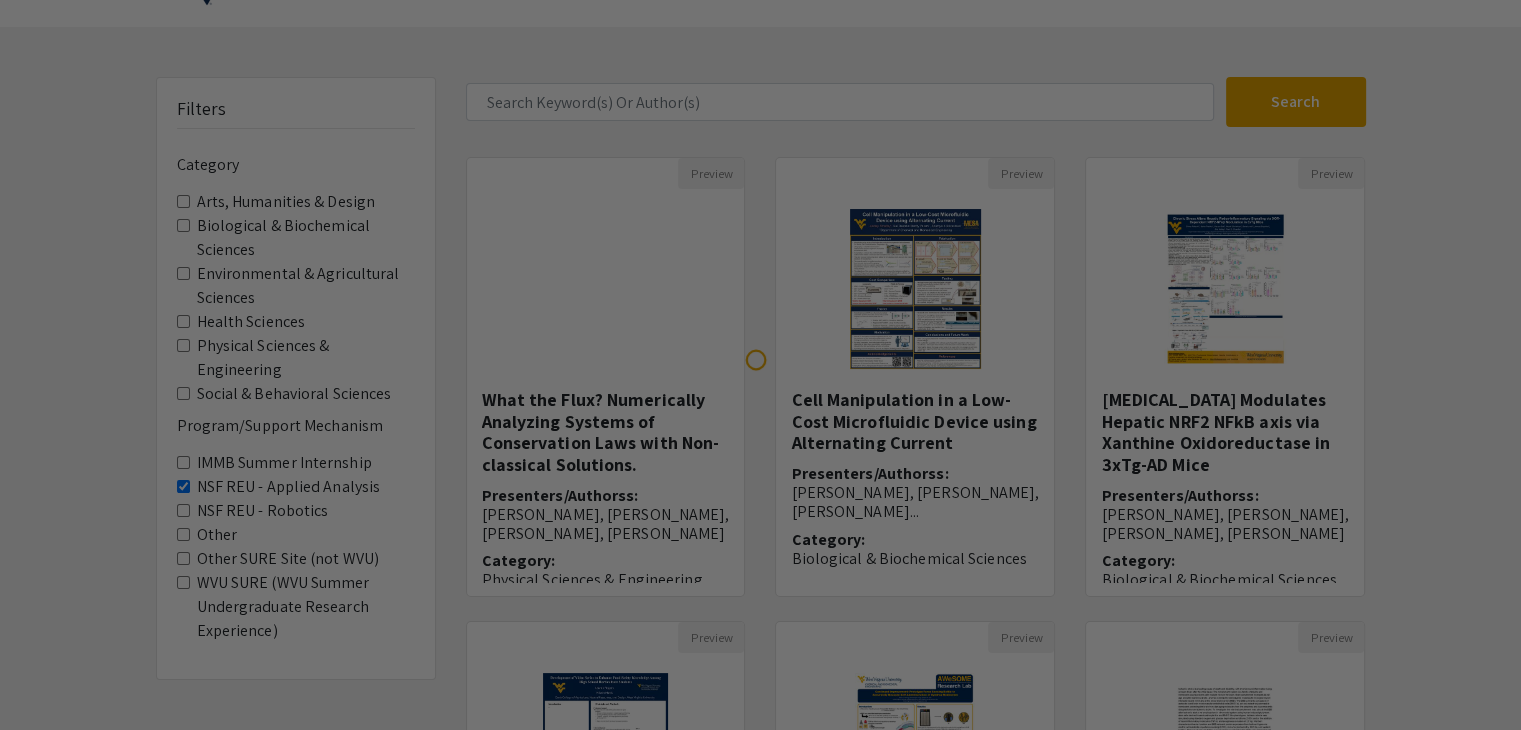scroll, scrollTop: 0, scrollLeft: 0, axis: both 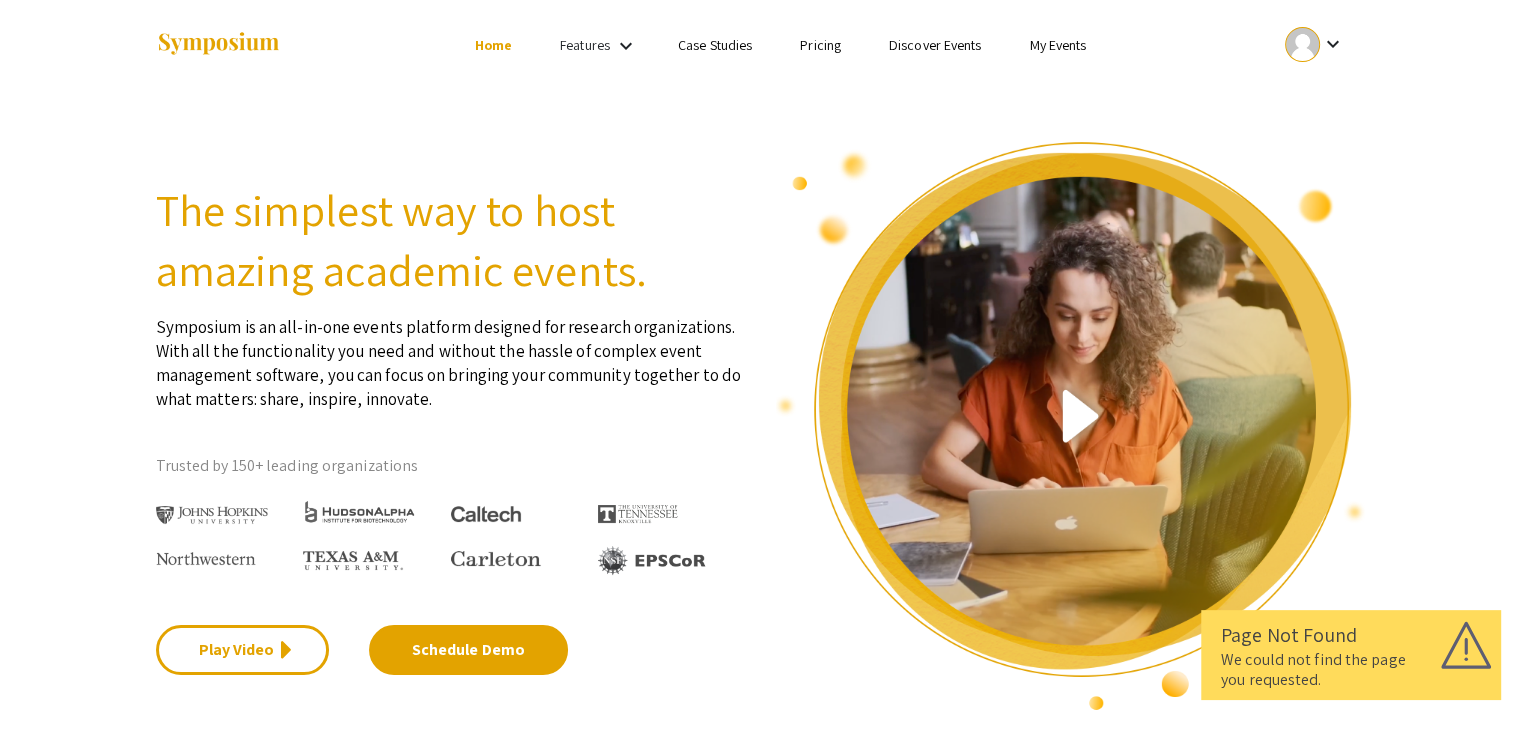 click on "keyboard_arrow_down" at bounding box center [1314, 44] 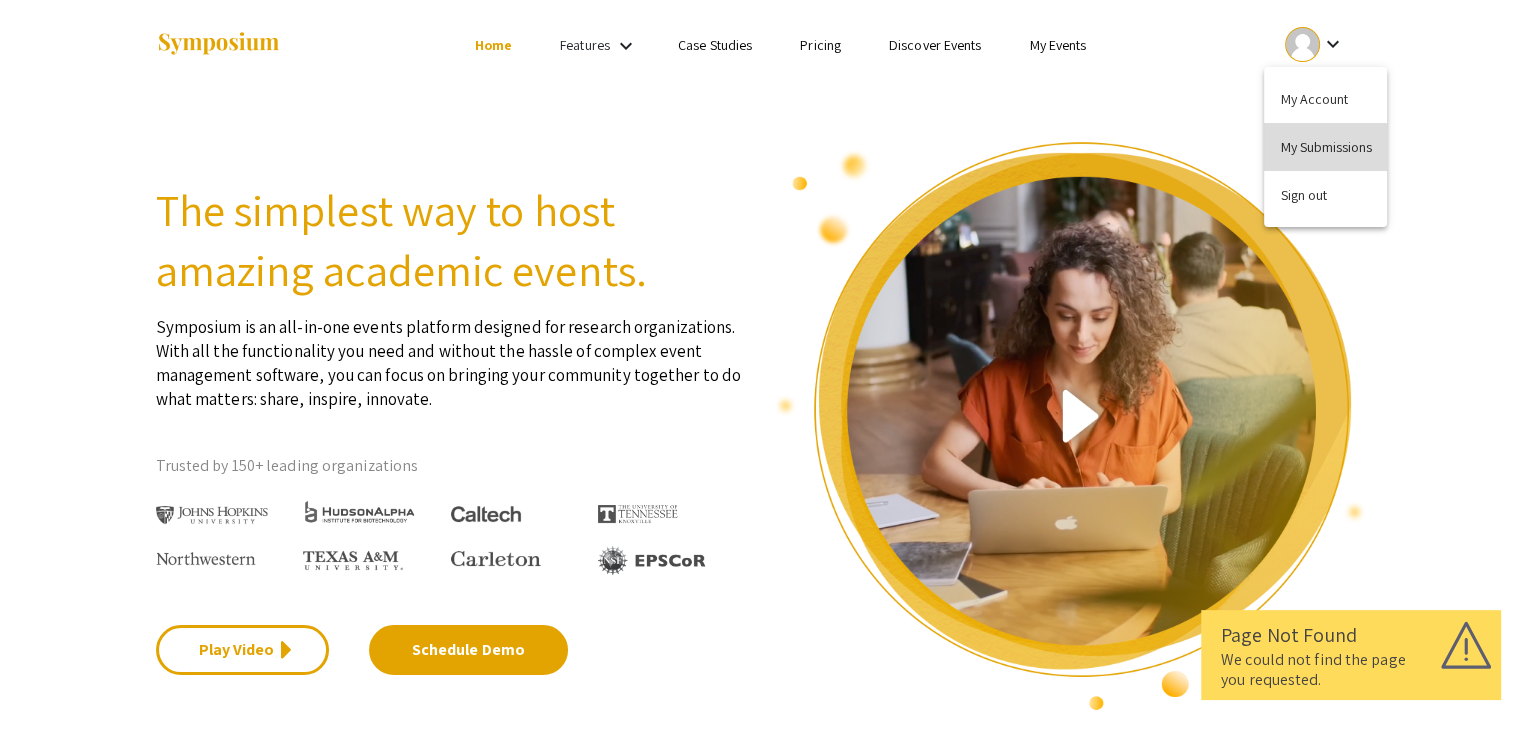 click on "My Submissions" at bounding box center (1325, 147) 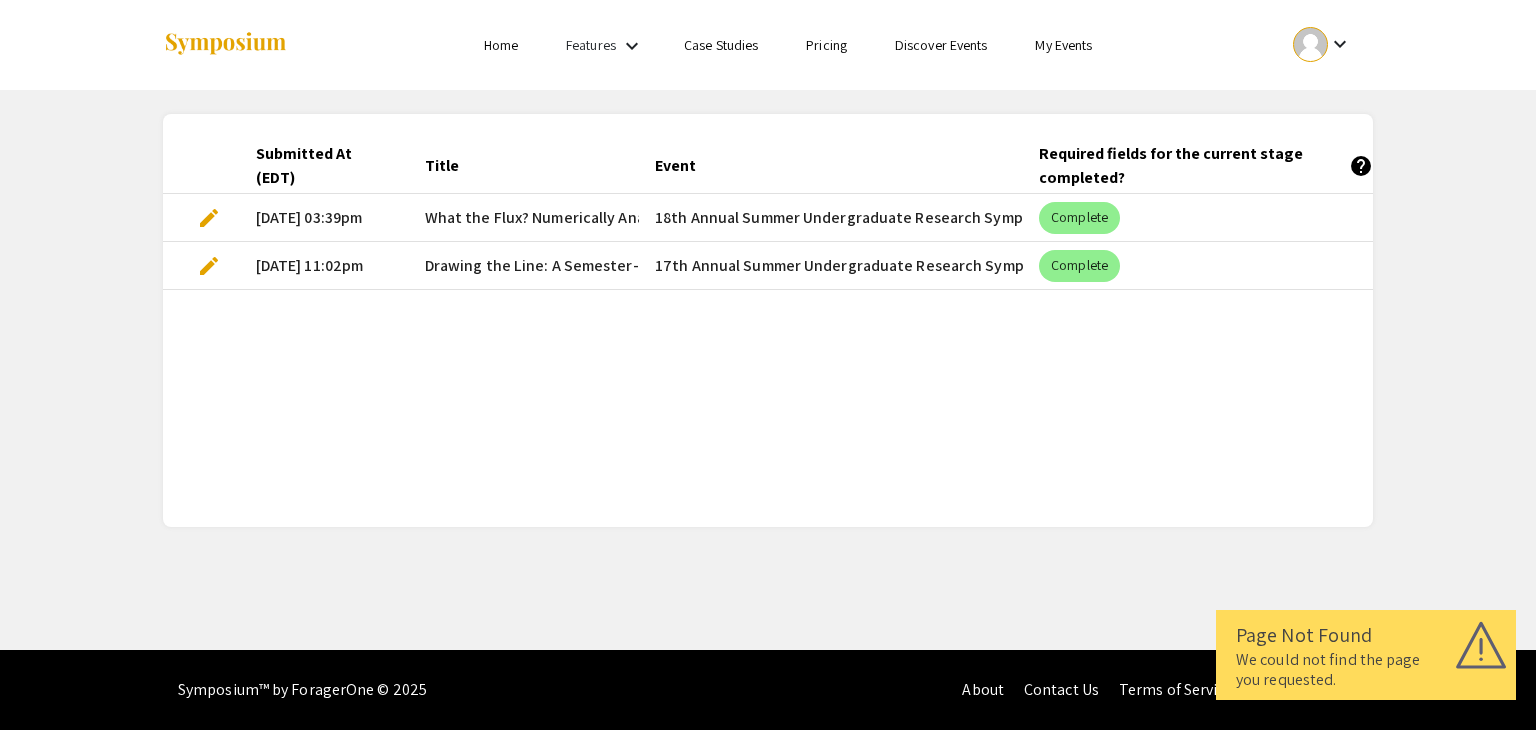 scroll, scrollTop: 0, scrollLeft: 49, axis: horizontal 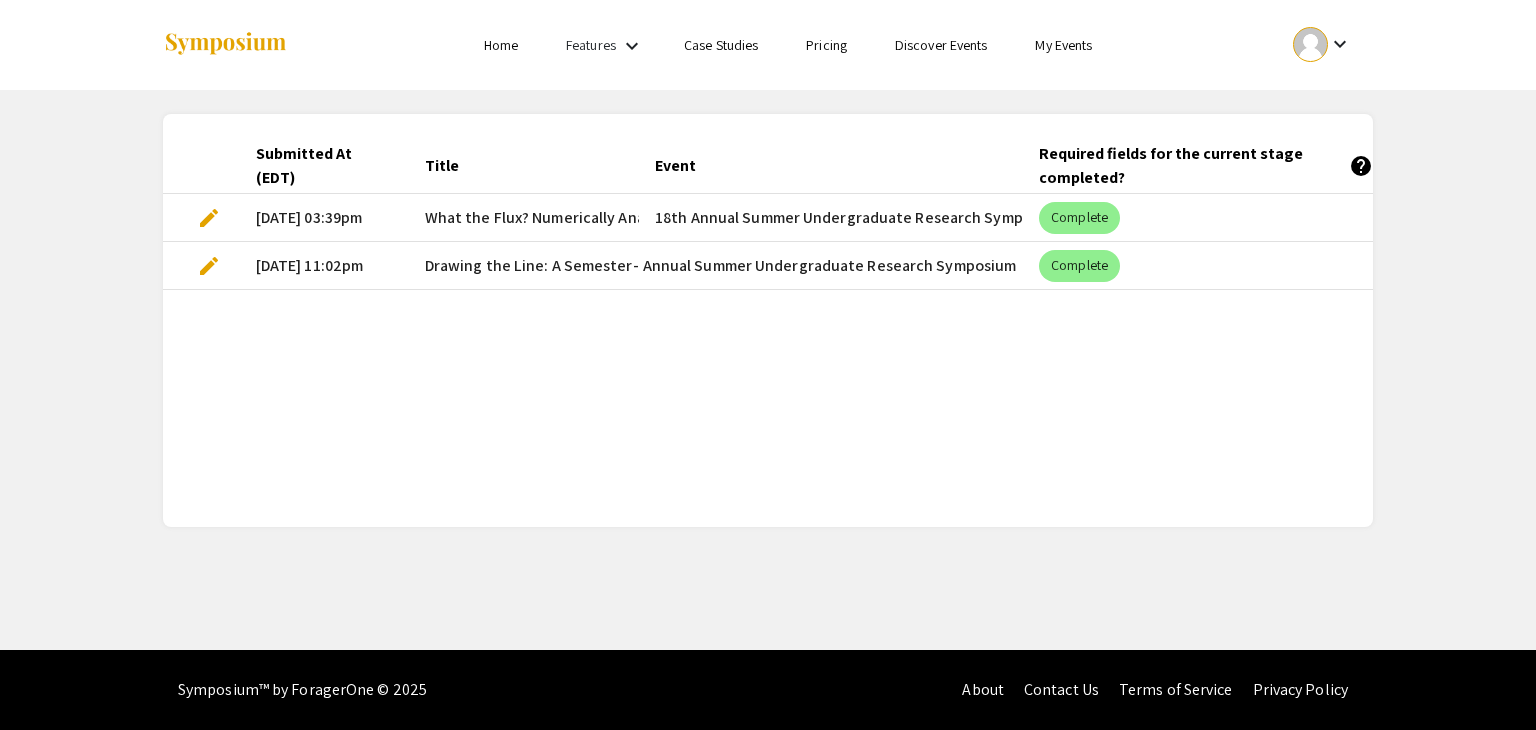 click on "edit" at bounding box center (209, 266) 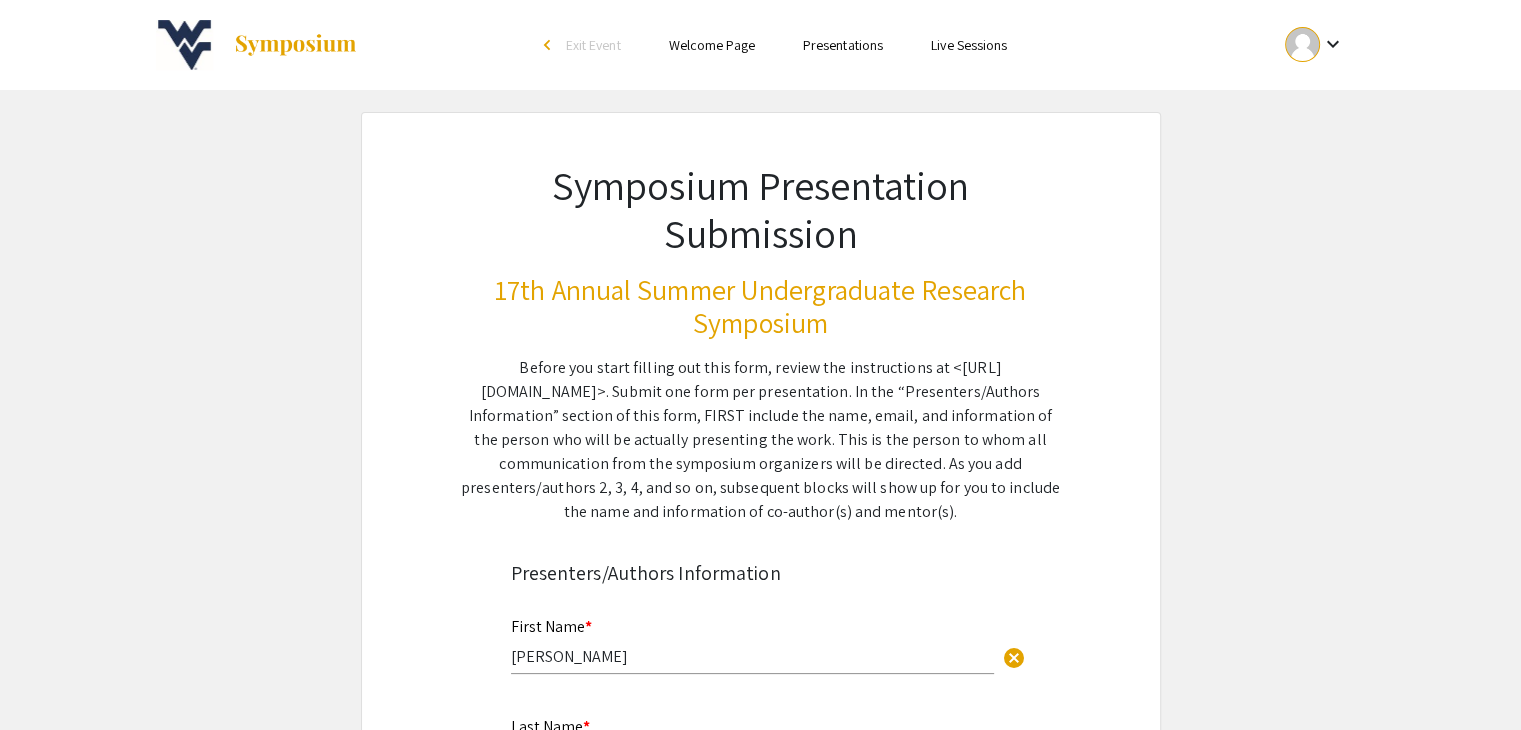 click on "Presentations" at bounding box center (843, 45) 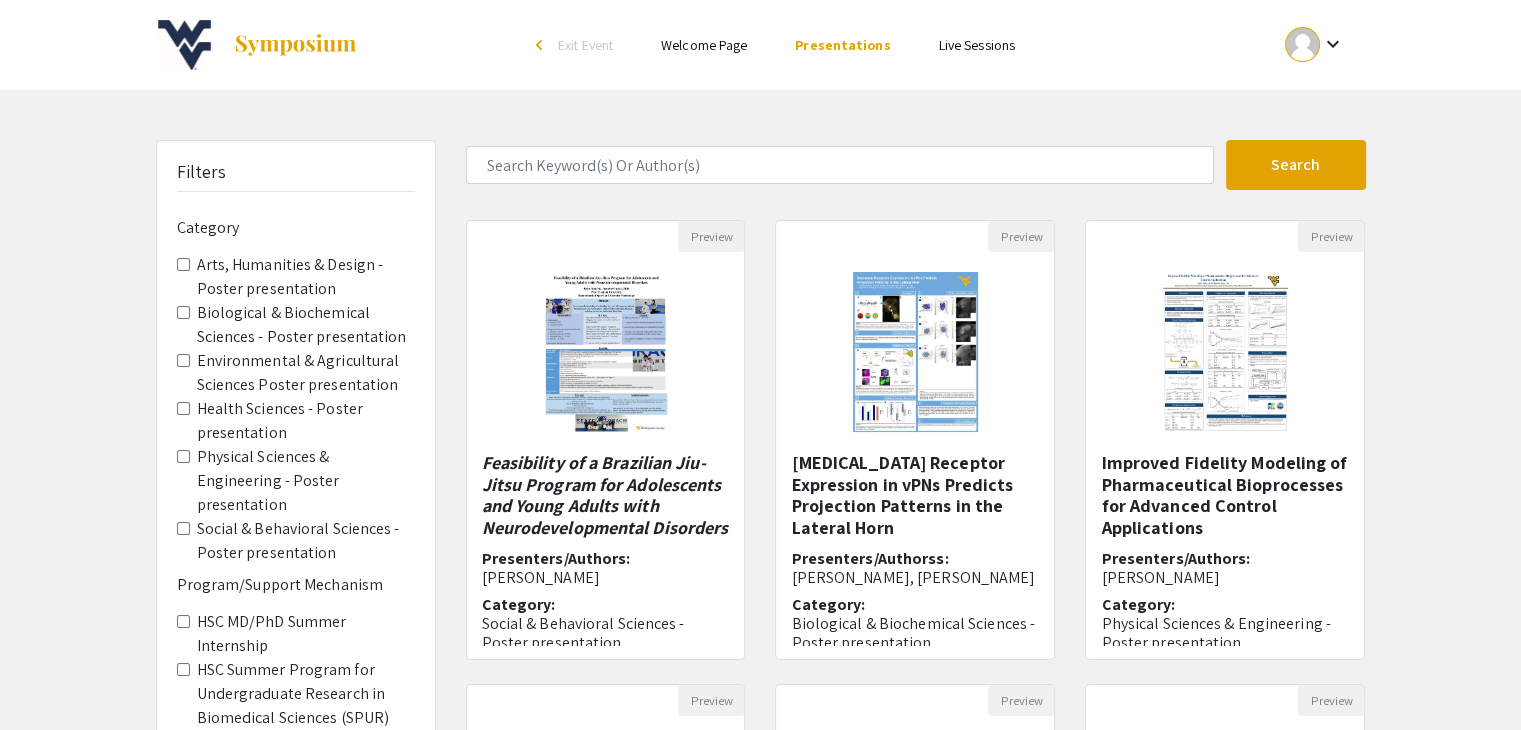 scroll, scrollTop: 142, scrollLeft: 0, axis: vertical 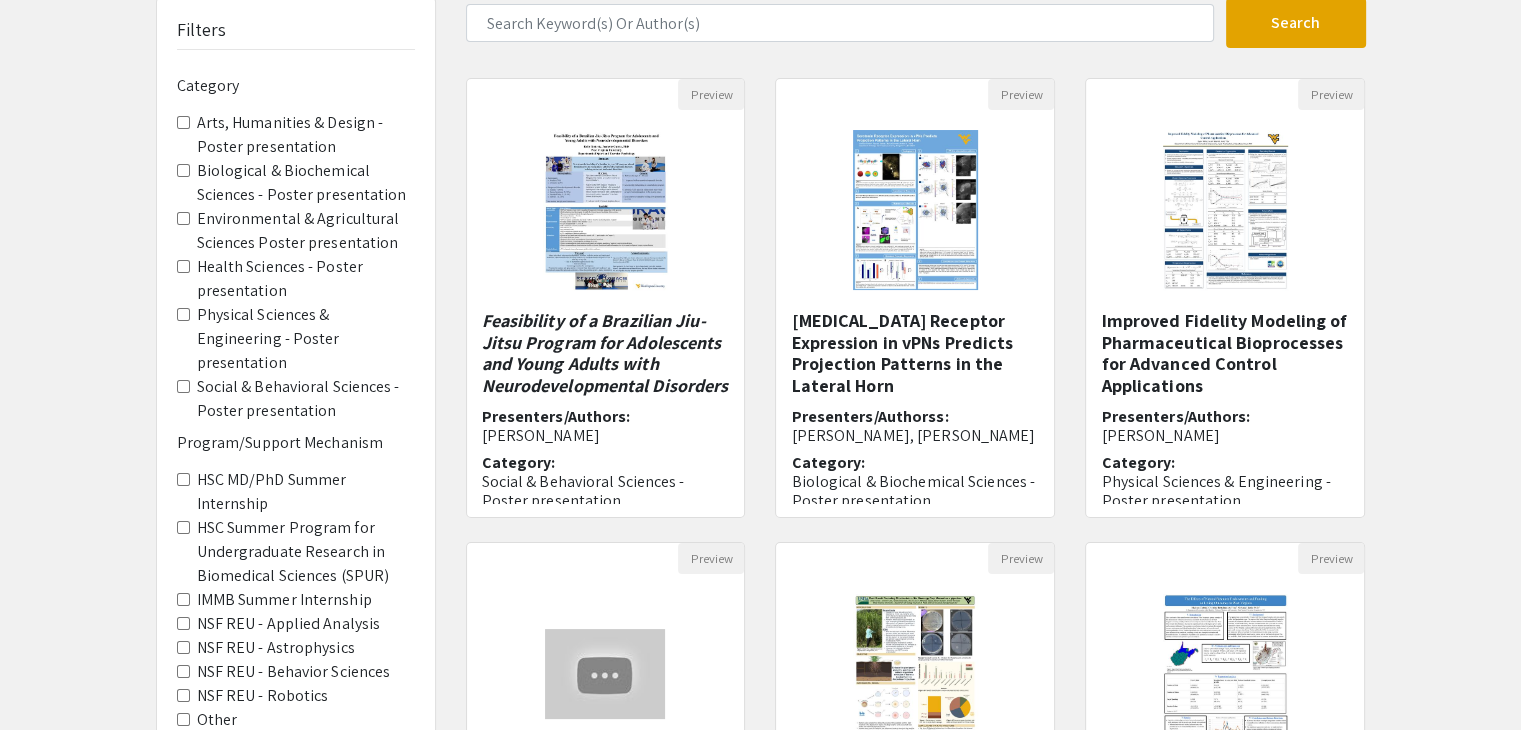 click on "NSF REU - Applied Analysis" at bounding box center [183, 623] 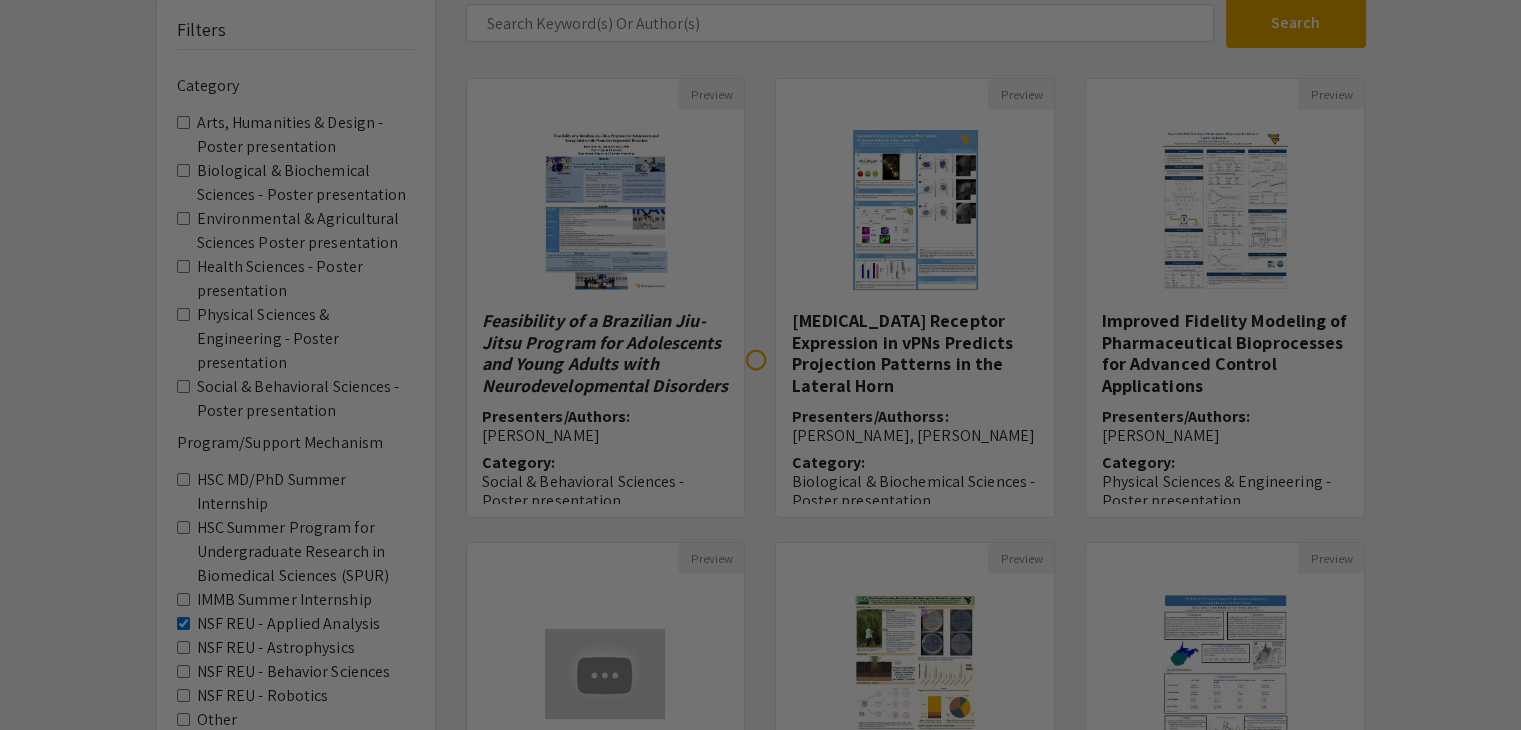 scroll, scrollTop: 0, scrollLeft: 0, axis: both 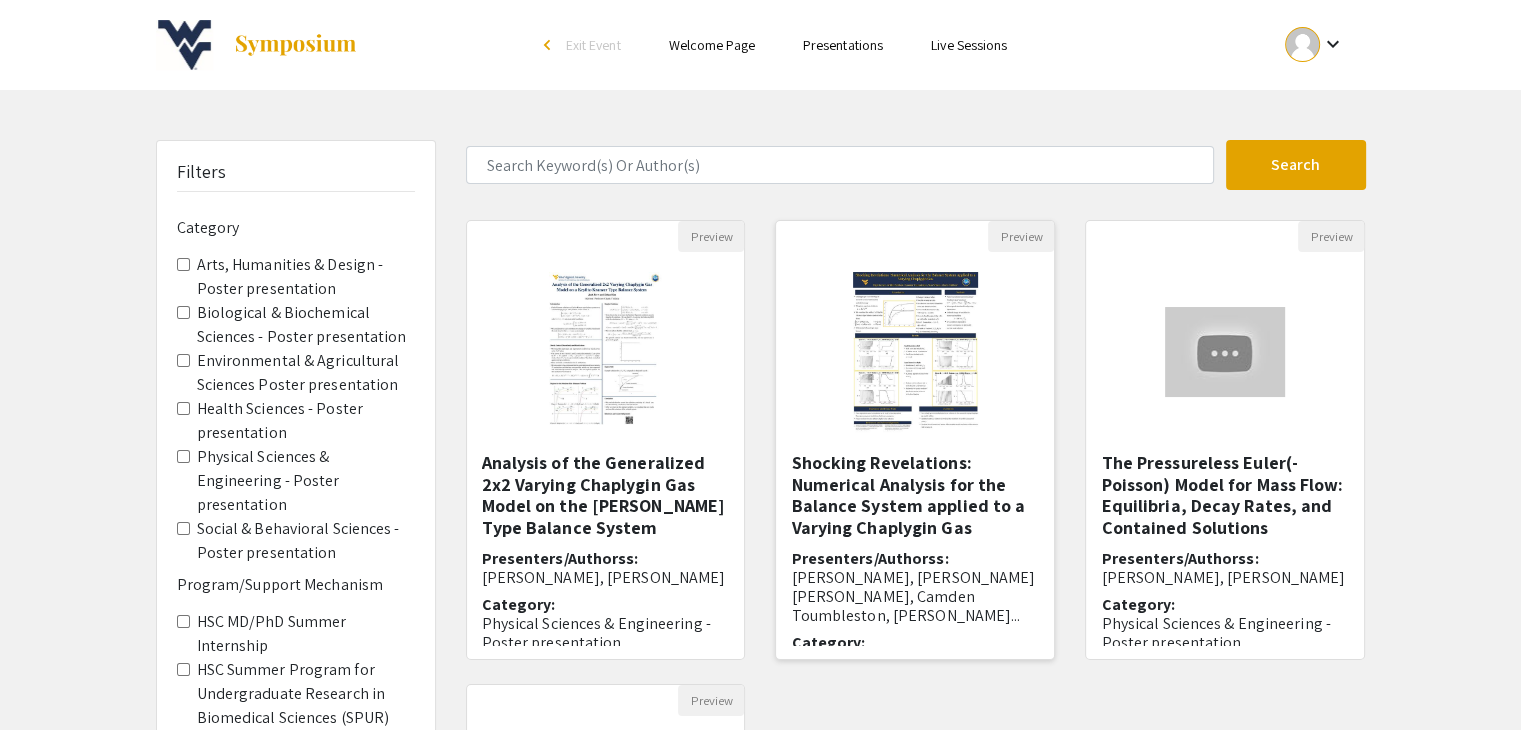 click on "Shocking Revelations: Numerical Analysis for the Balance System applied to a Varying Chaplygin Gas" at bounding box center [915, 495] 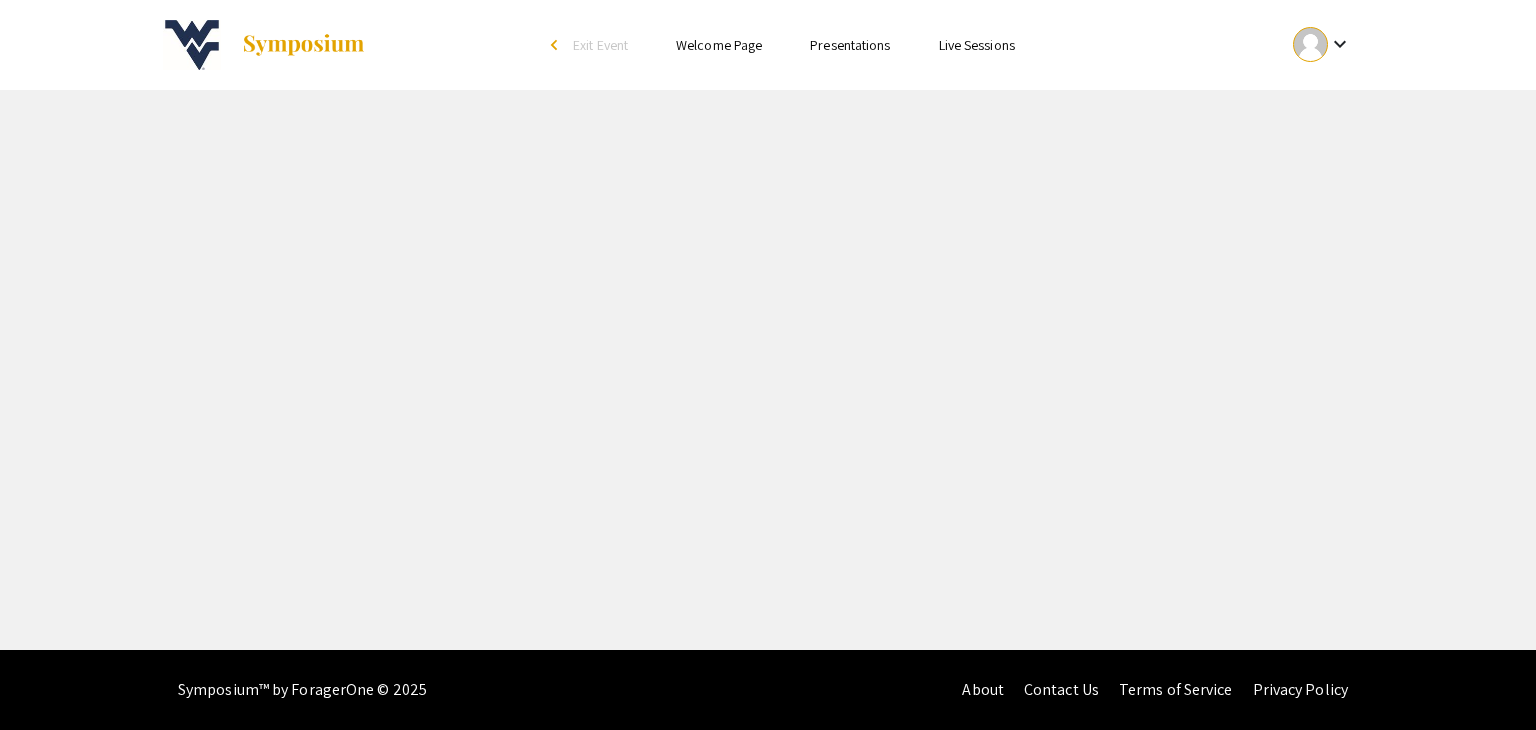 select on "custom" 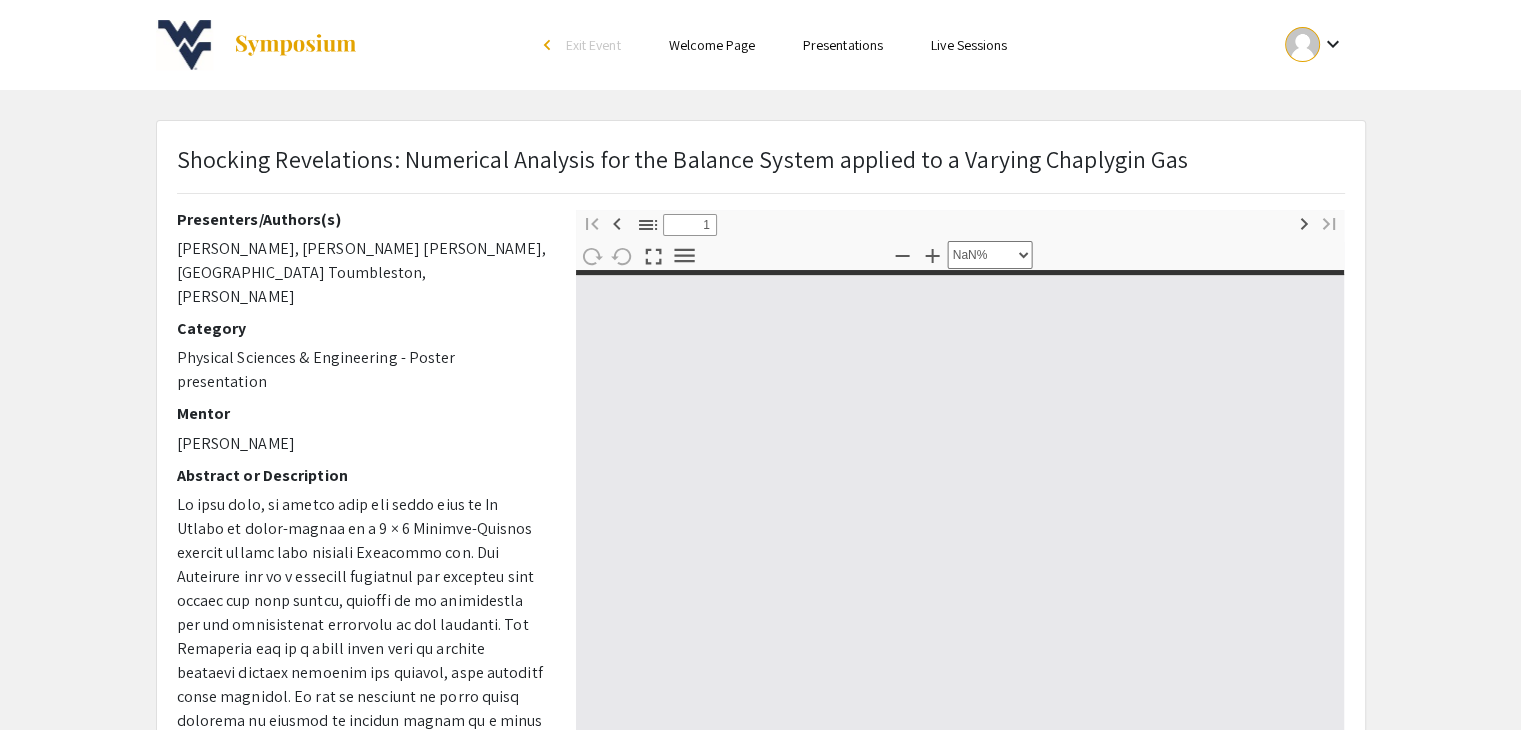 type on "0" 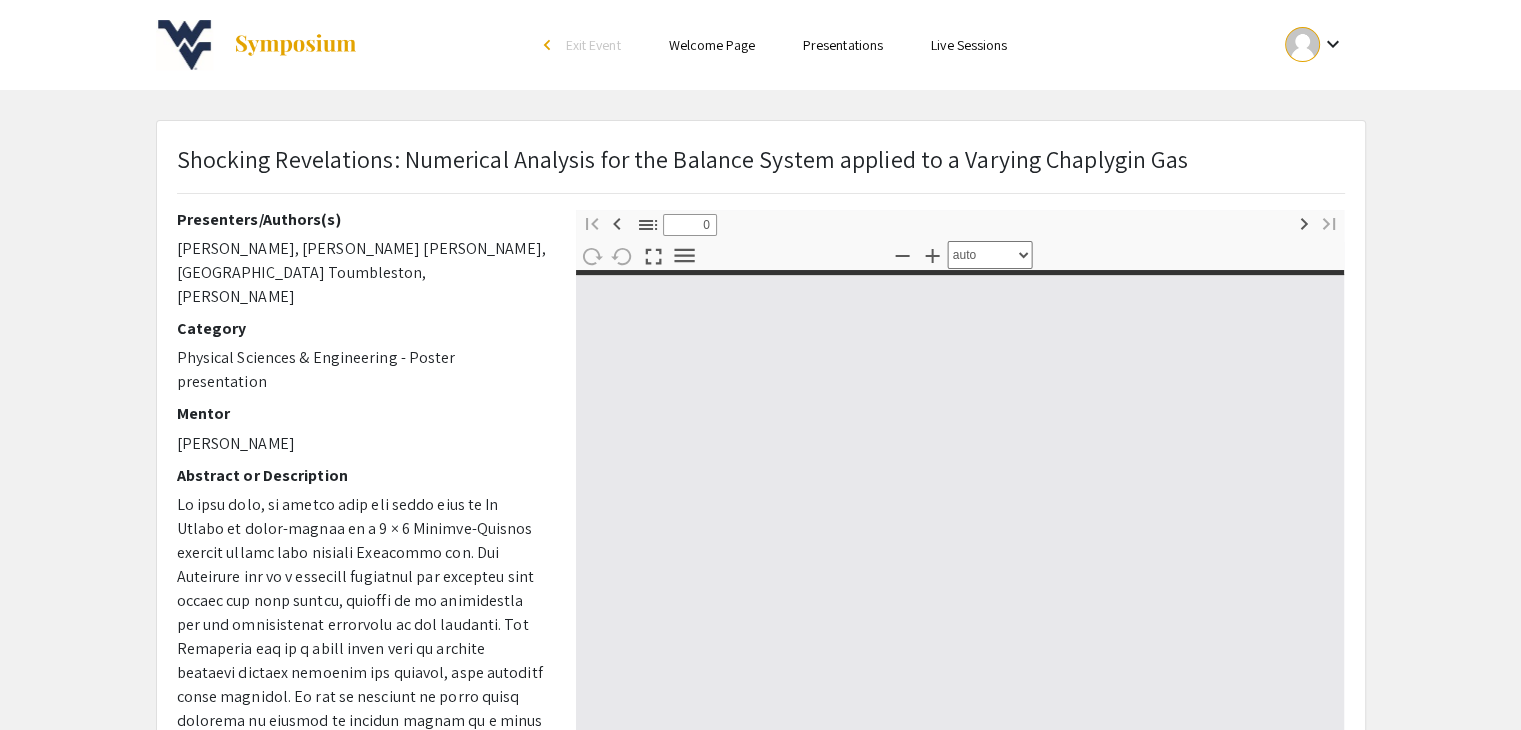 select on "custom" 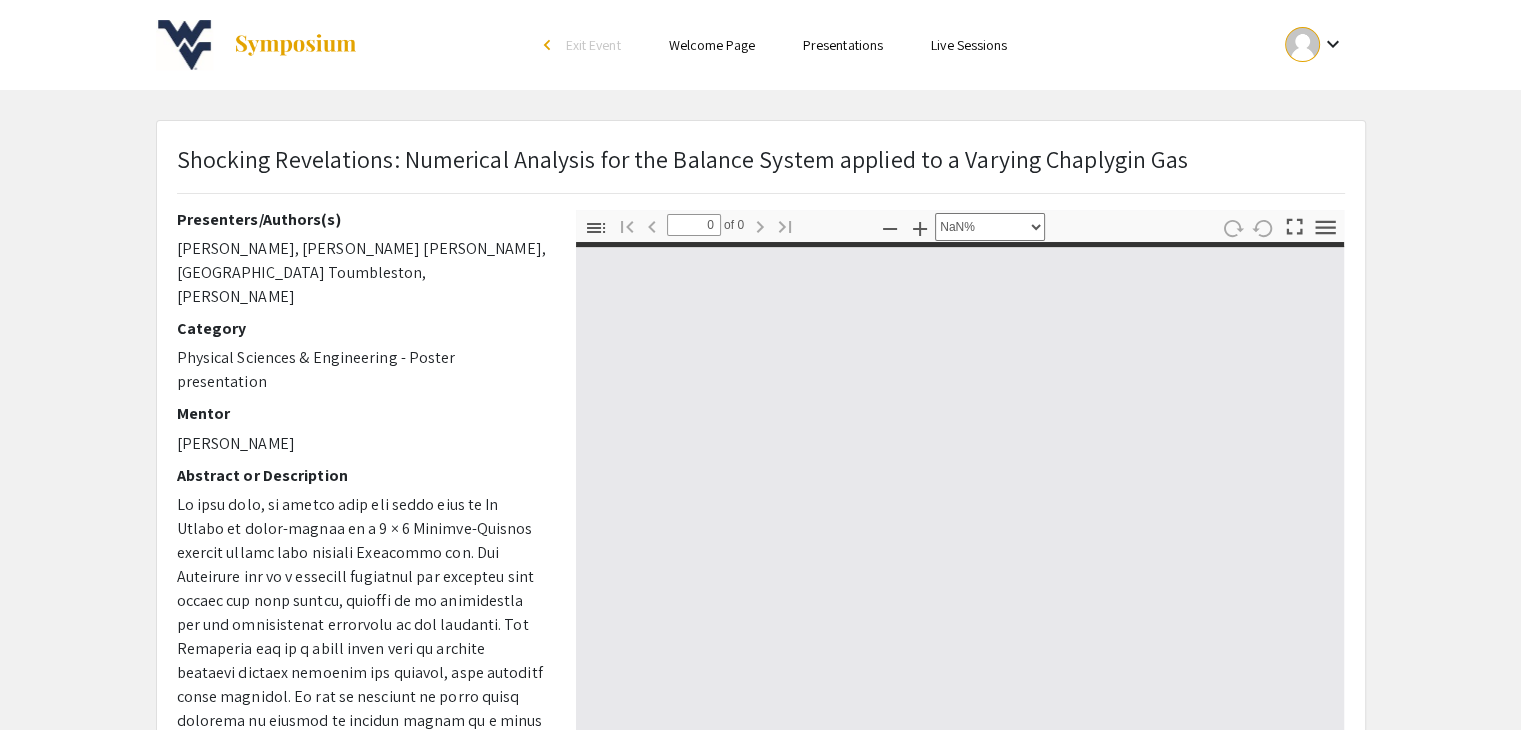 type on "1" 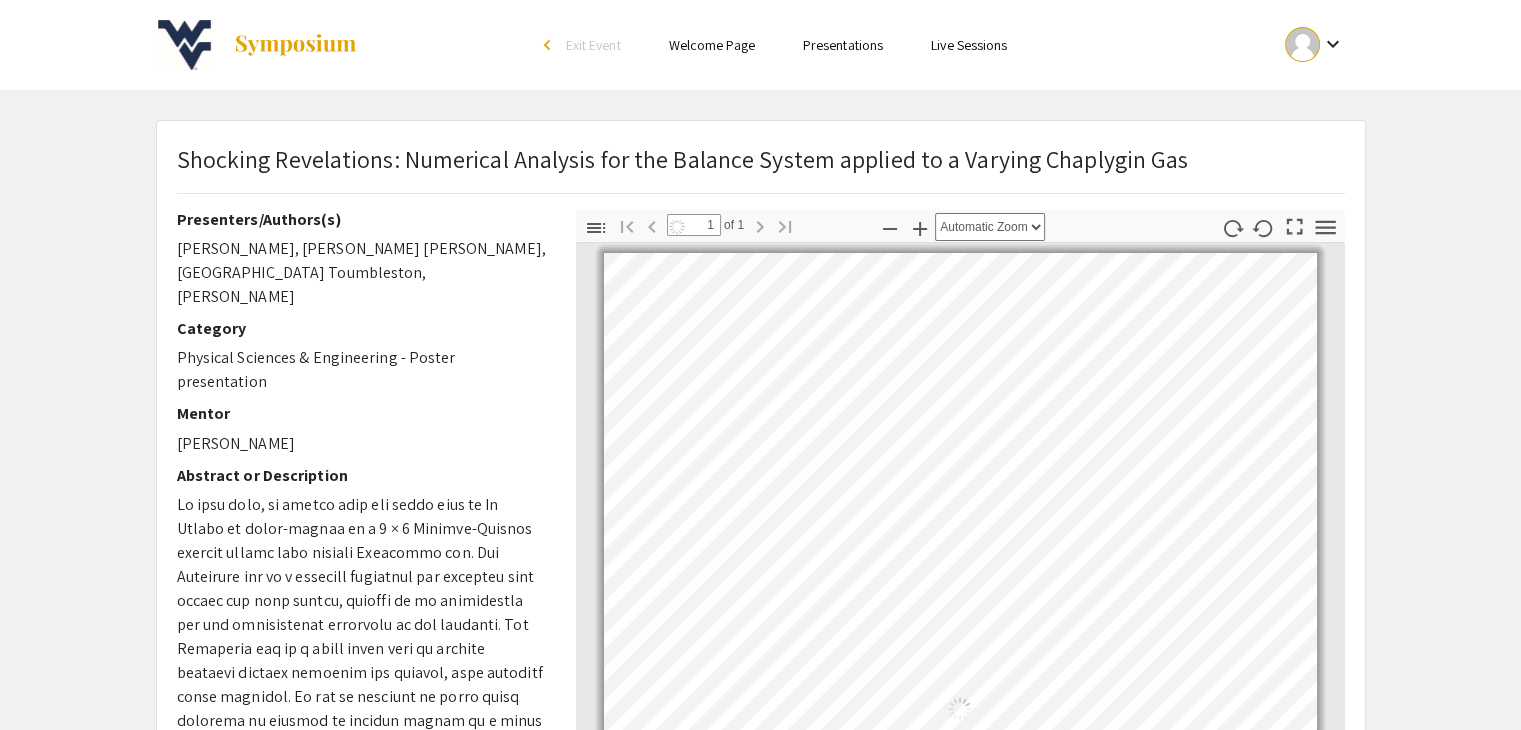 scroll, scrollTop: 8, scrollLeft: 0, axis: vertical 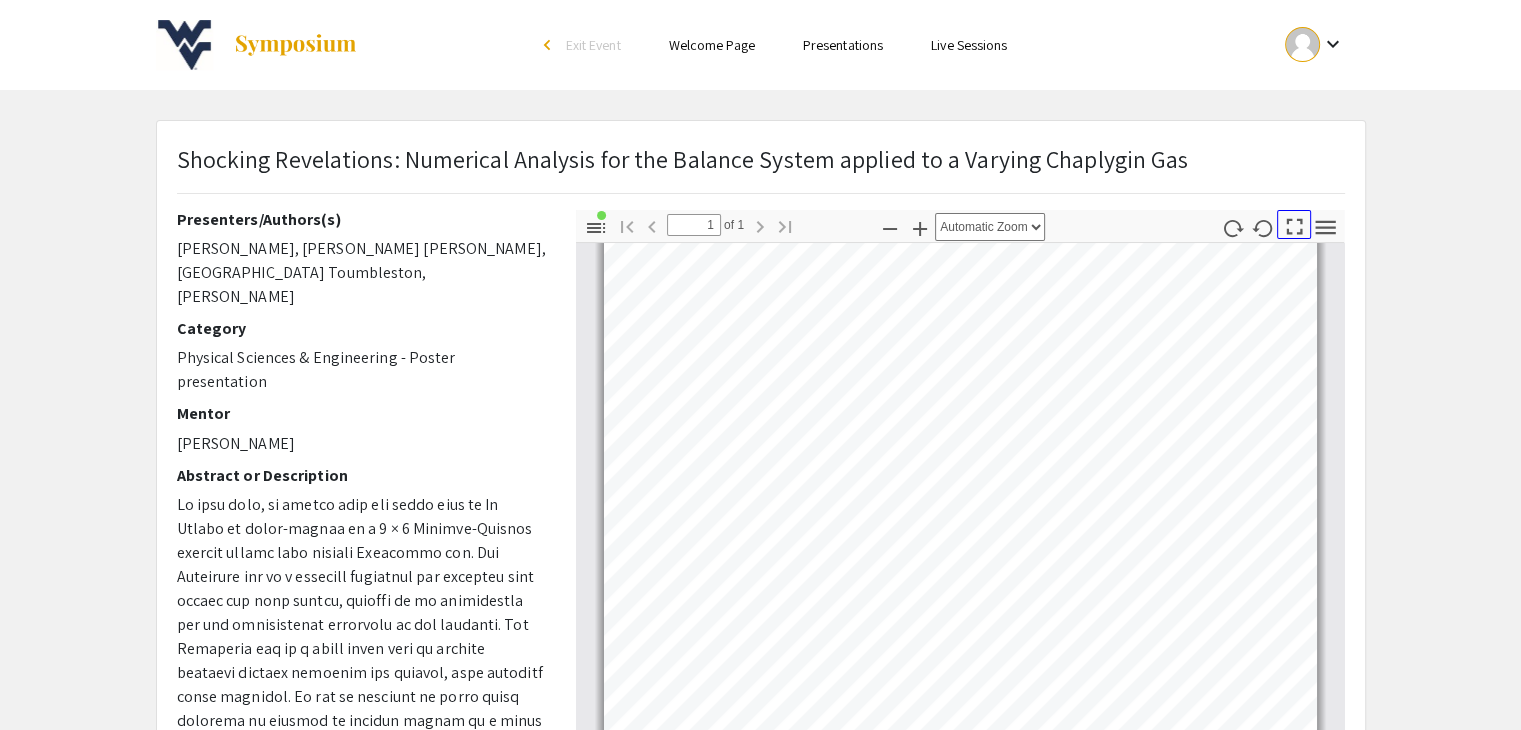 click 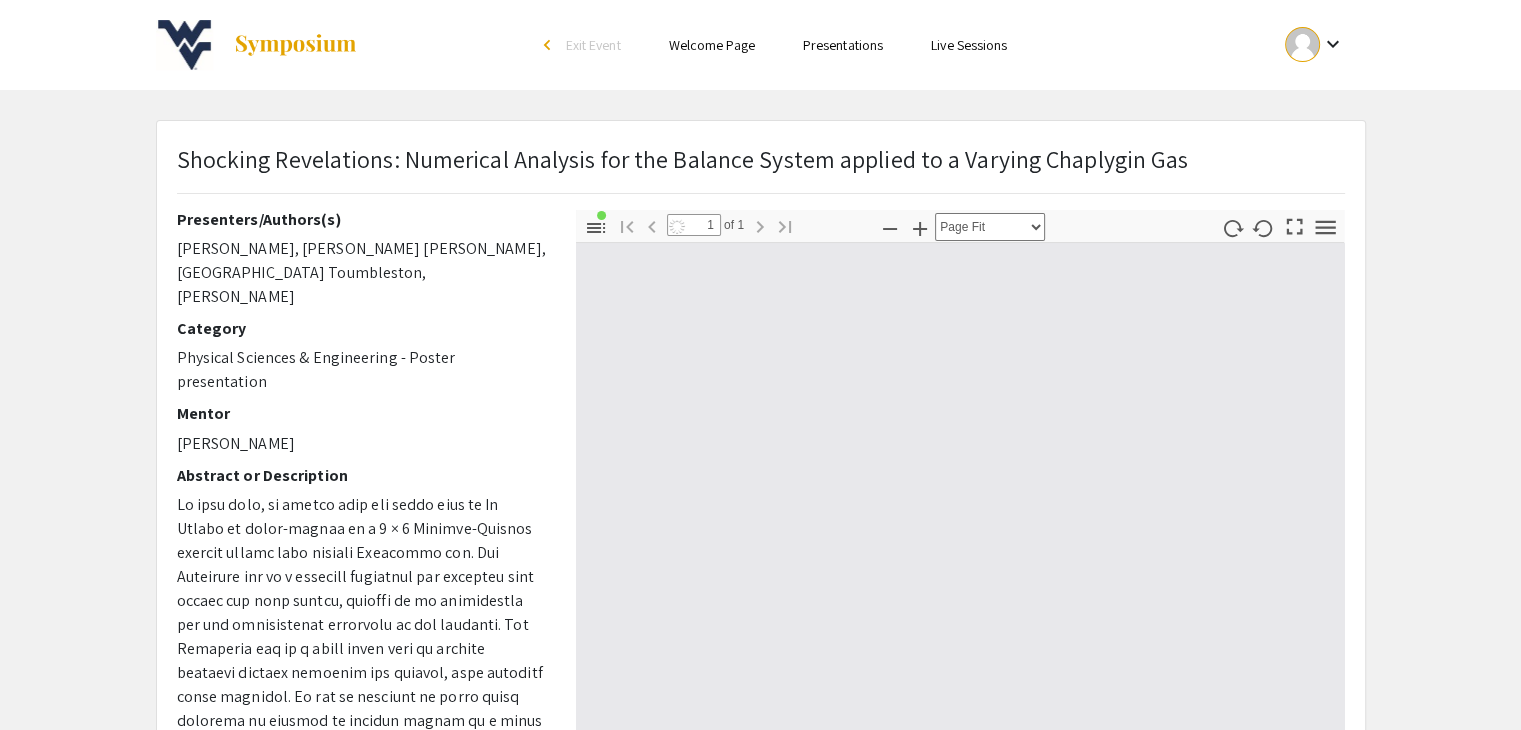 scroll, scrollTop: 863, scrollLeft: 0, axis: vertical 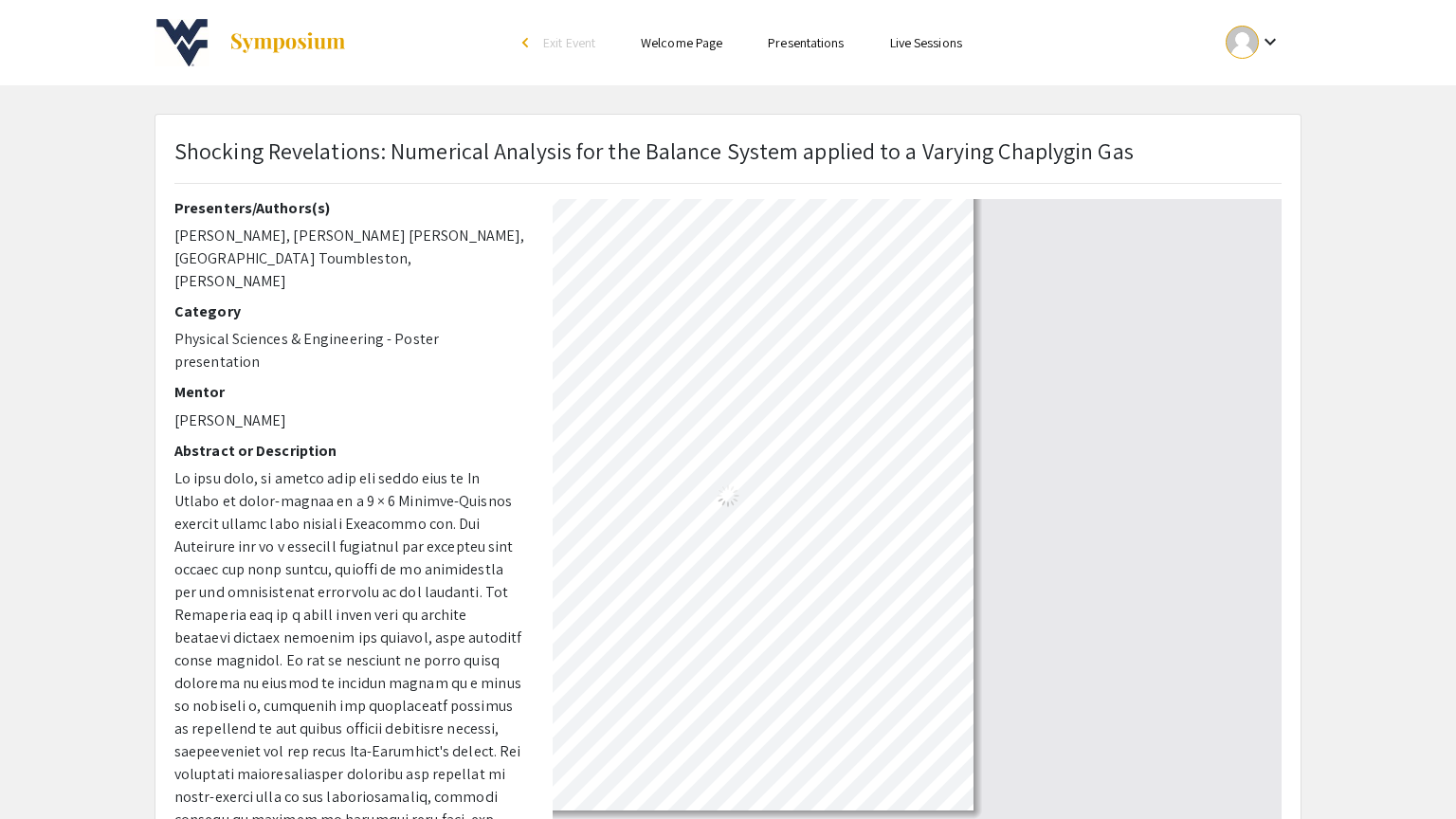 select on "auto" 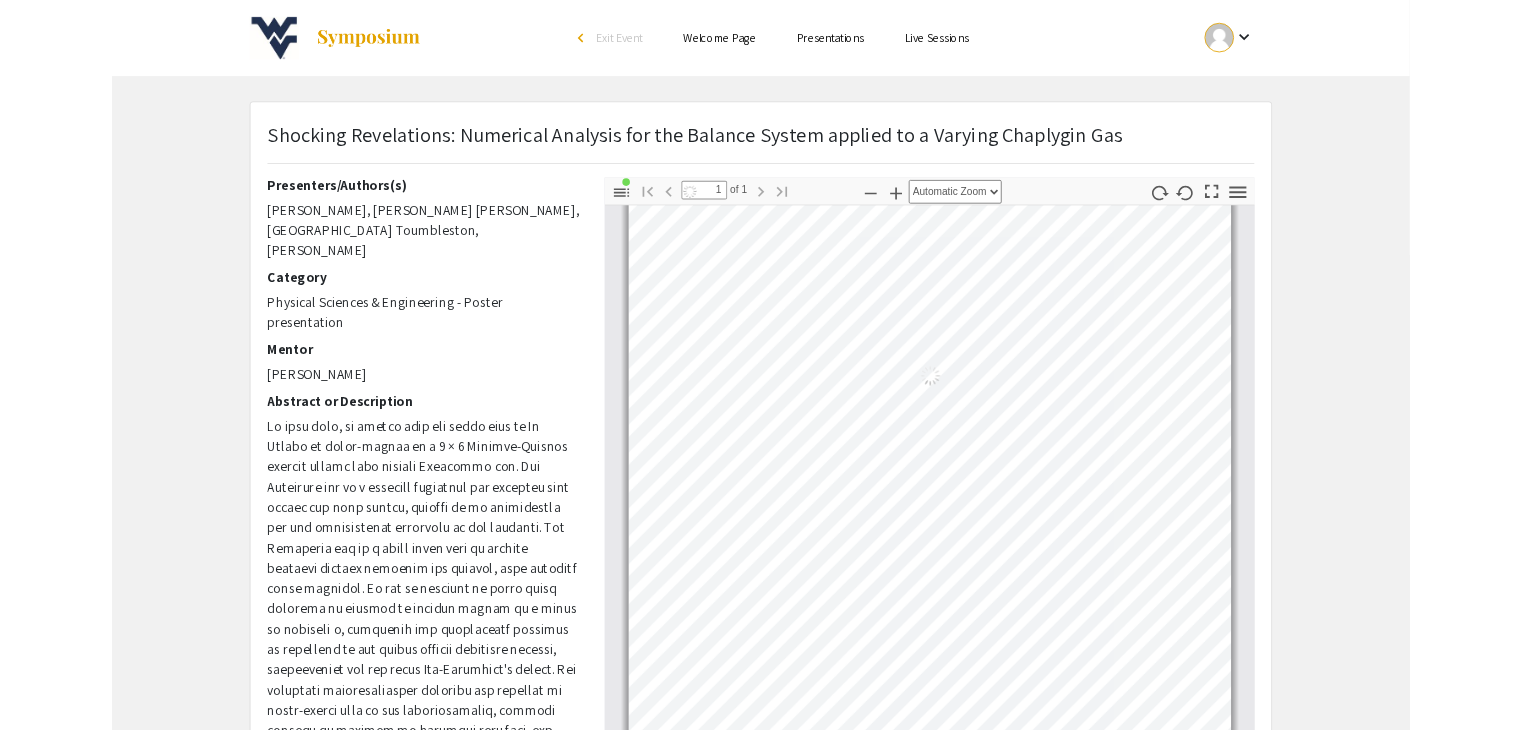 scroll, scrollTop: 10, scrollLeft: 0, axis: vertical 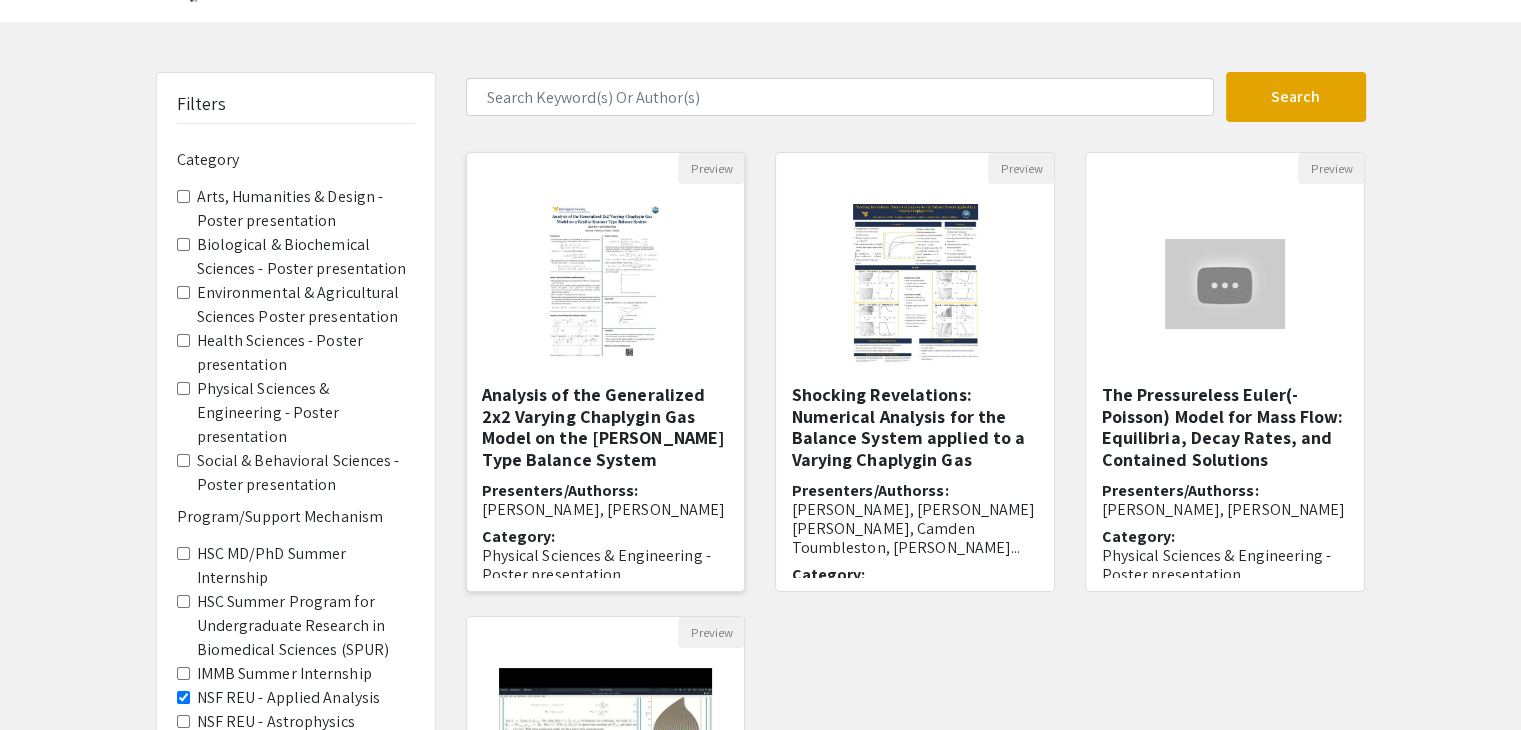 click 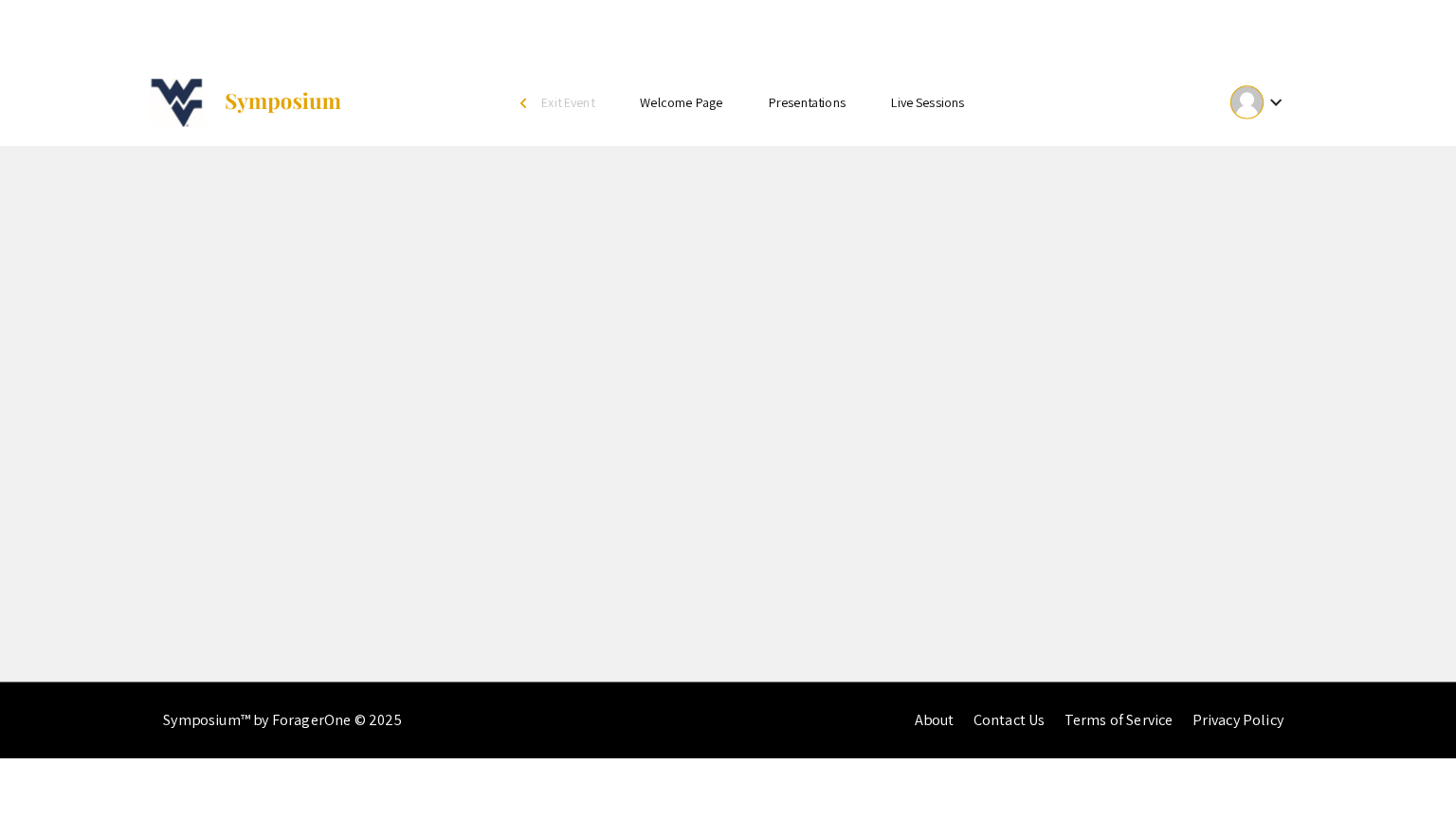 scroll, scrollTop: 0, scrollLeft: 0, axis: both 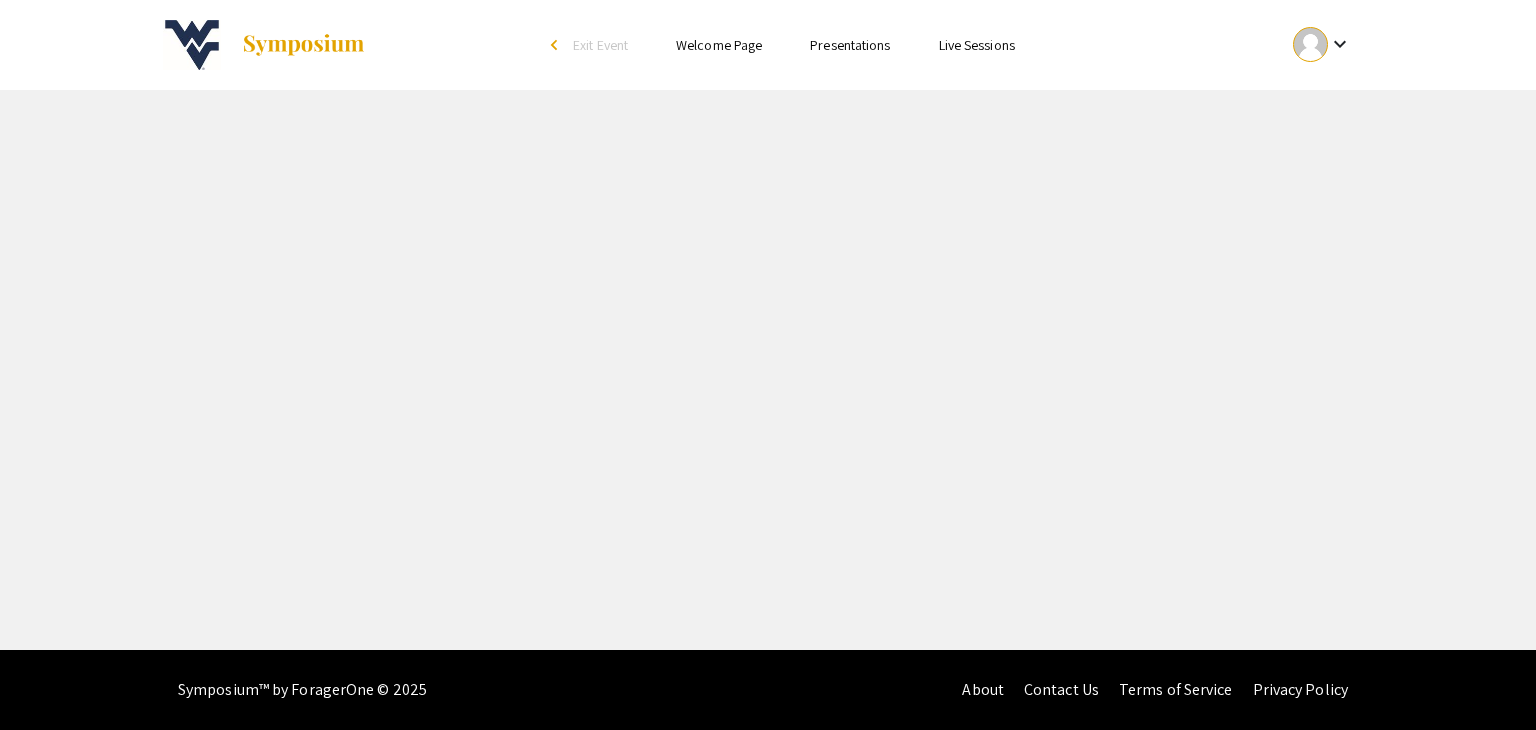select on "custom" 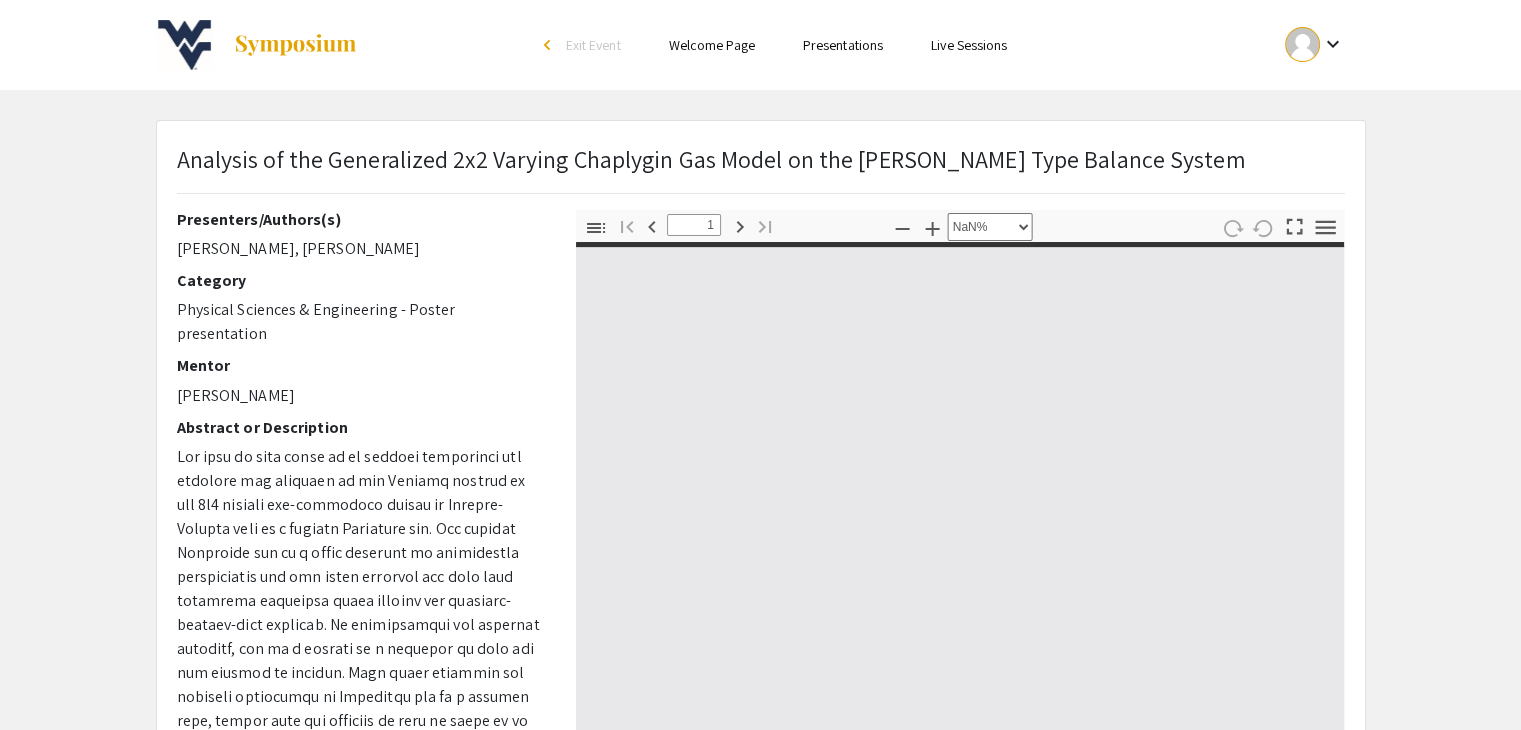 type on "0" 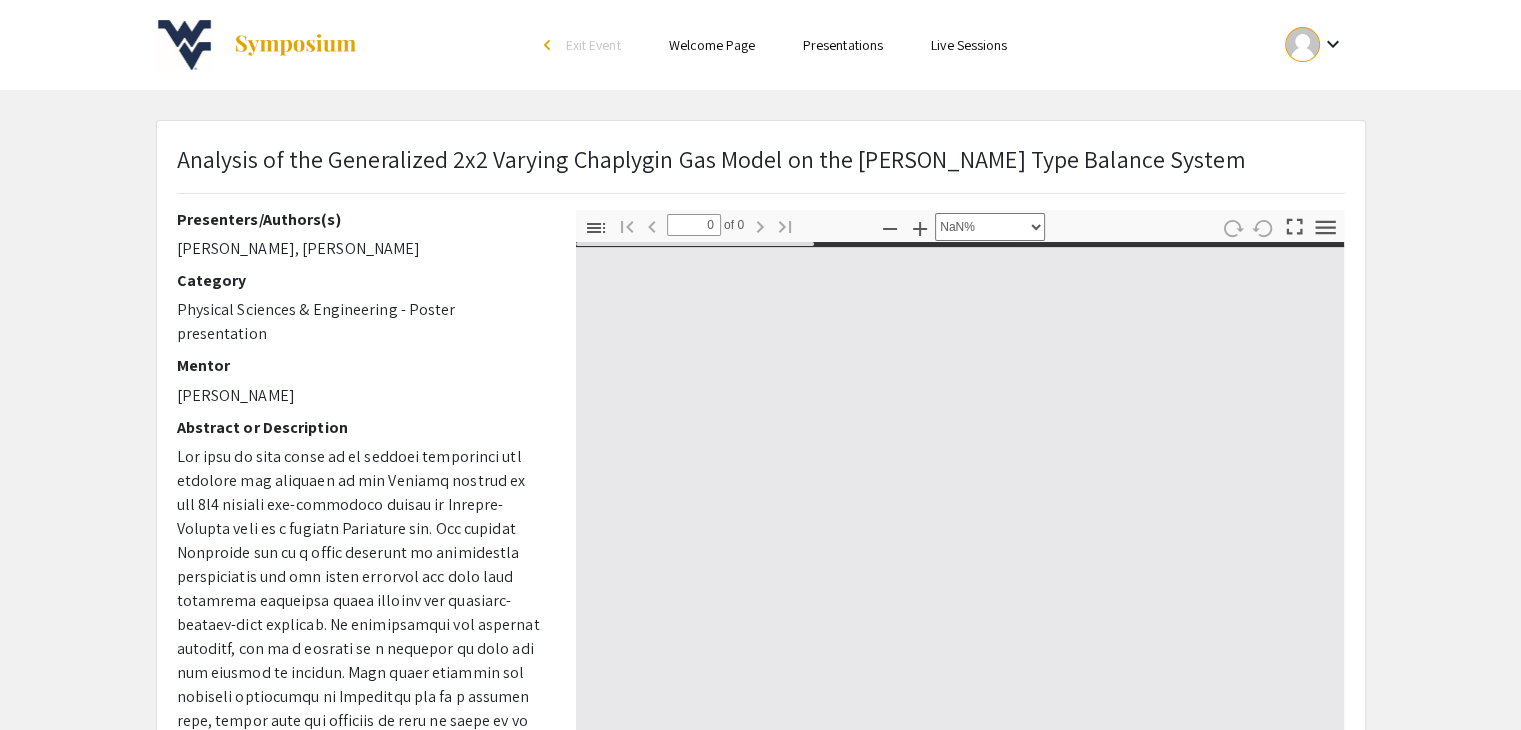 select on "auto" 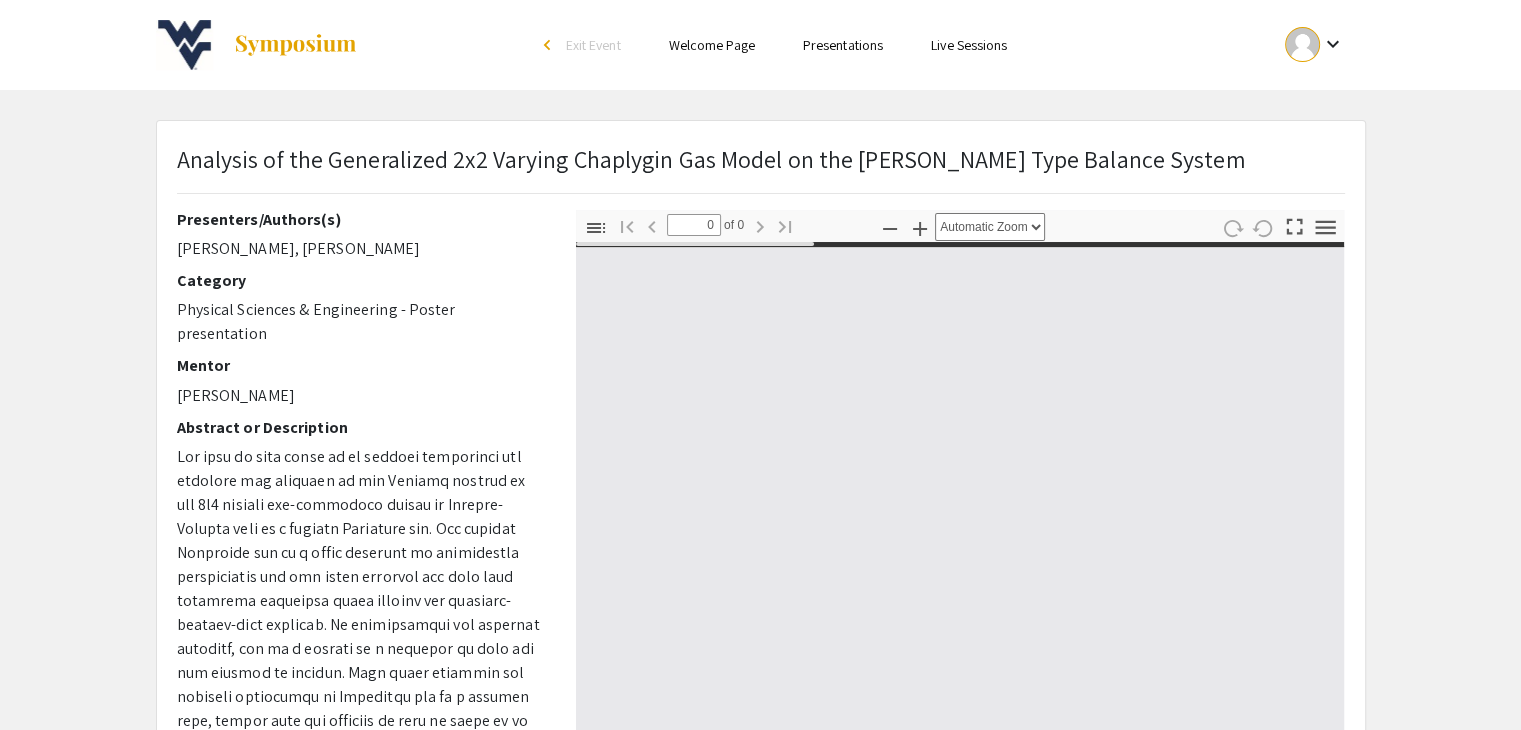 type on "1" 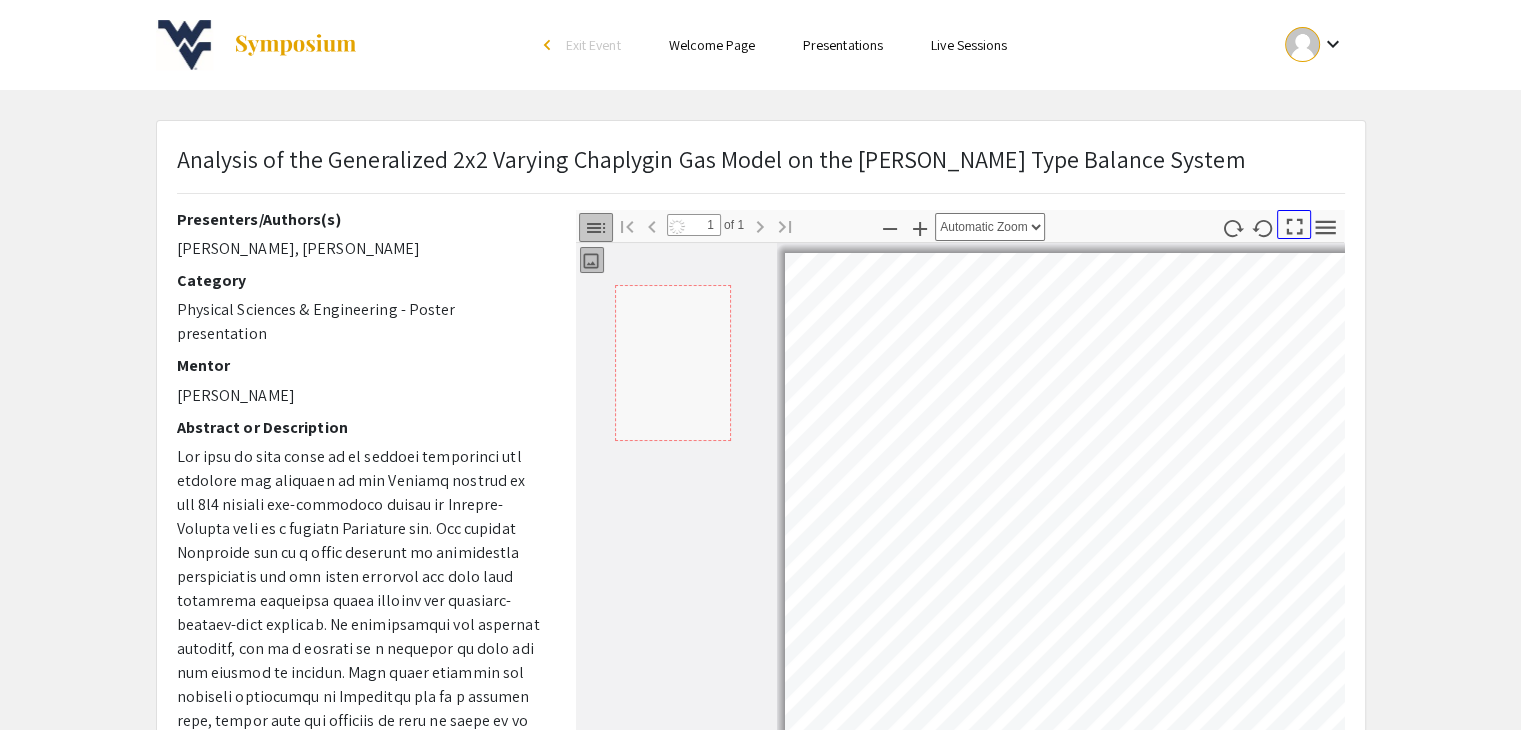 click 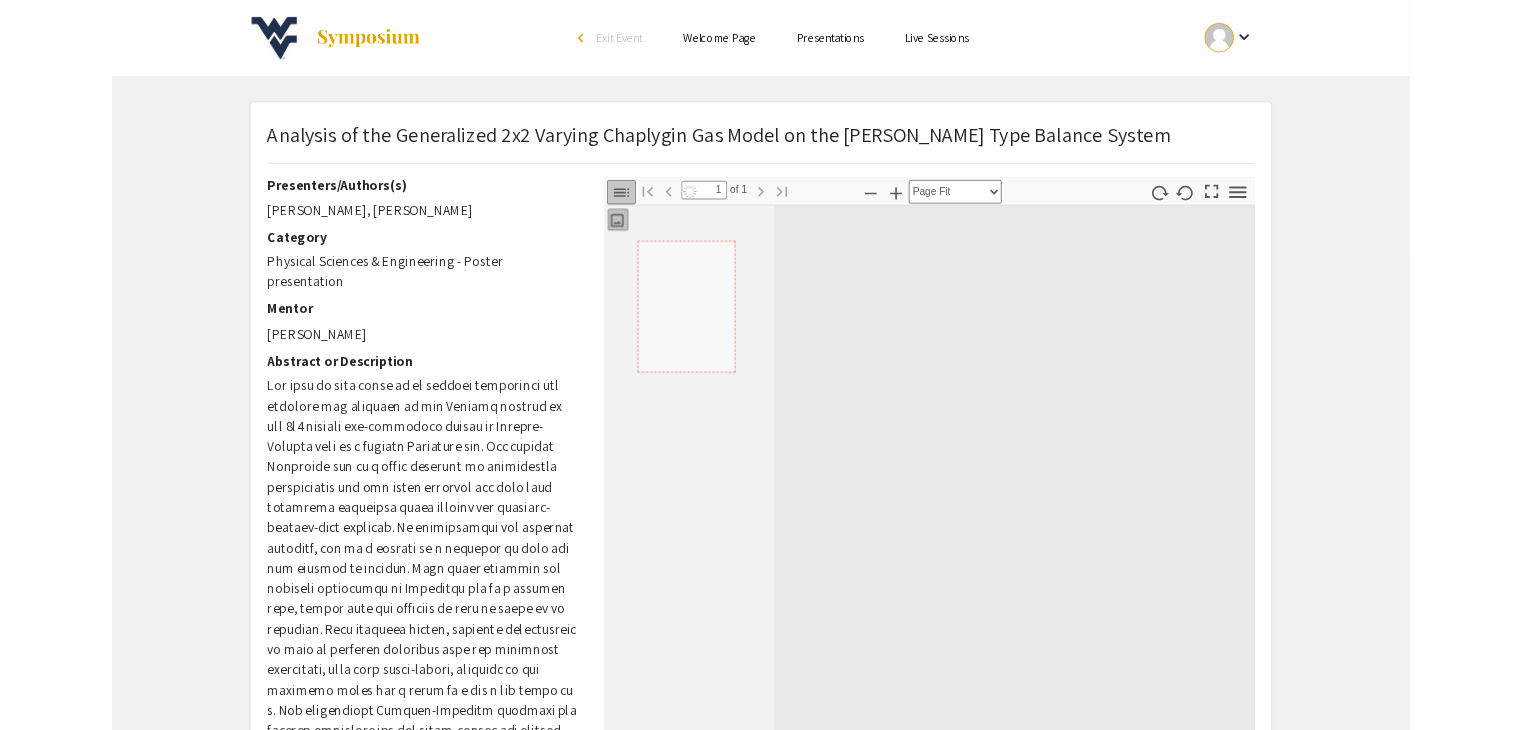 scroll, scrollTop: 863, scrollLeft: 0, axis: vertical 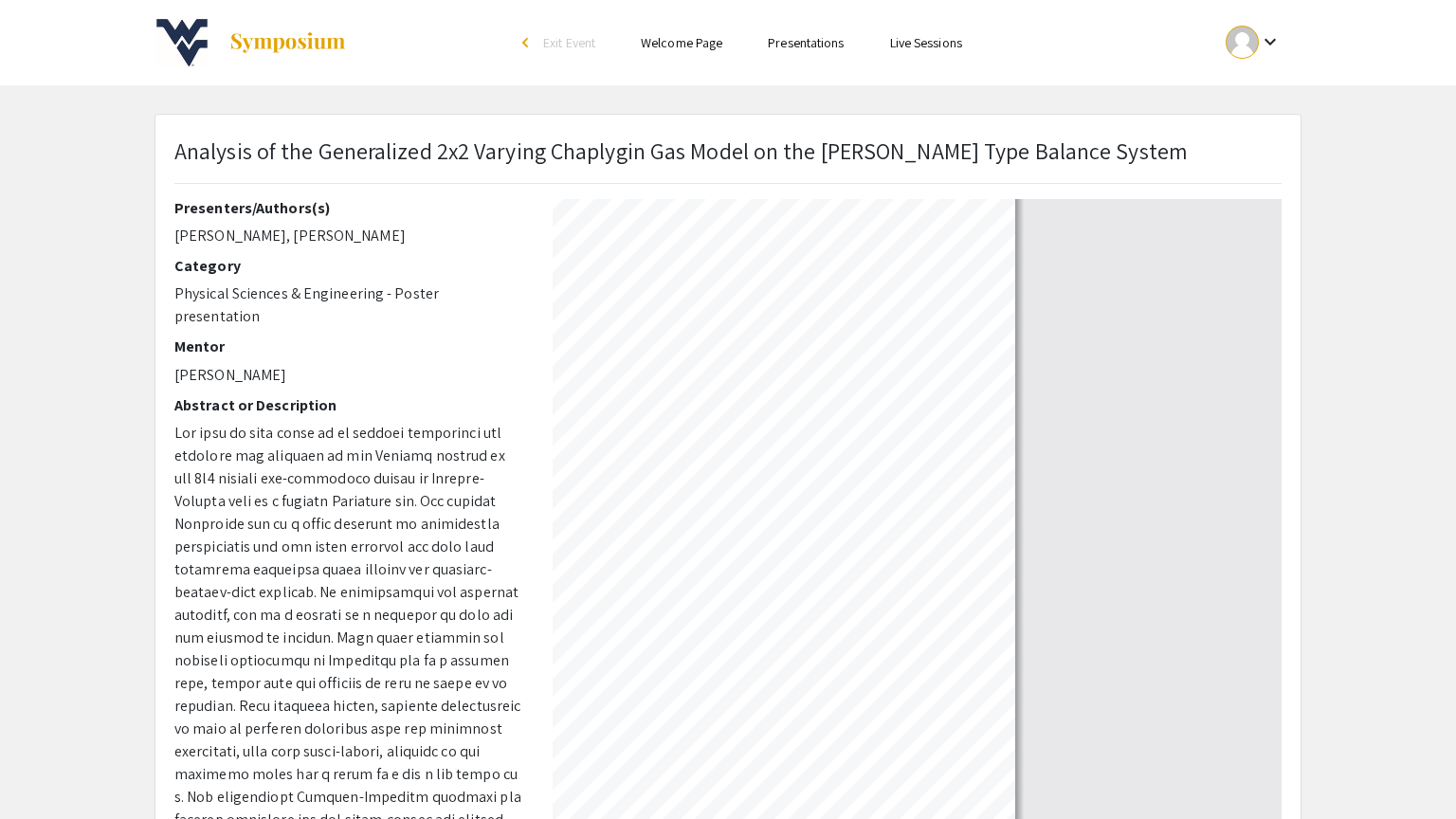 select on "auto" 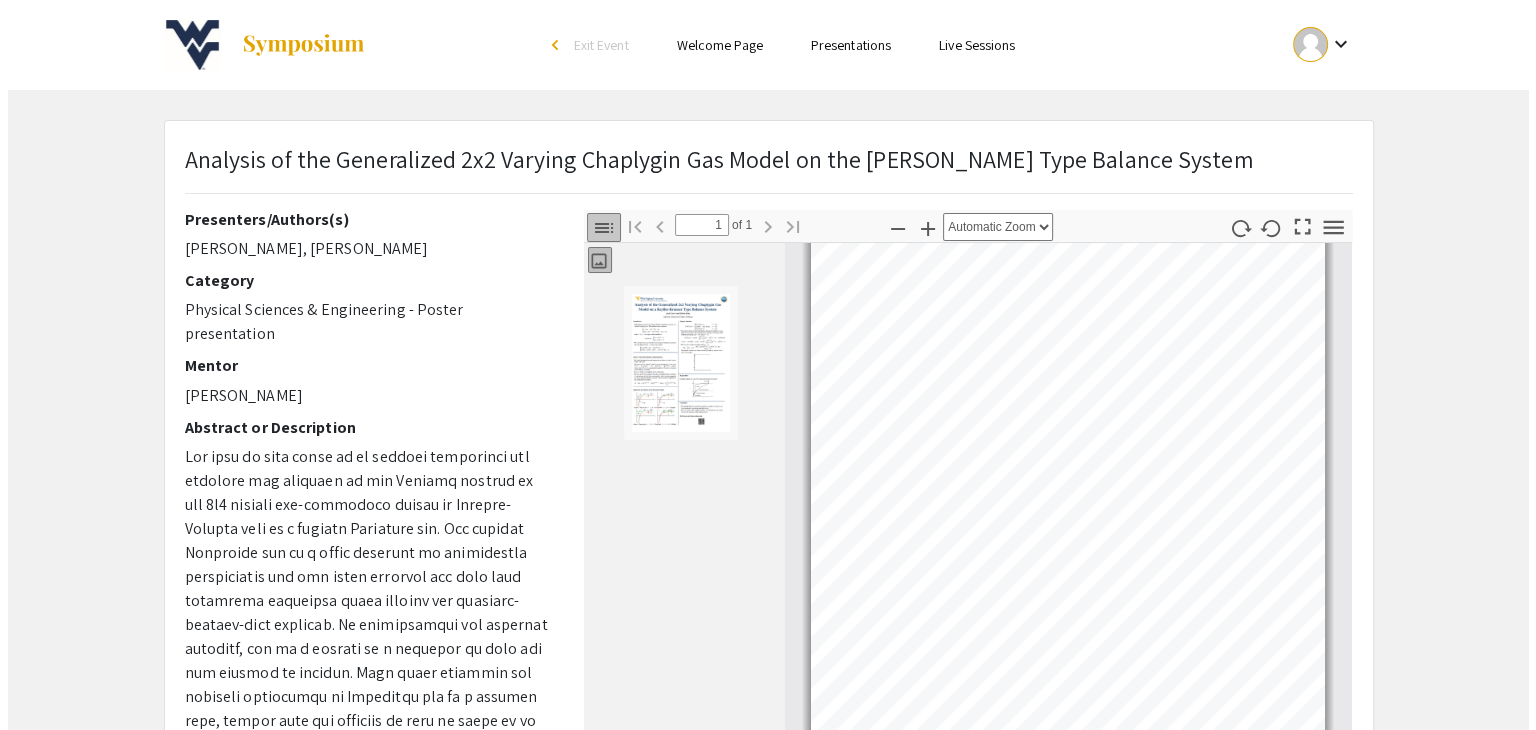 scroll, scrollTop: 0, scrollLeft: 0, axis: both 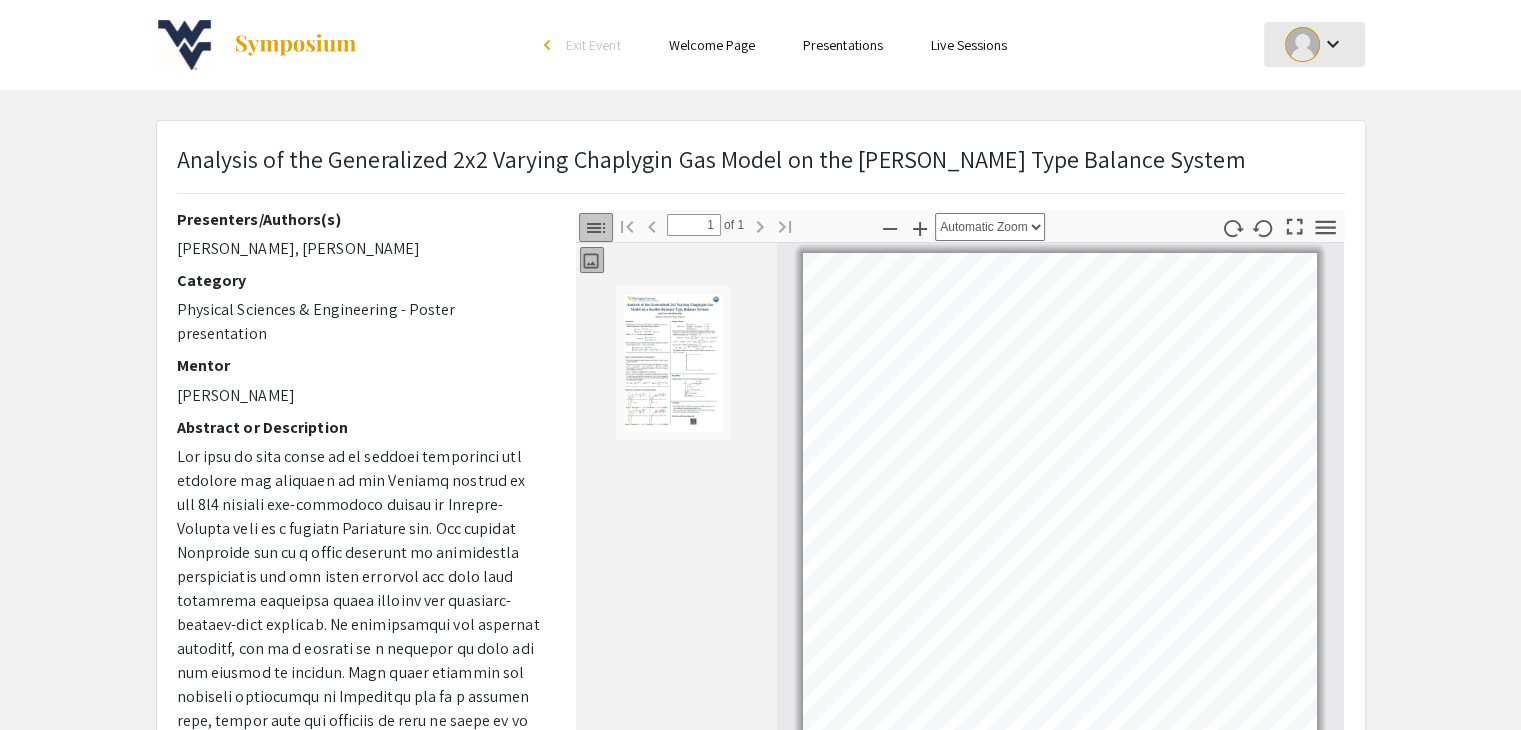 click on "keyboard_arrow_down" at bounding box center (1314, 44) 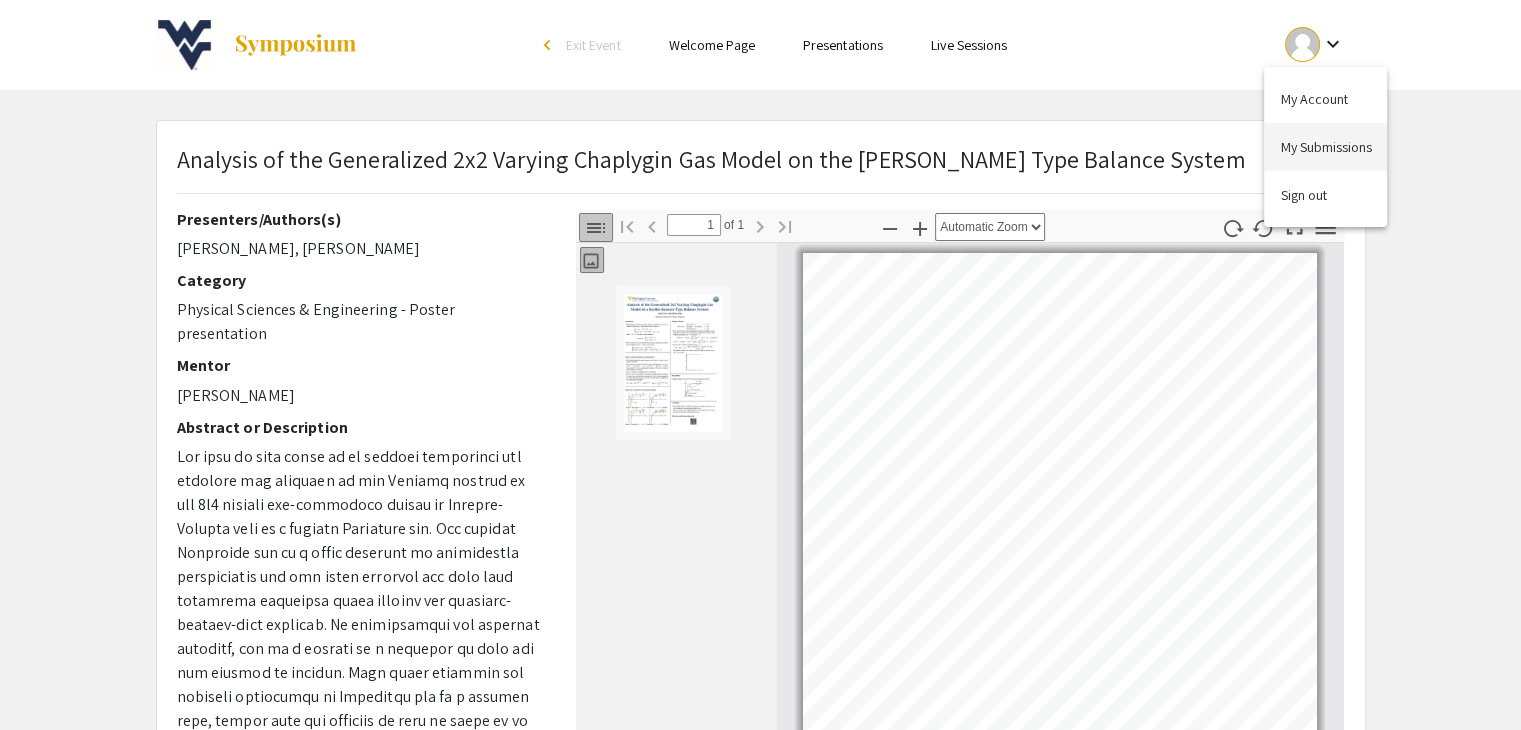 click on "My Submissions" at bounding box center (1325, 147) 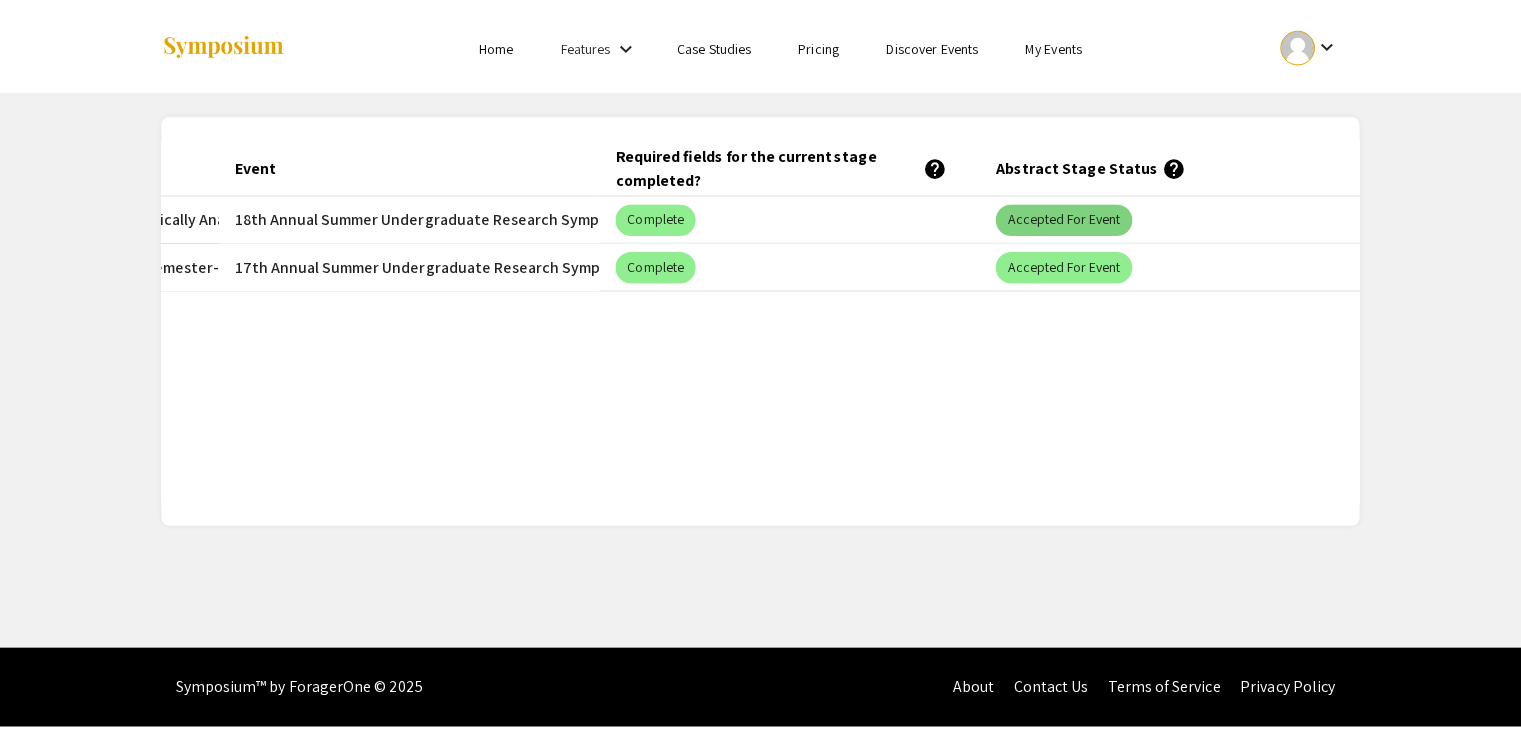 scroll, scrollTop: 0, scrollLeft: 0, axis: both 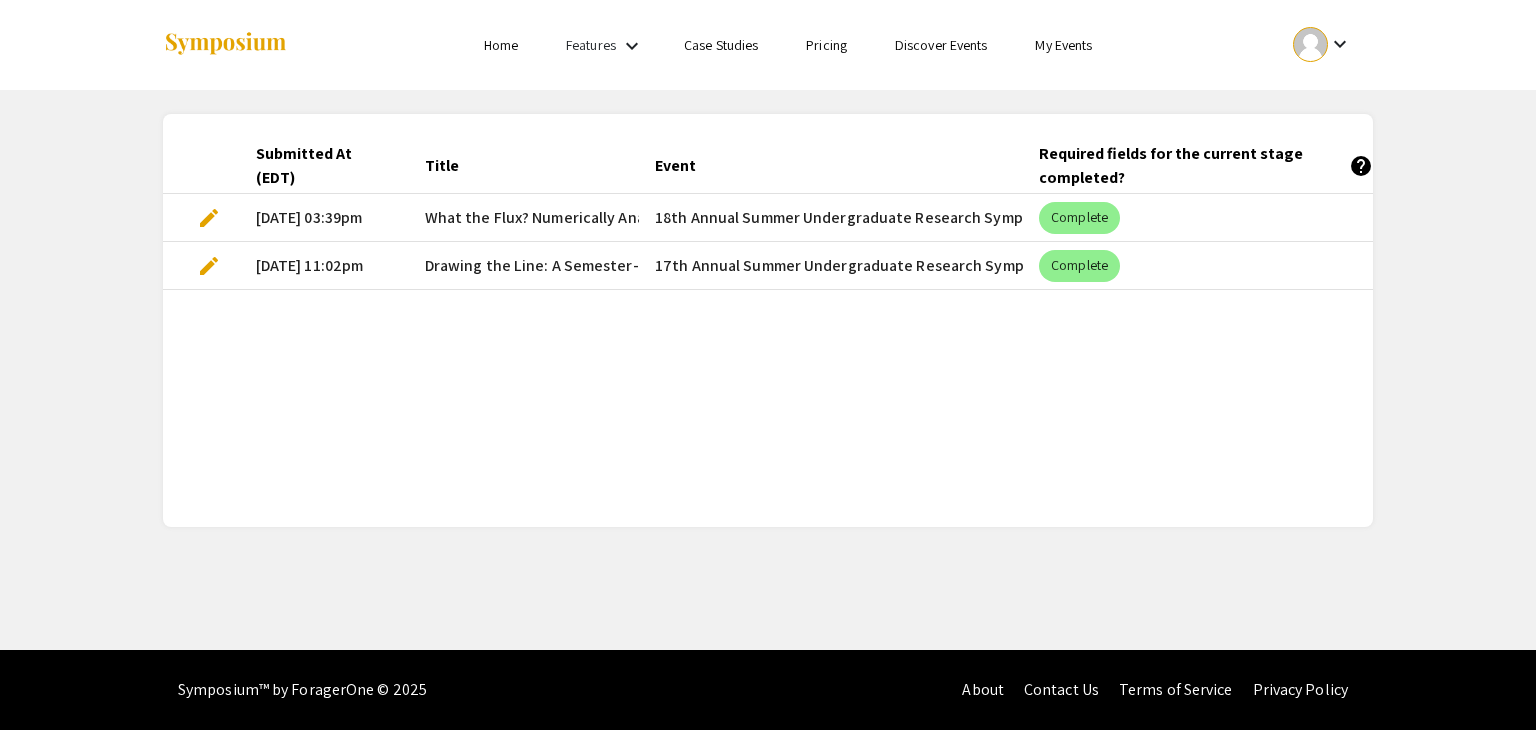 click on "edit" at bounding box center (209, 218) 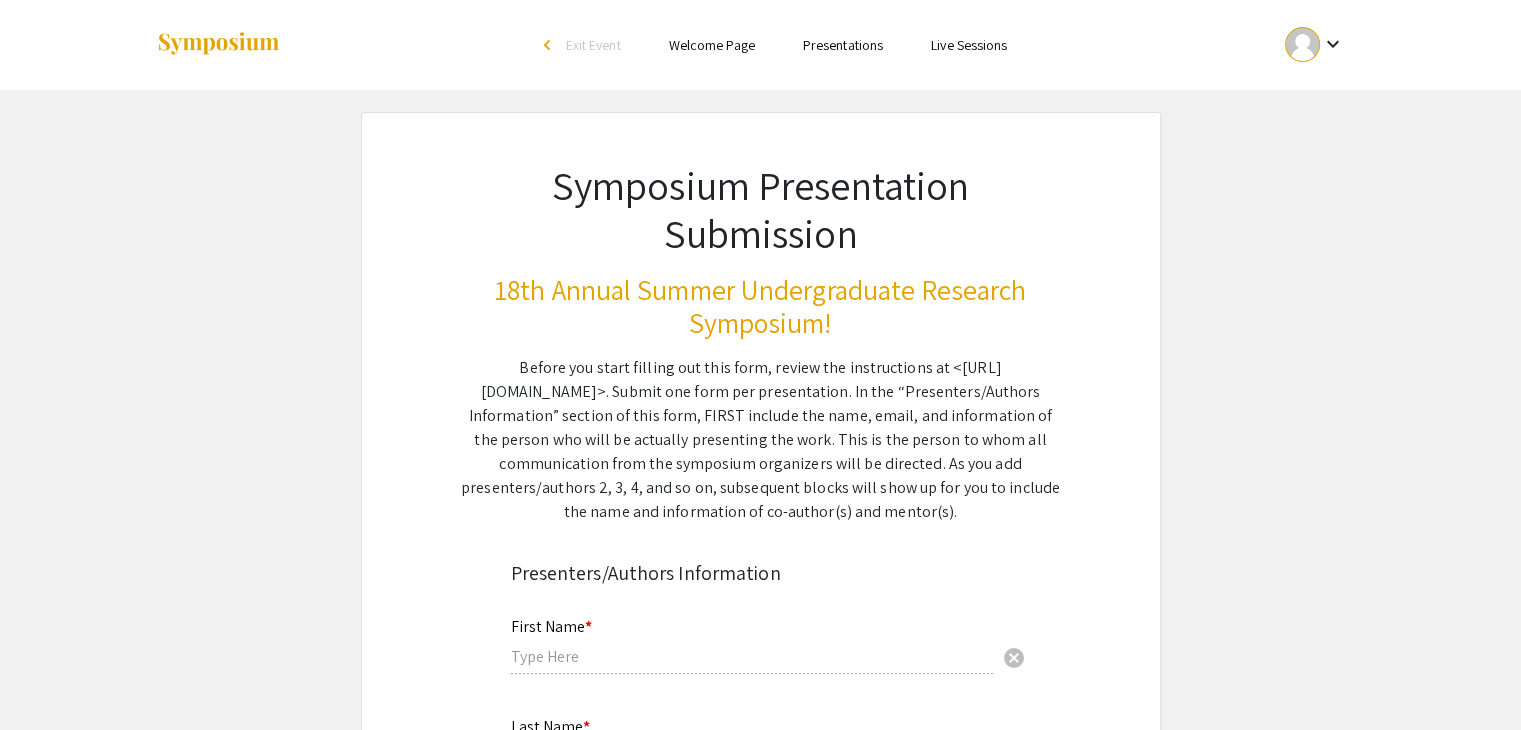 type on "Ryan" 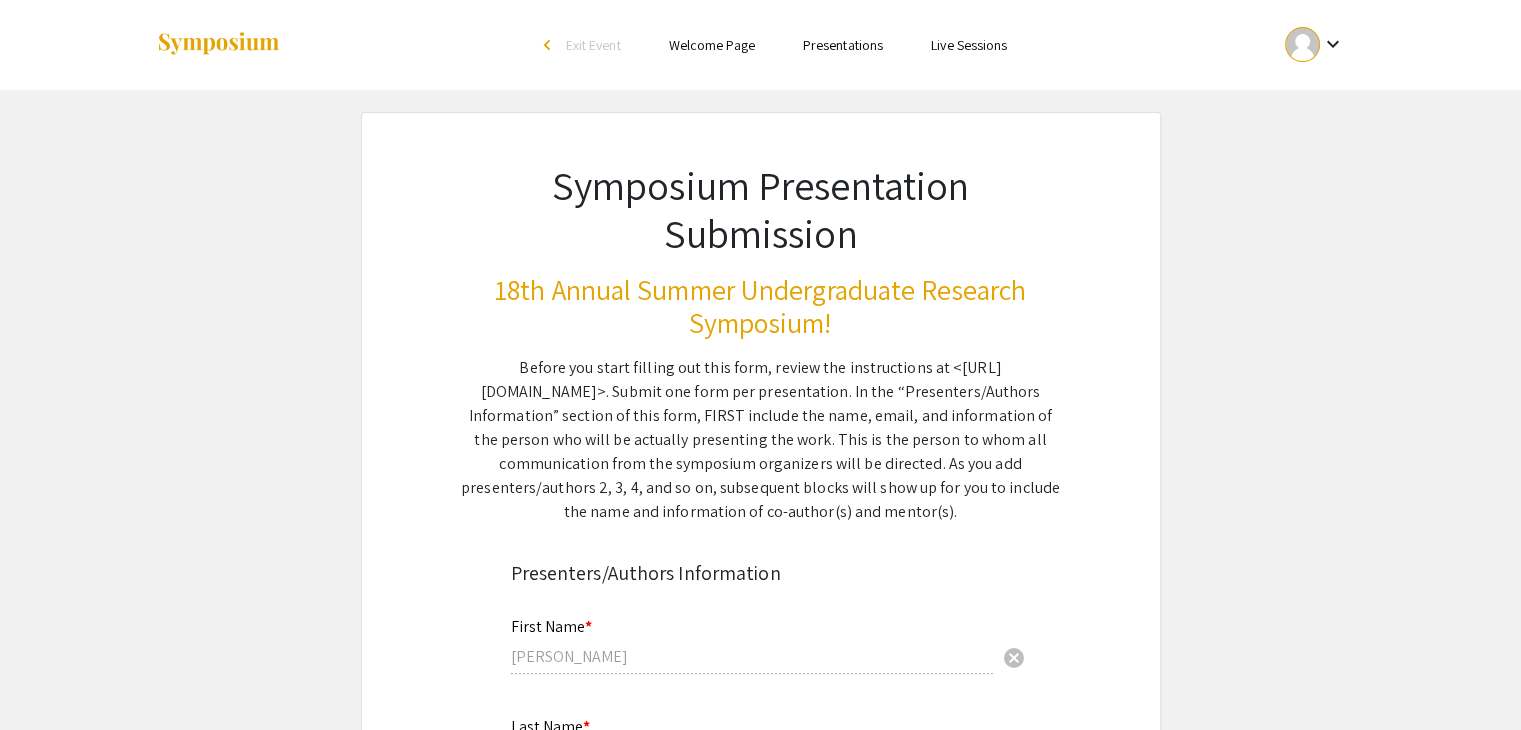 select on "custom" 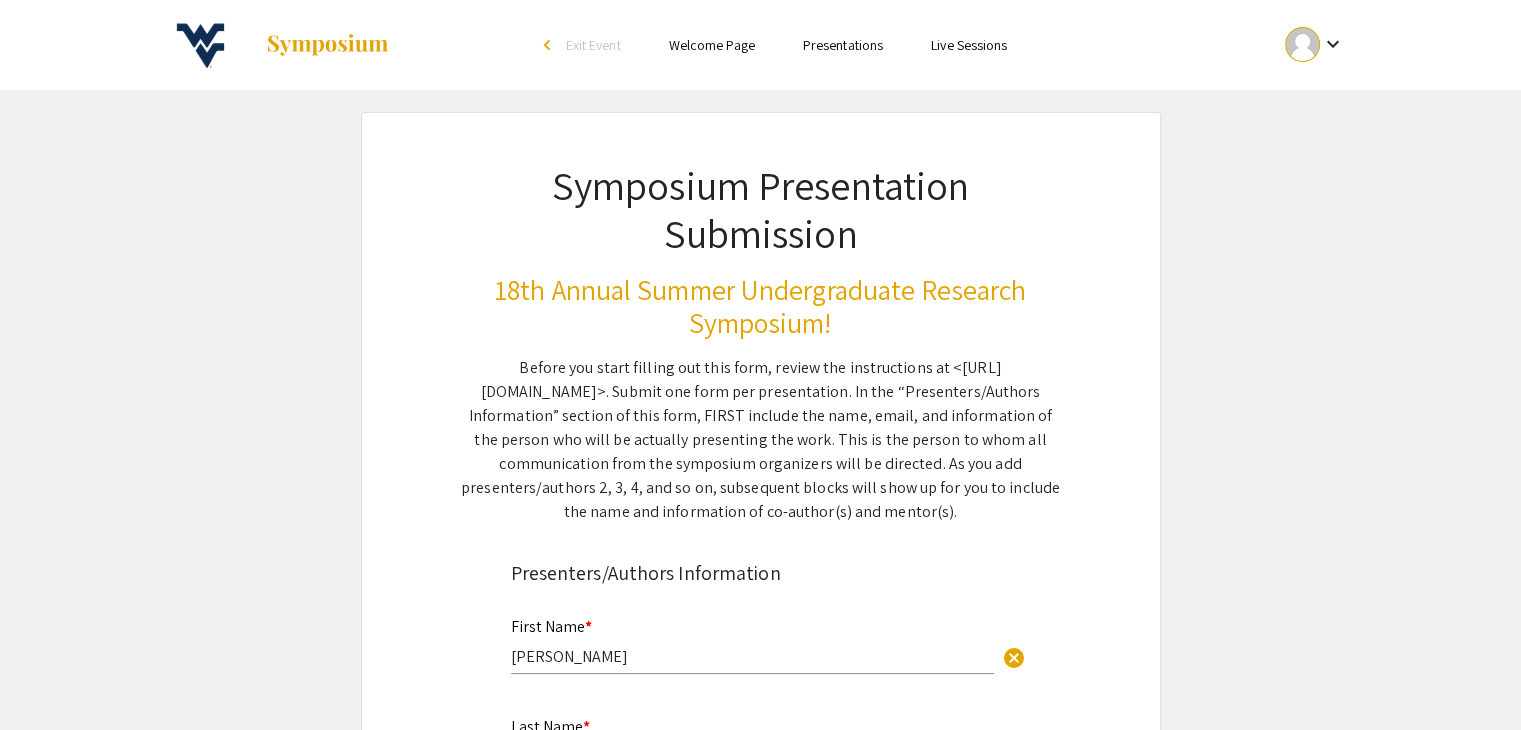 type on "0" 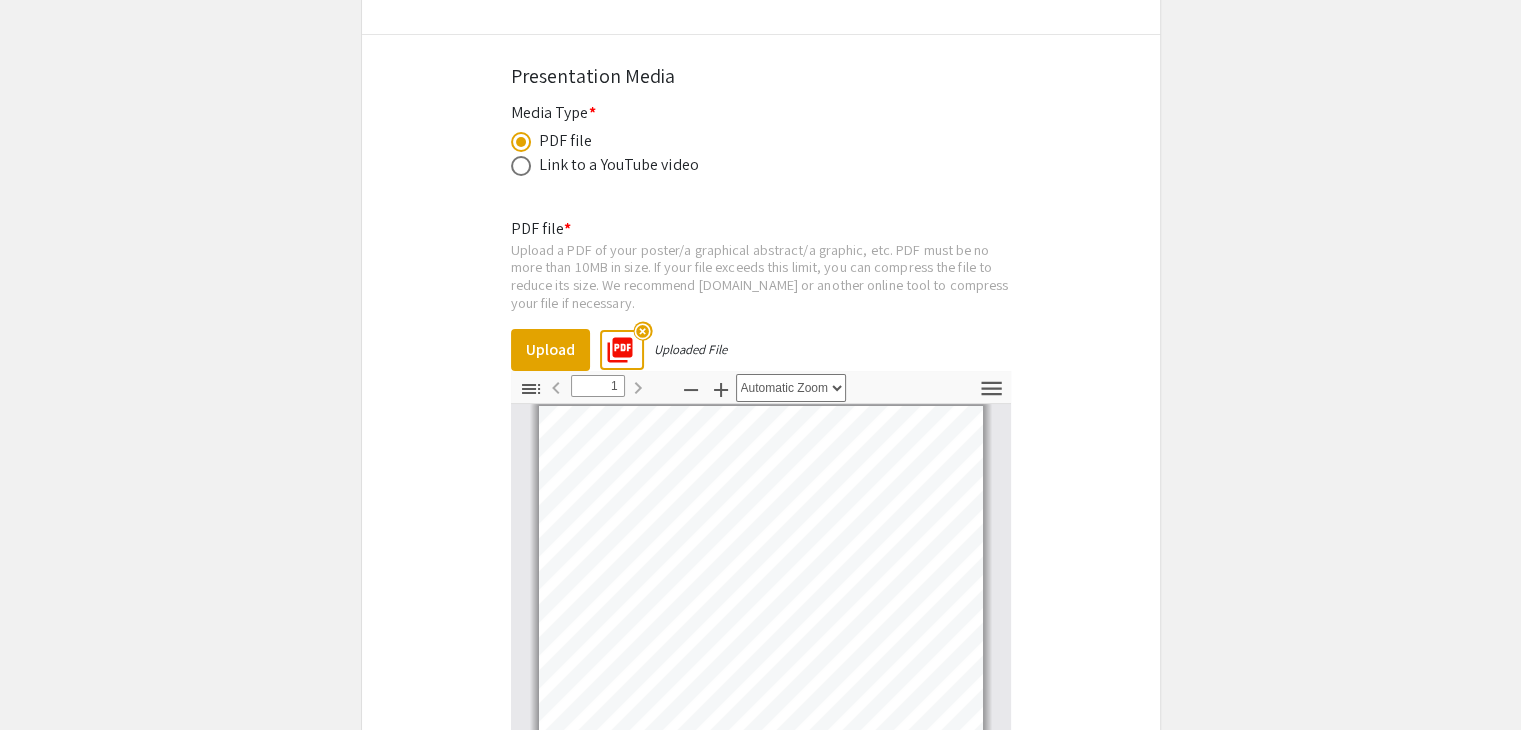 scroll, scrollTop: 7746, scrollLeft: 0, axis: vertical 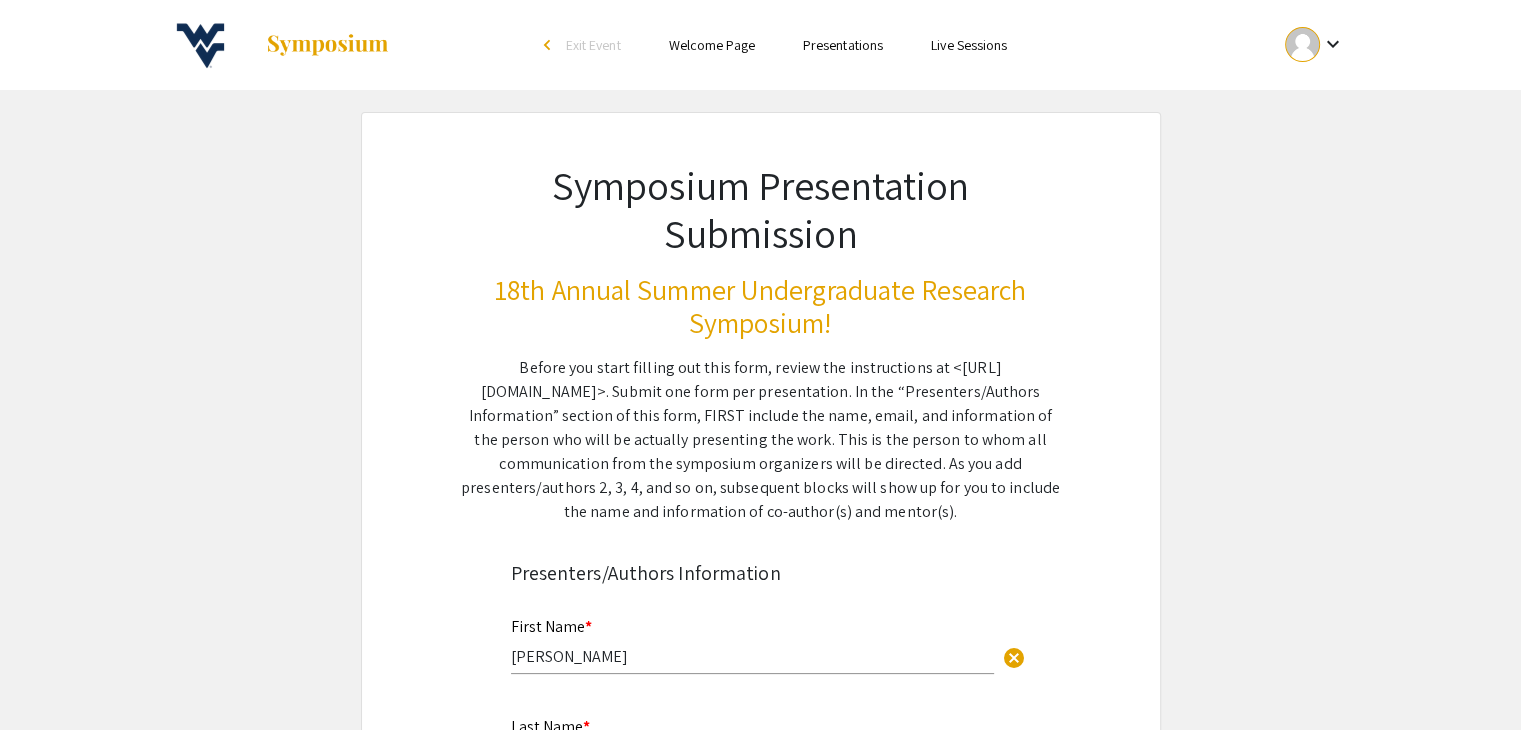 click on "Presentations" at bounding box center [843, 45] 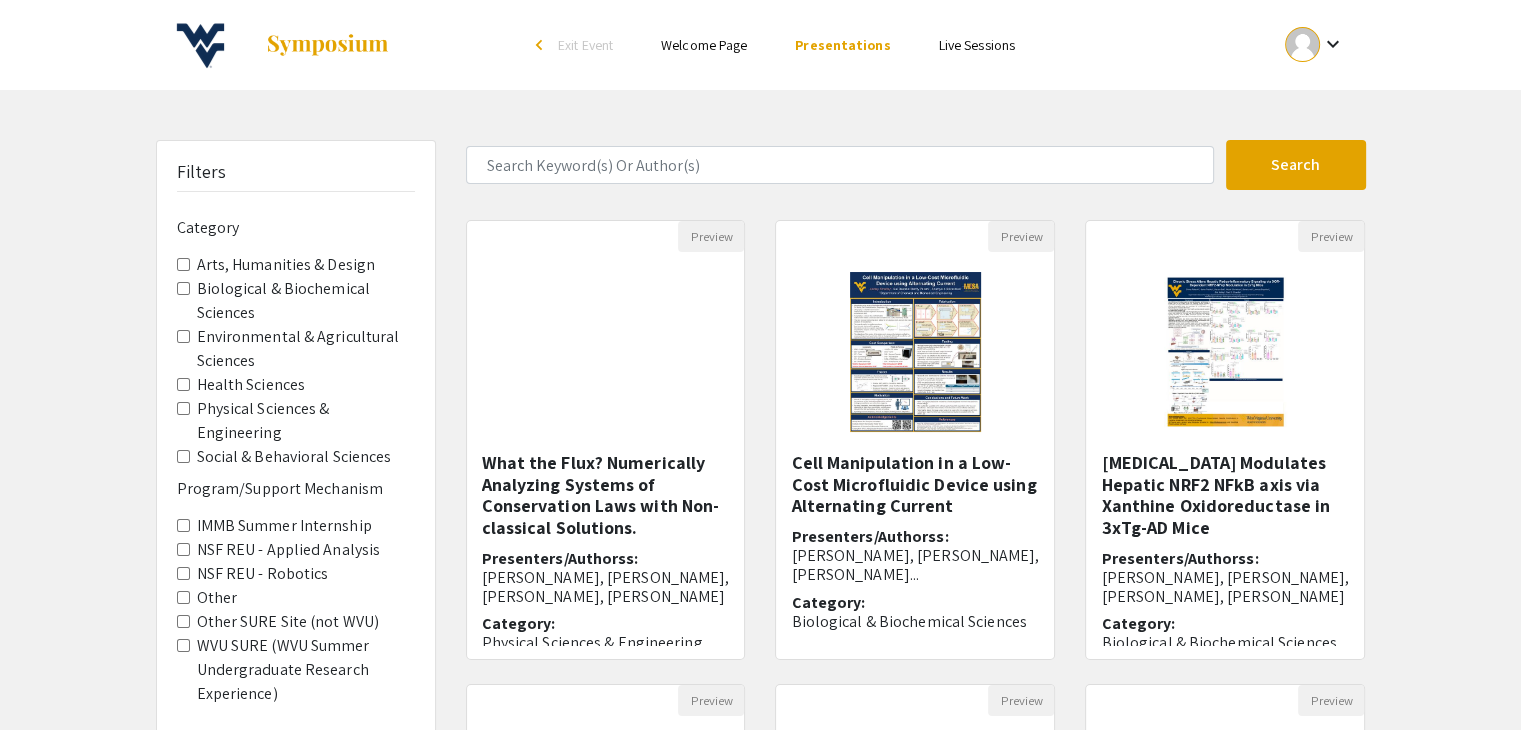 click on "NSF REU - Applied Analysis" 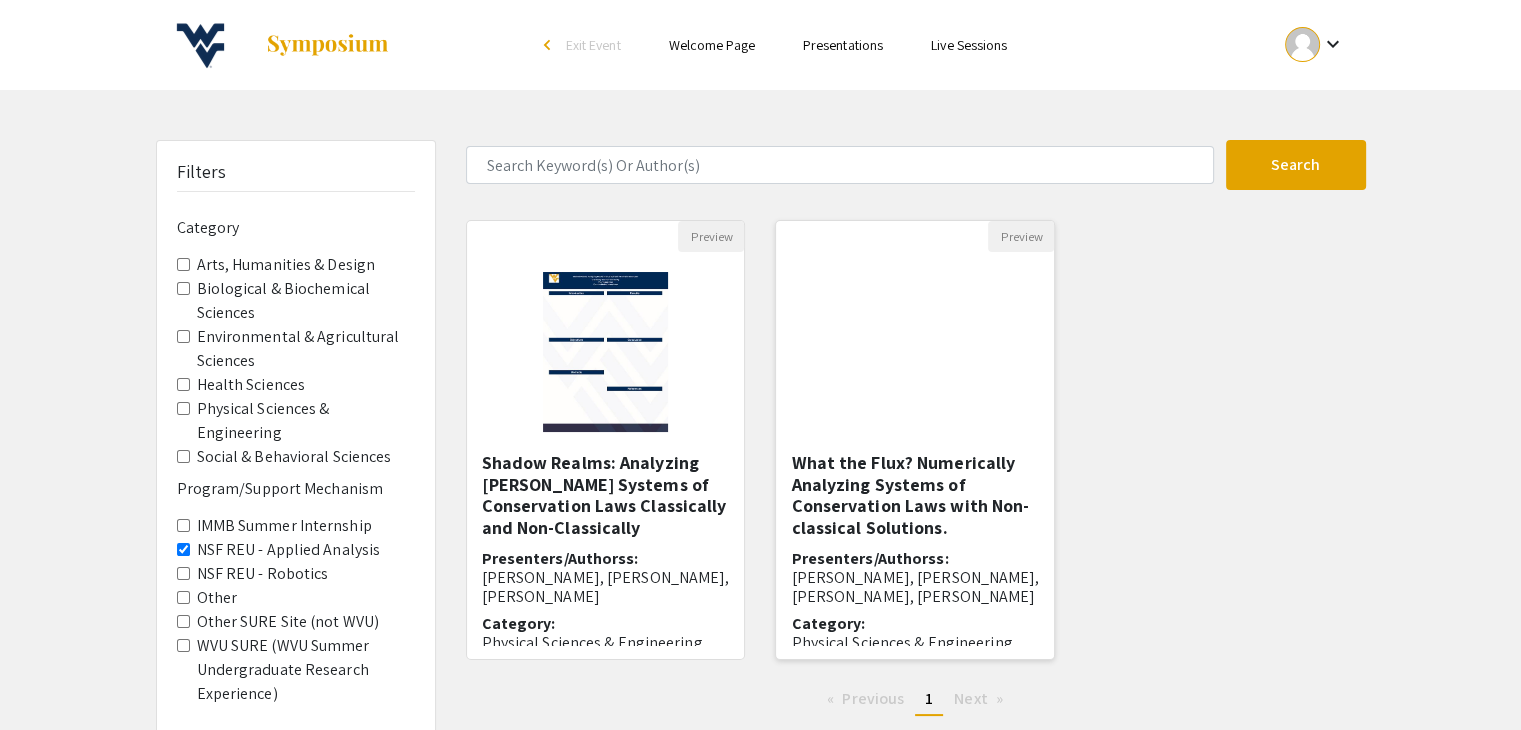 scroll, scrollTop: 156, scrollLeft: 0, axis: vertical 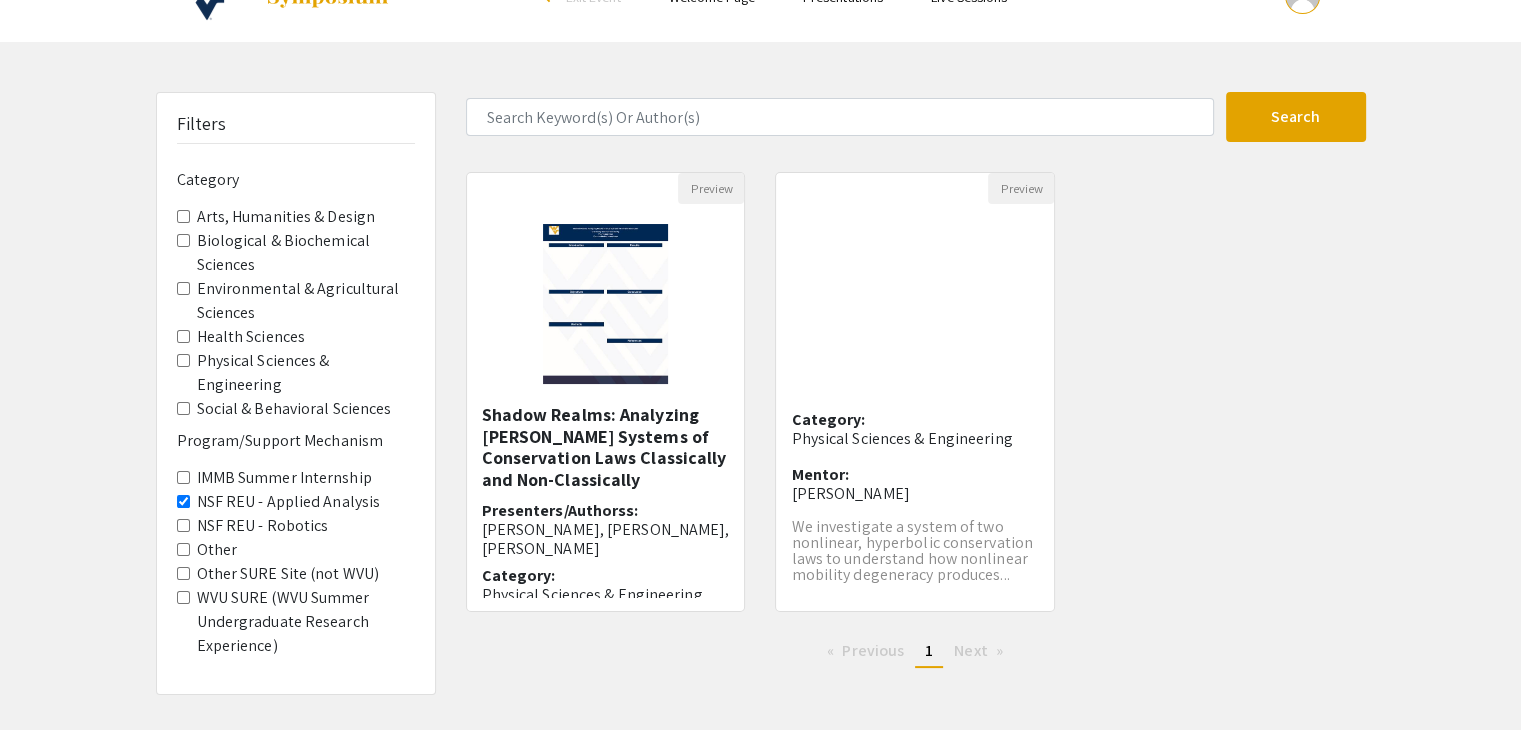 click on "NSF REU - Applied Analysis" at bounding box center [183, 501] 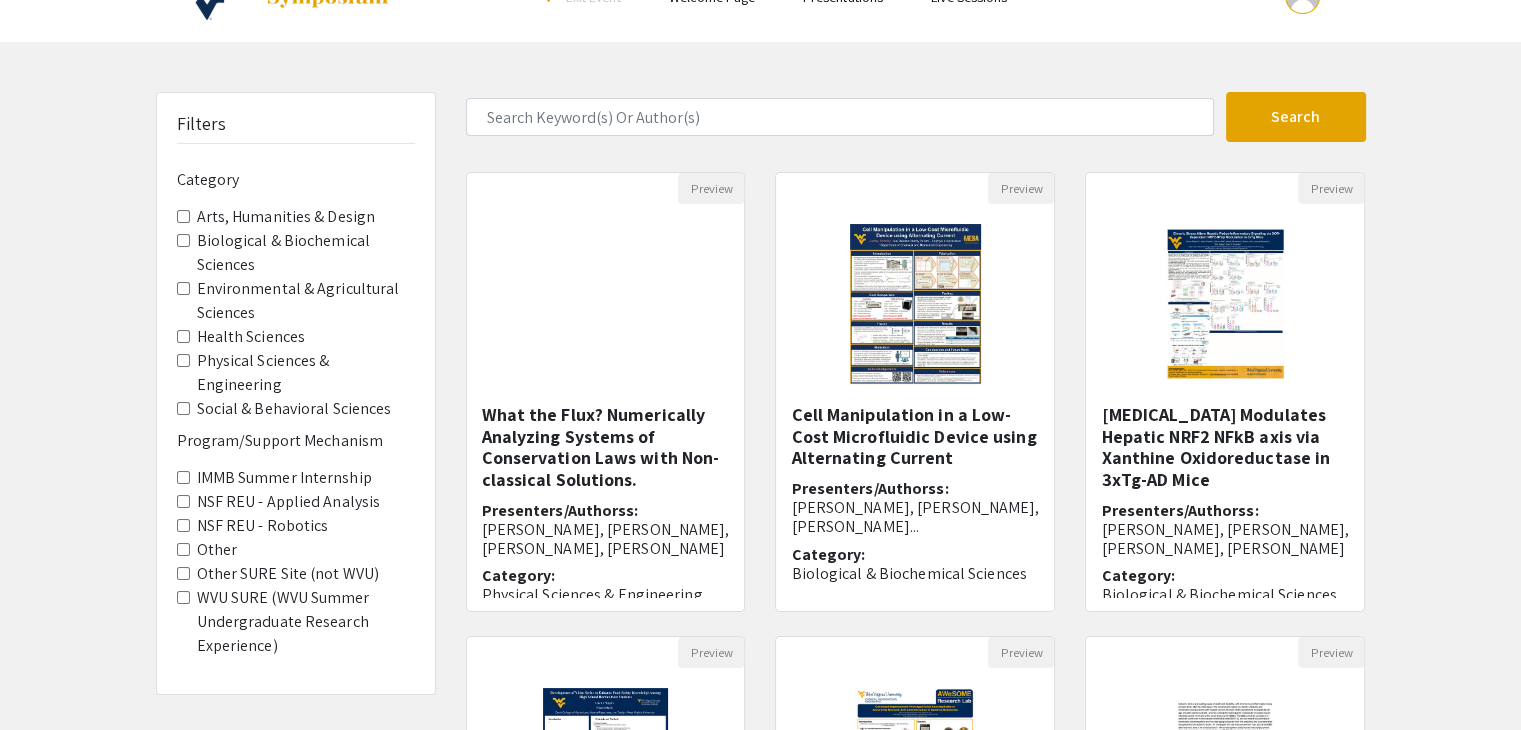 scroll, scrollTop: 0, scrollLeft: 0, axis: both 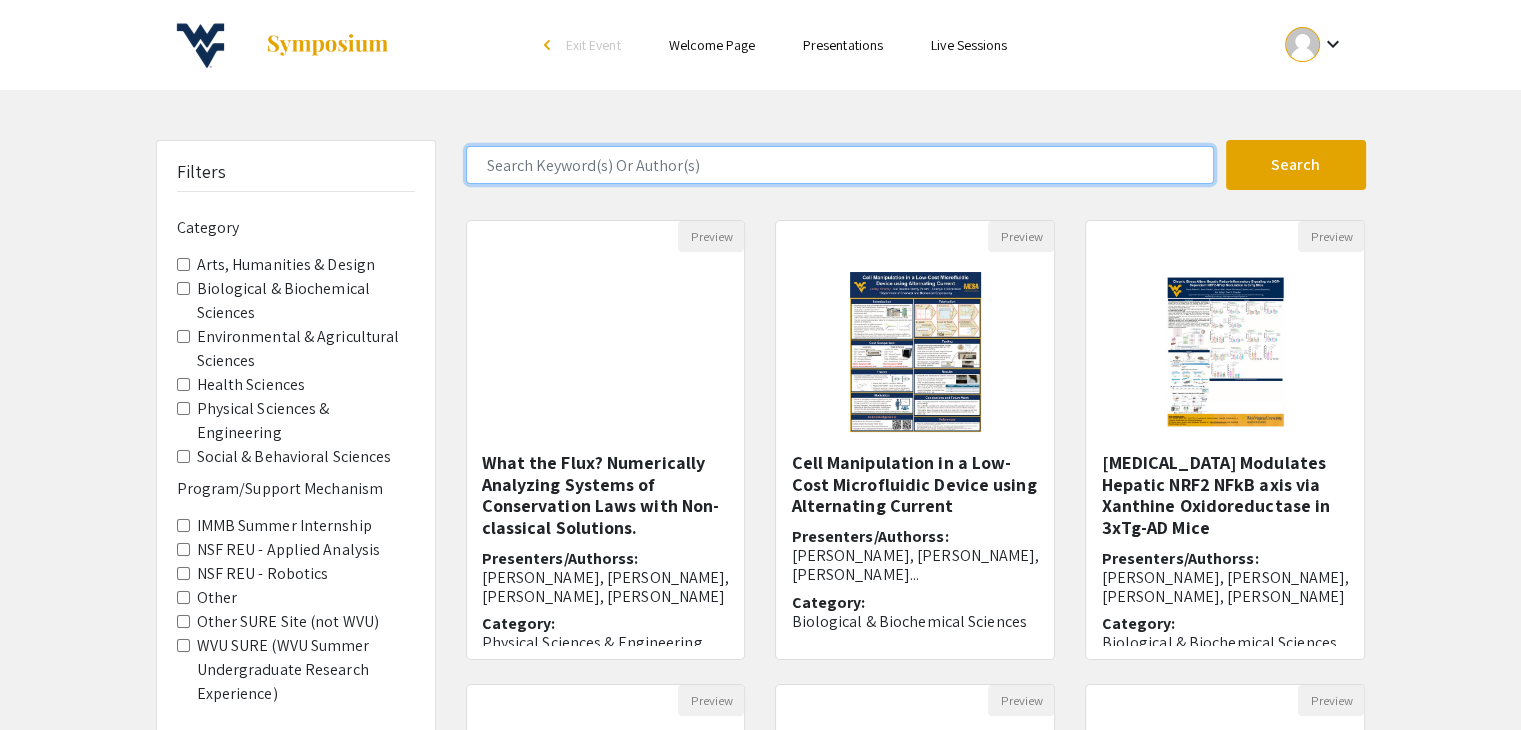 click 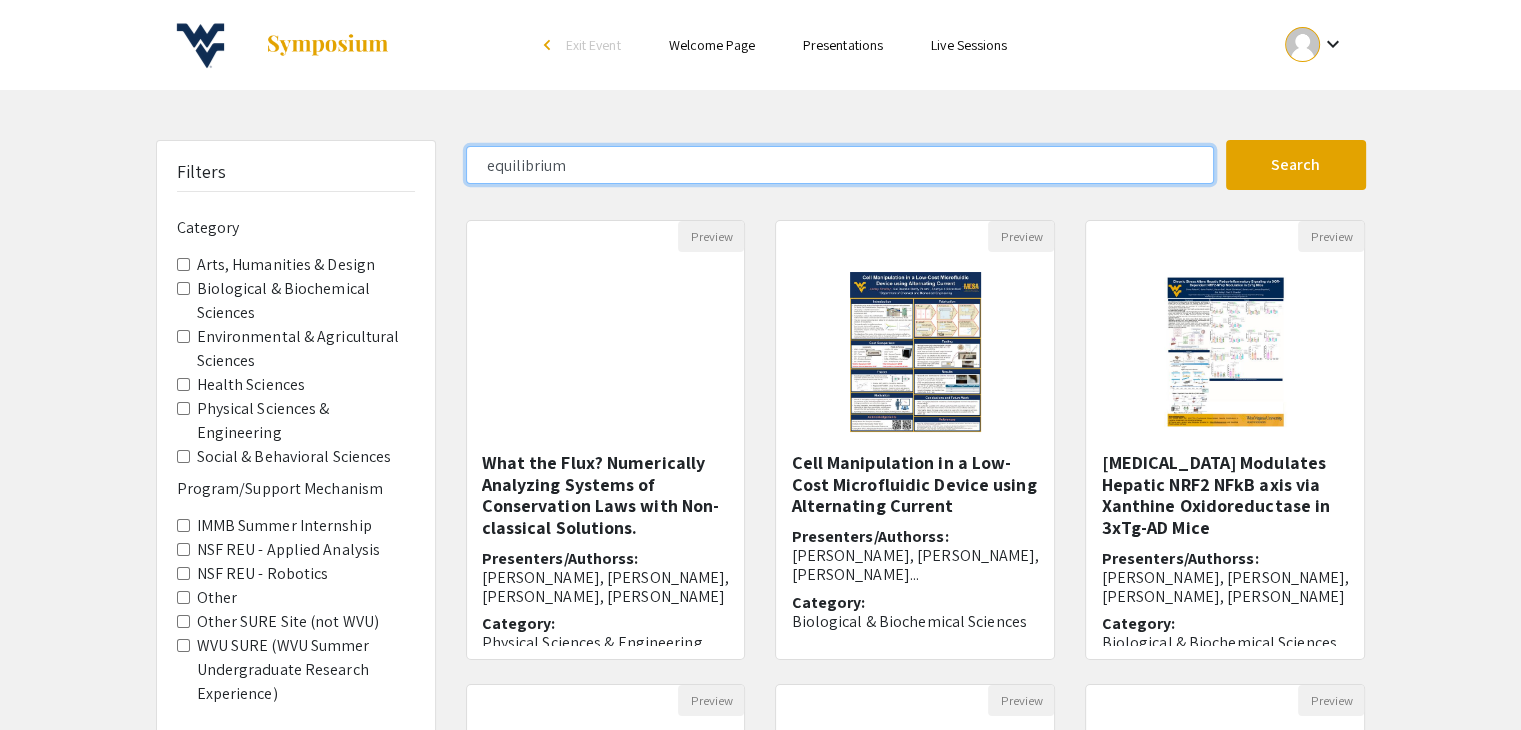 click on "Search" 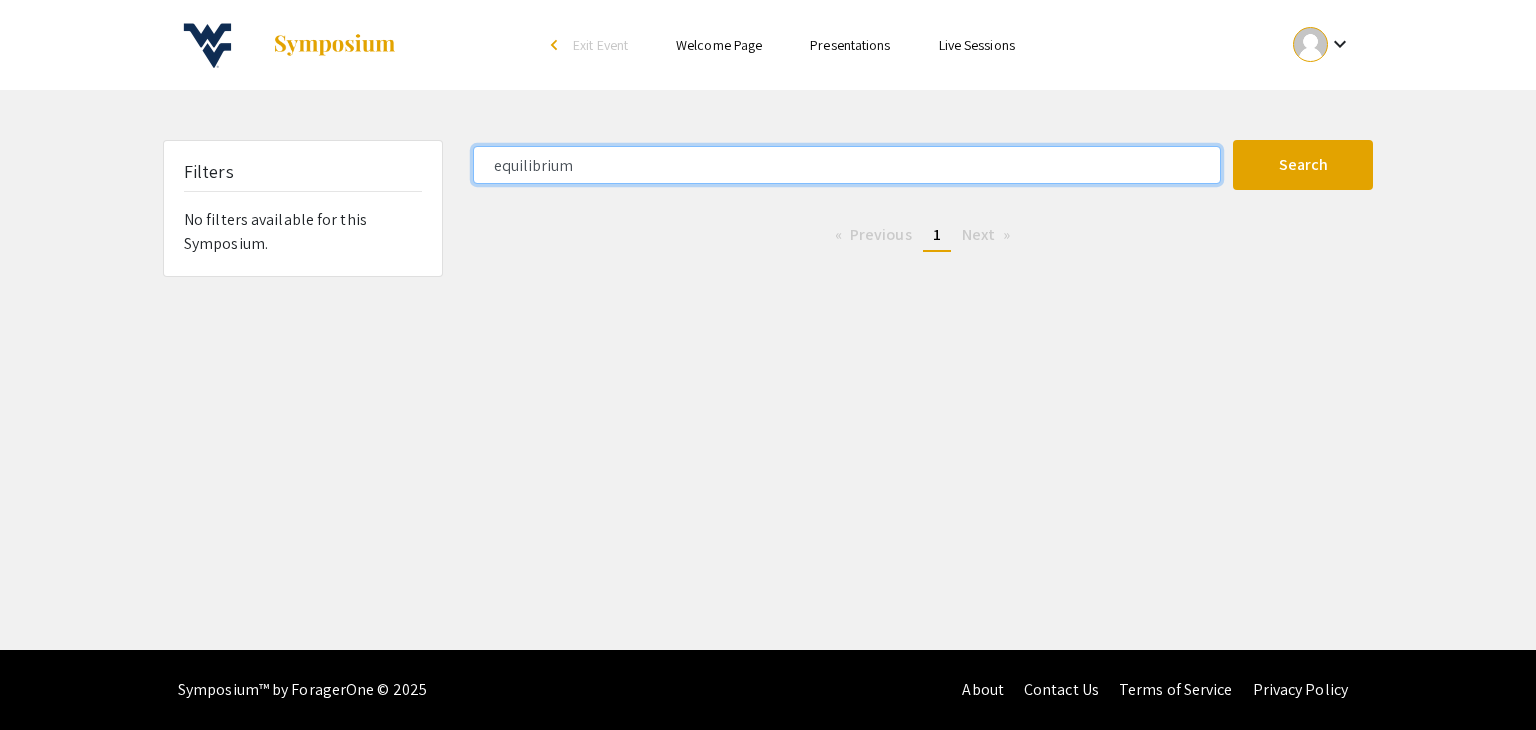 click on "equilibrium" 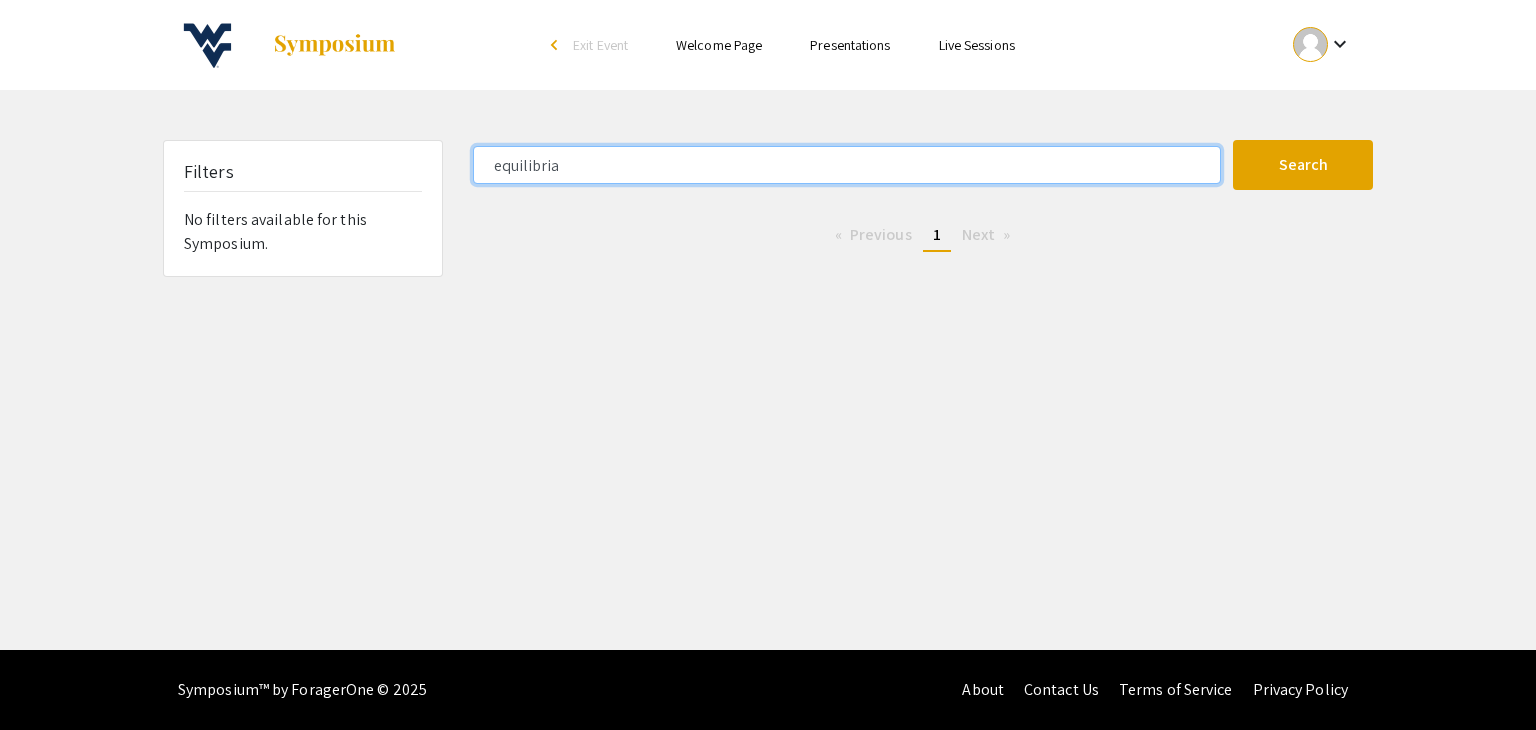 click on "Search" 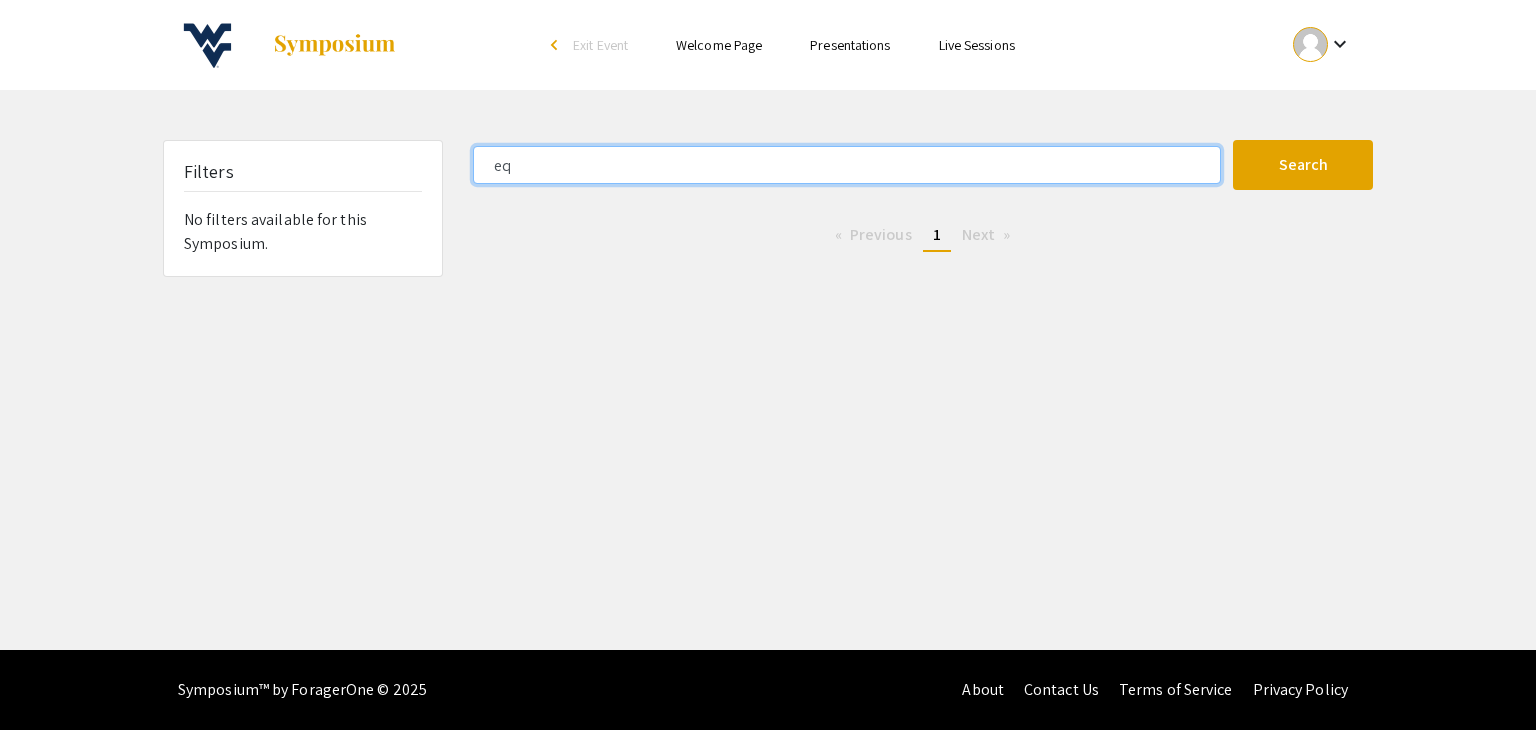type on "e" 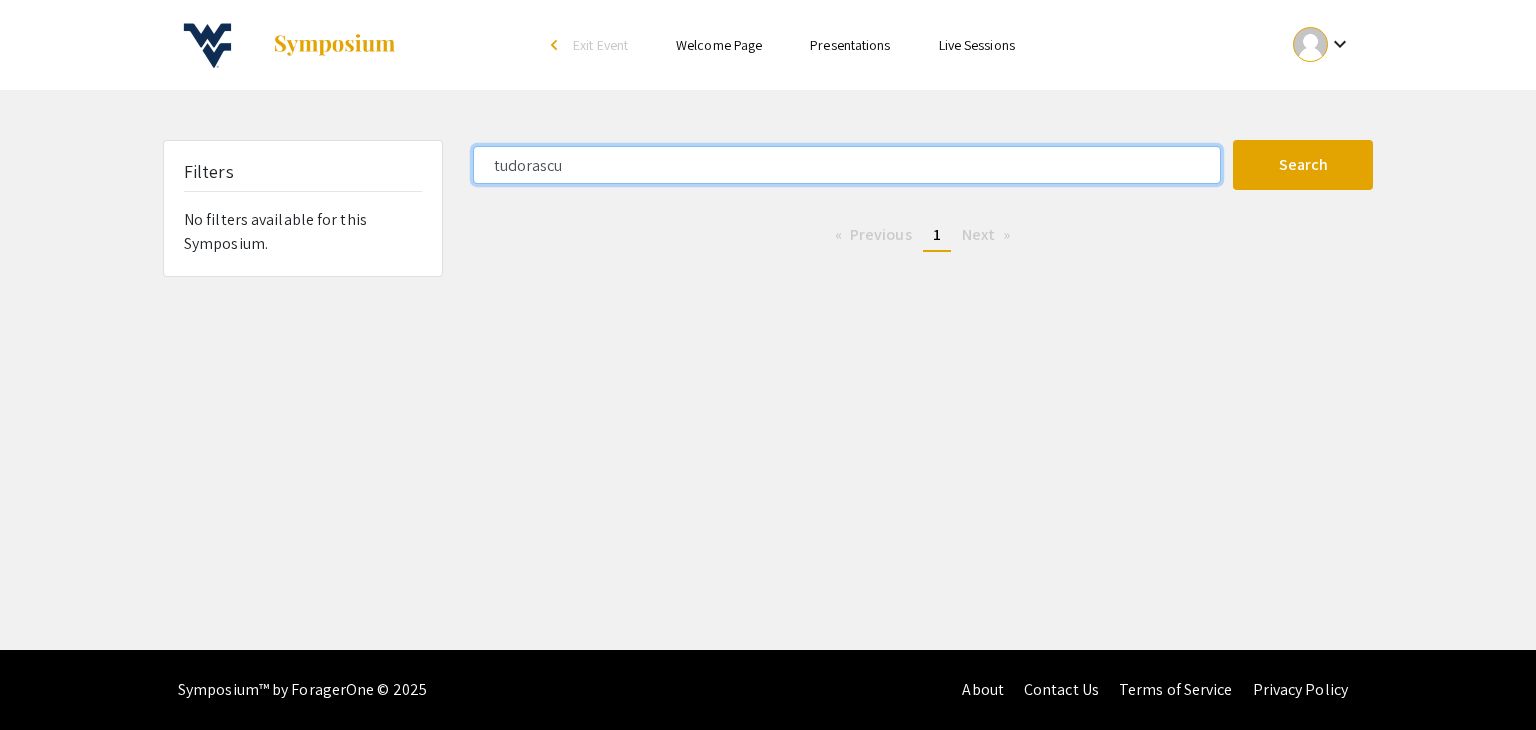 click on "Search" 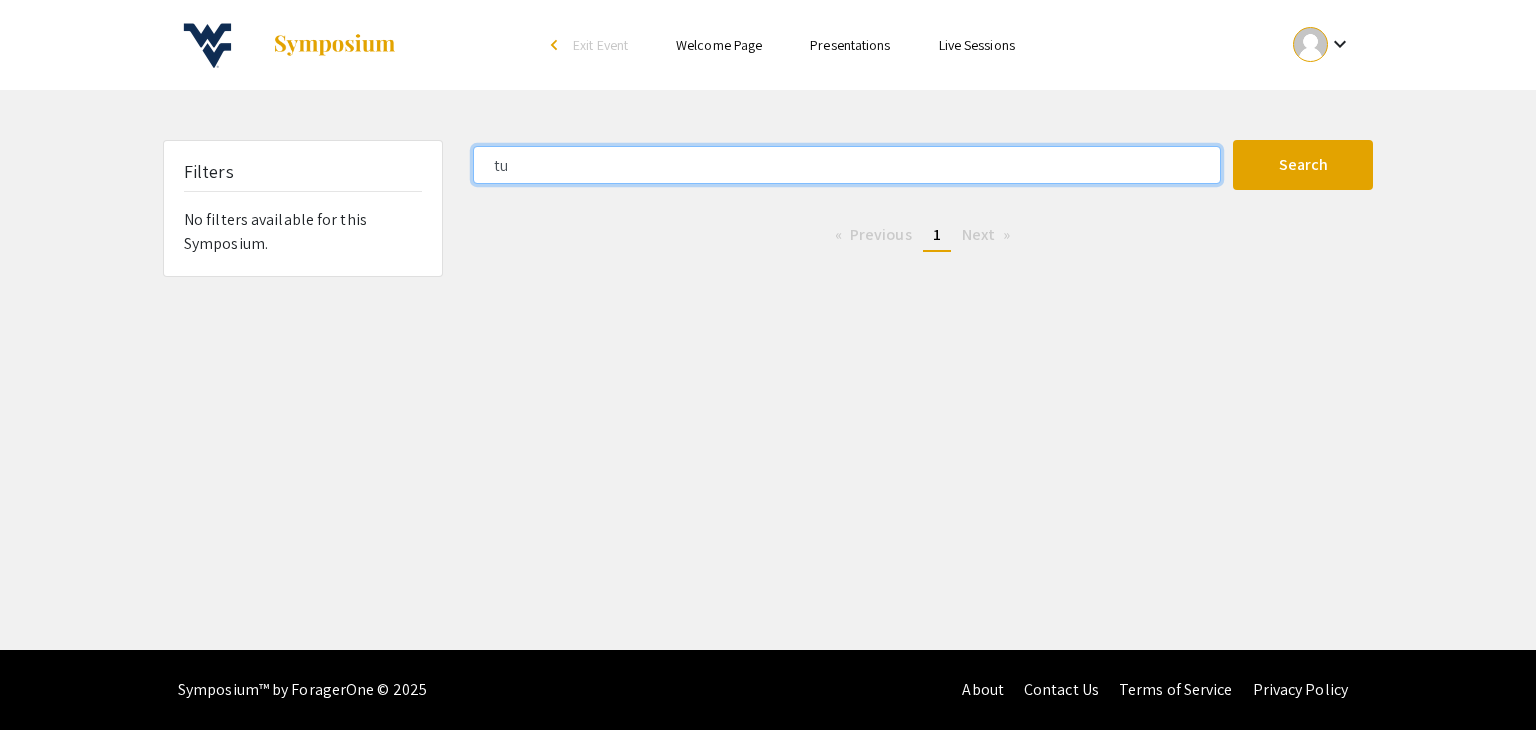 type on "t" 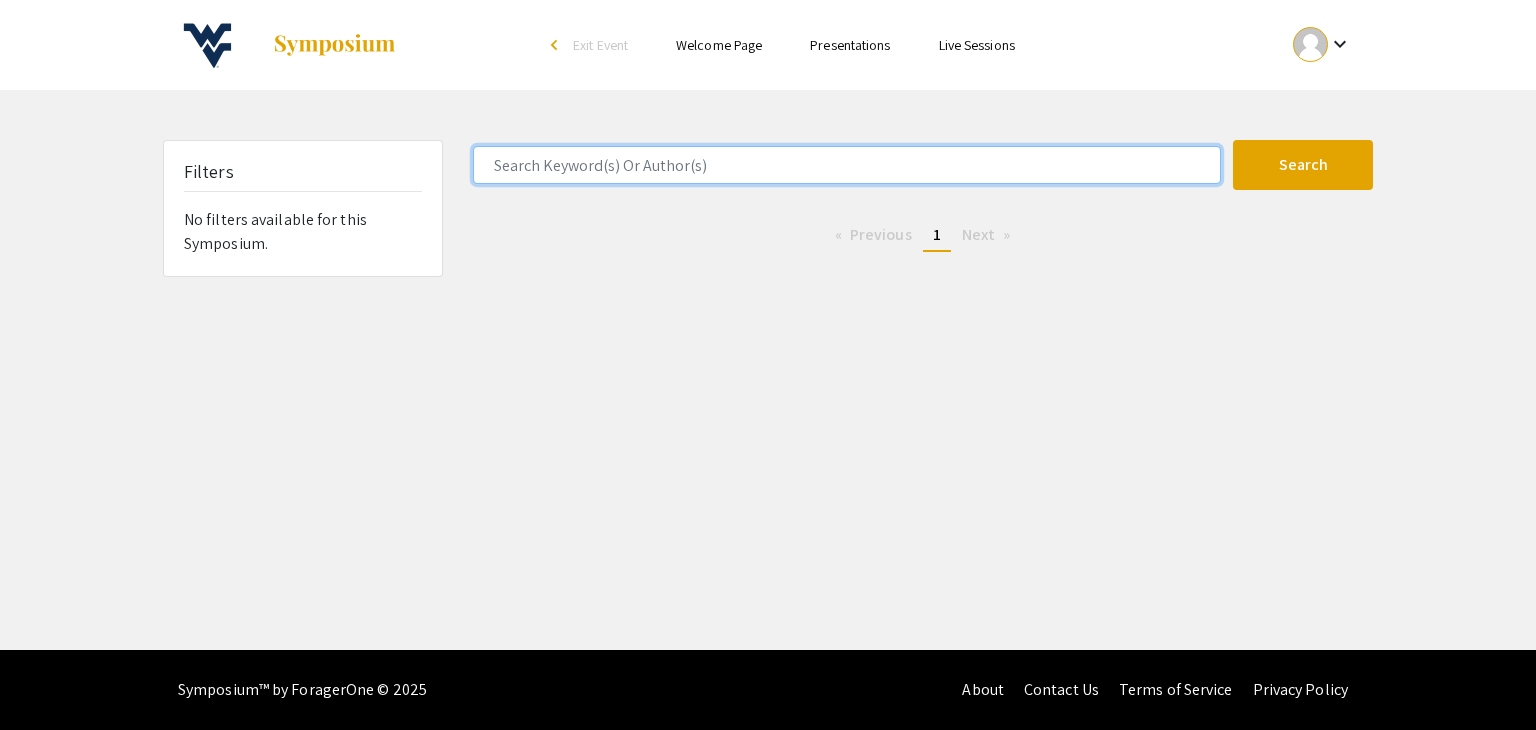 type 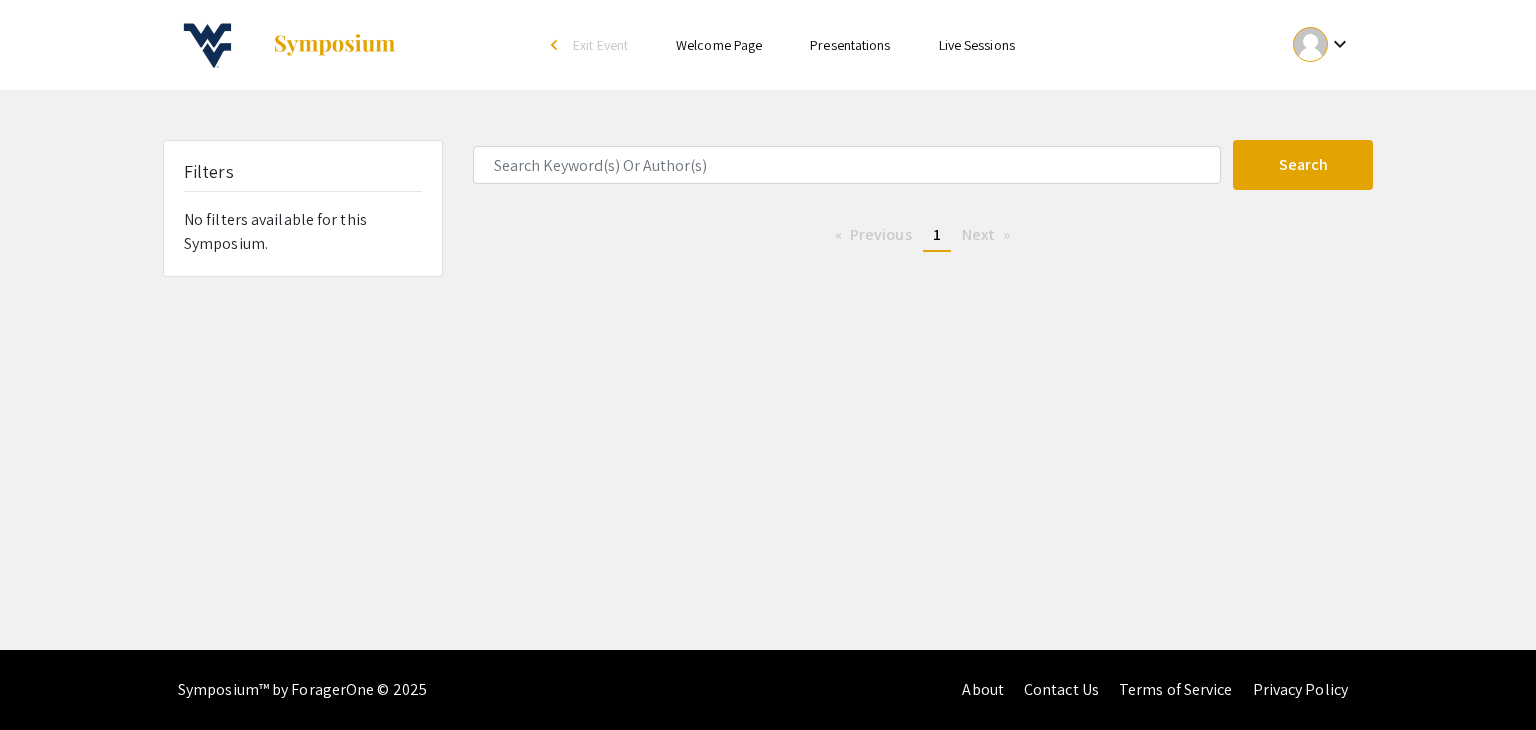 click on "Presentations" at bounding box center (850, 45) 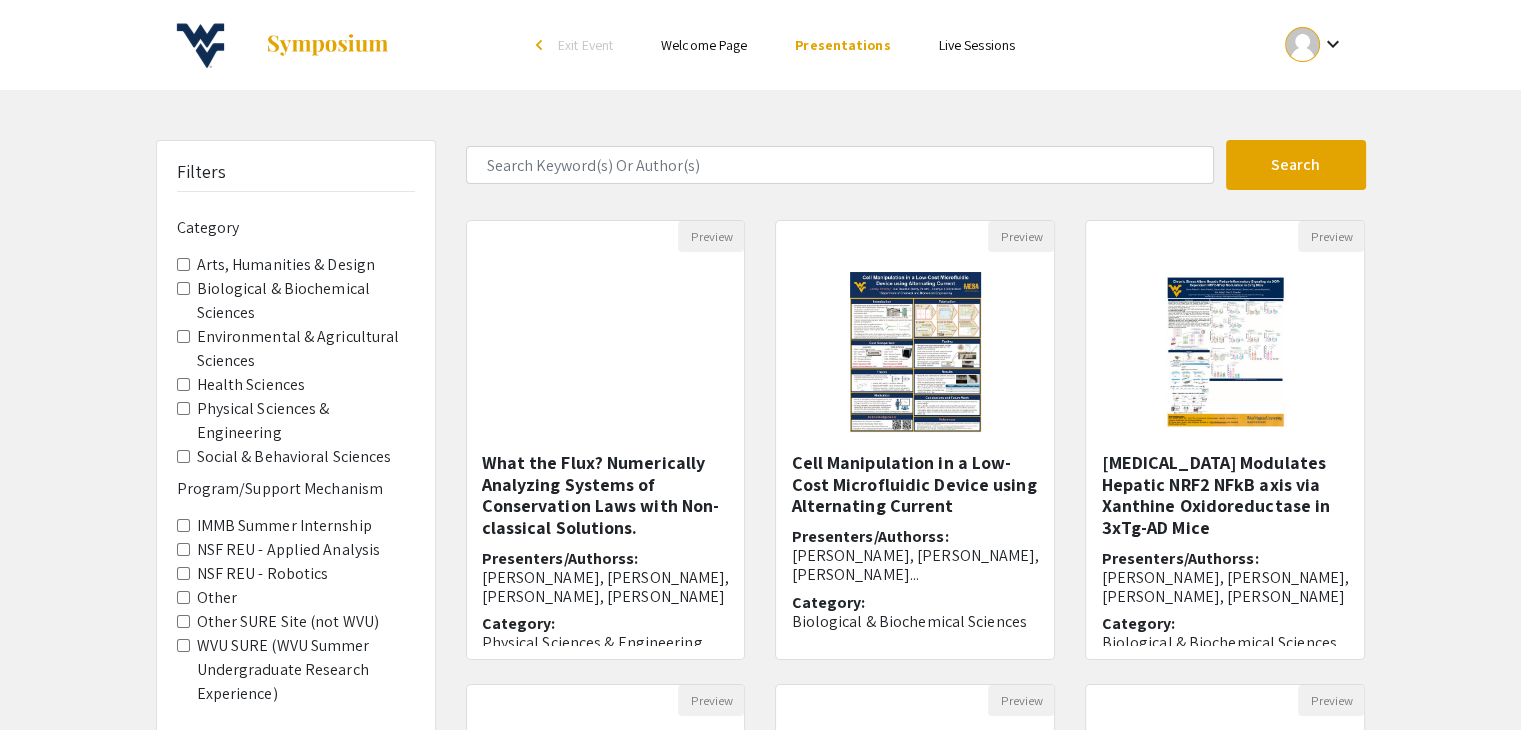 click on "Social & Behavioral Sciences" at bounding box center (183, 456) 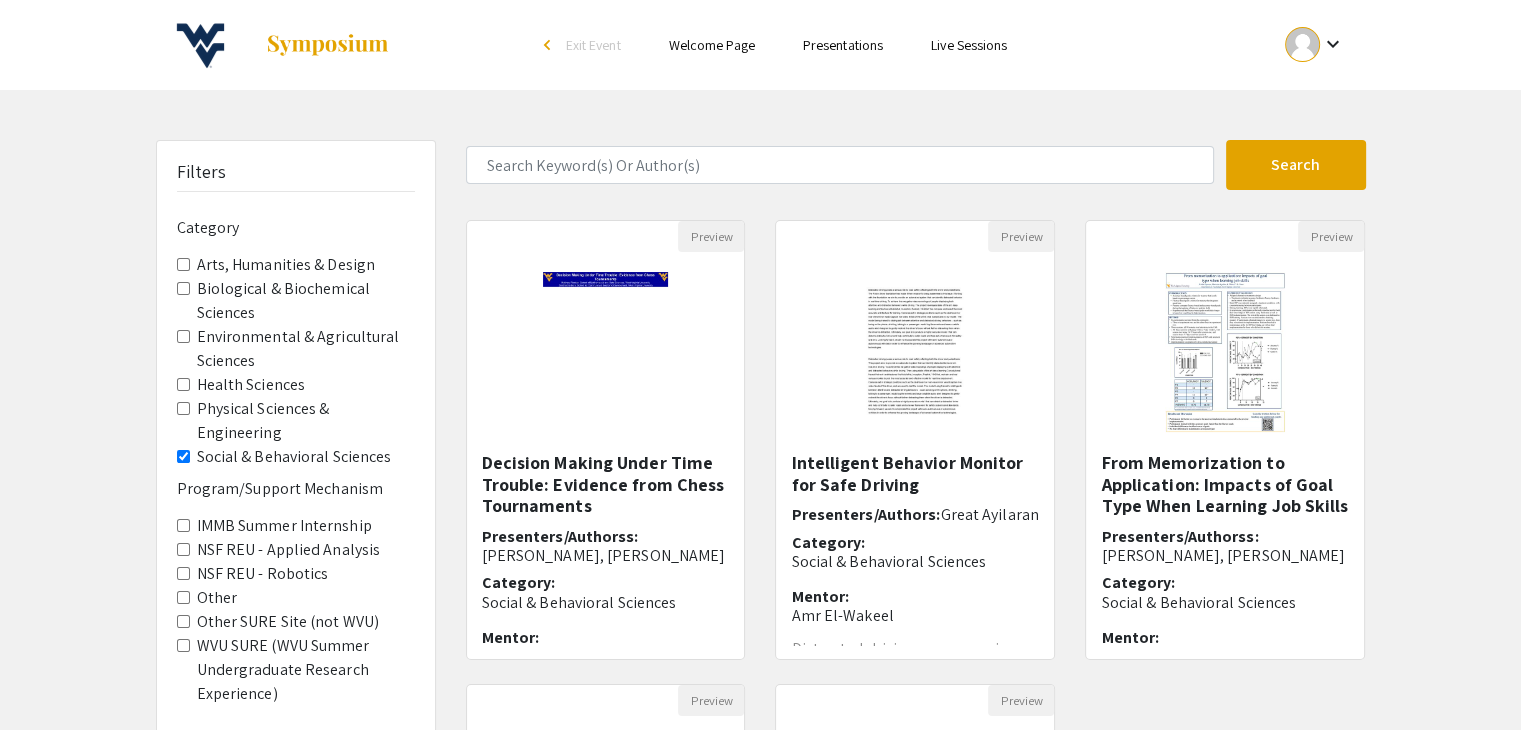scroll, scrollTop: 43, scrollLeft: 0, axis: vertical 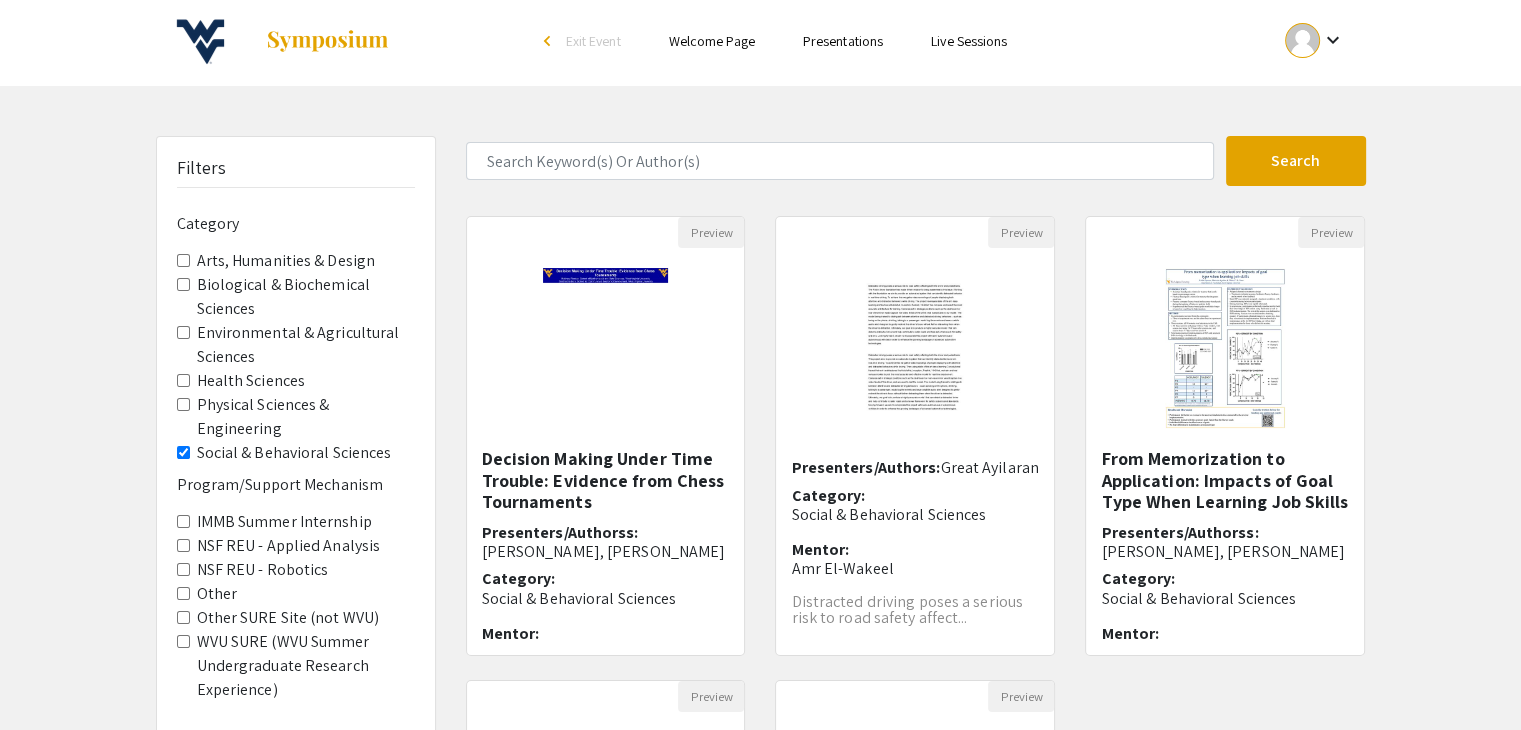 click on "Social & Behavioral Sciences" at bounding box center [183, 452] 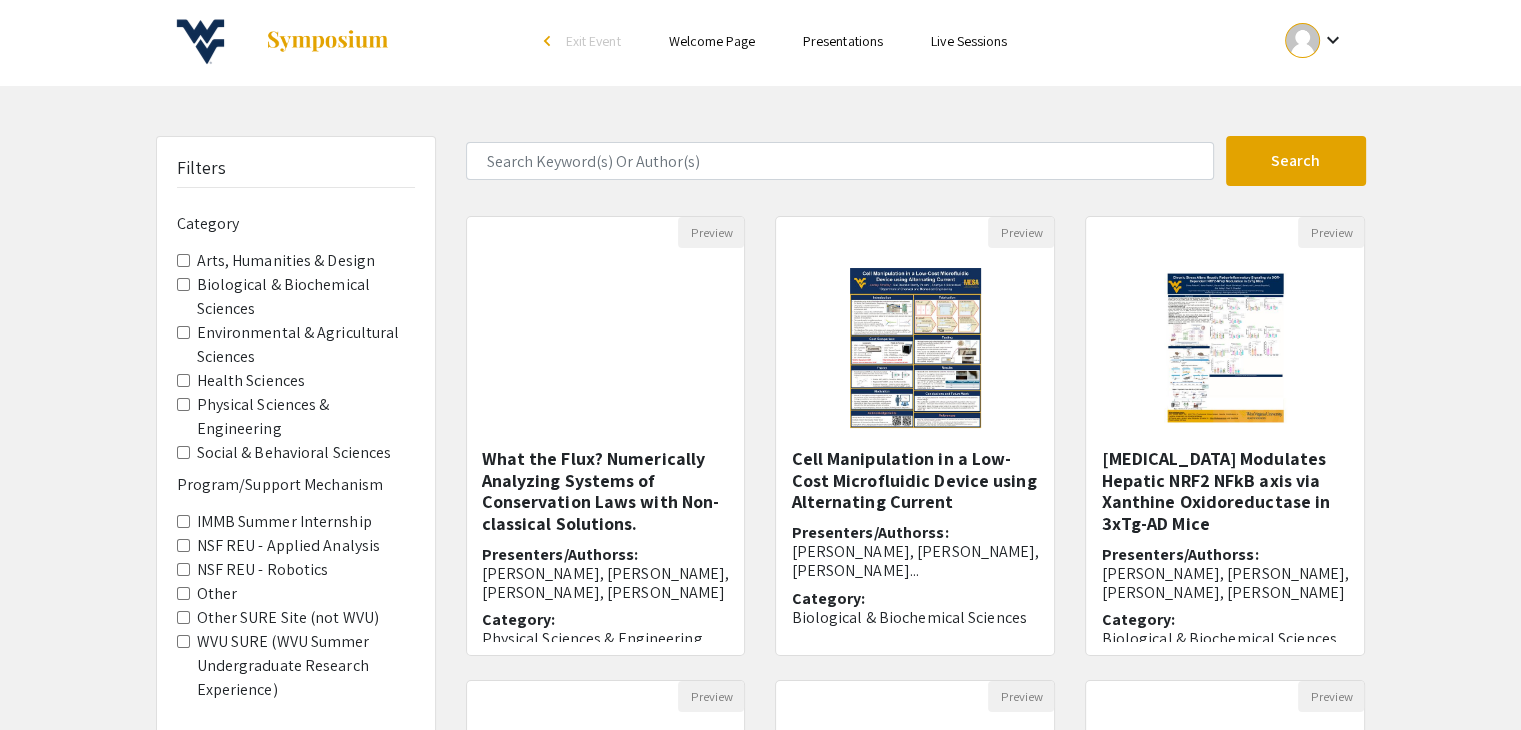 scroll, scrollTop: 0, scrollLeft: 0, axis: both 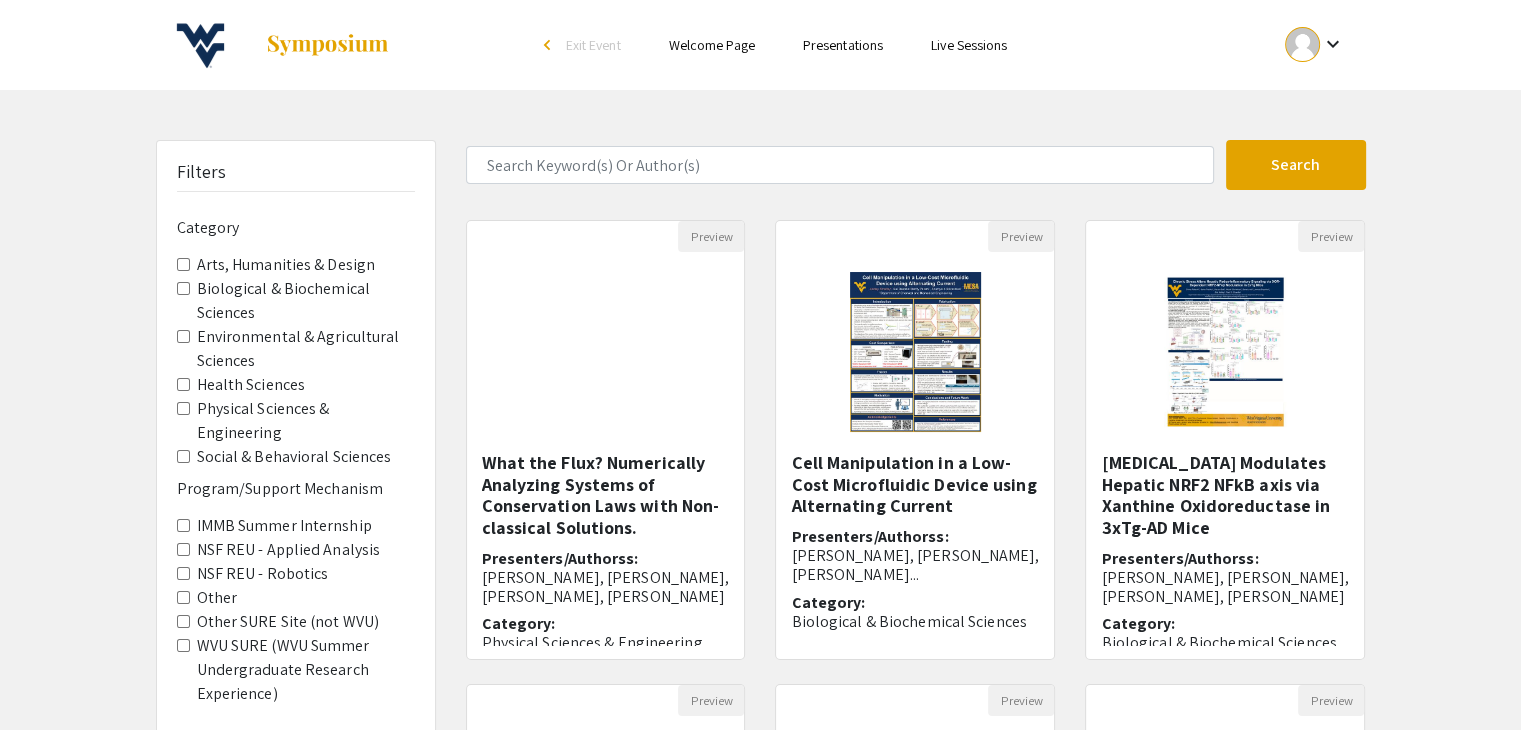 click on "Physical Sciences & Engineering" at bounding box center [183, 408] 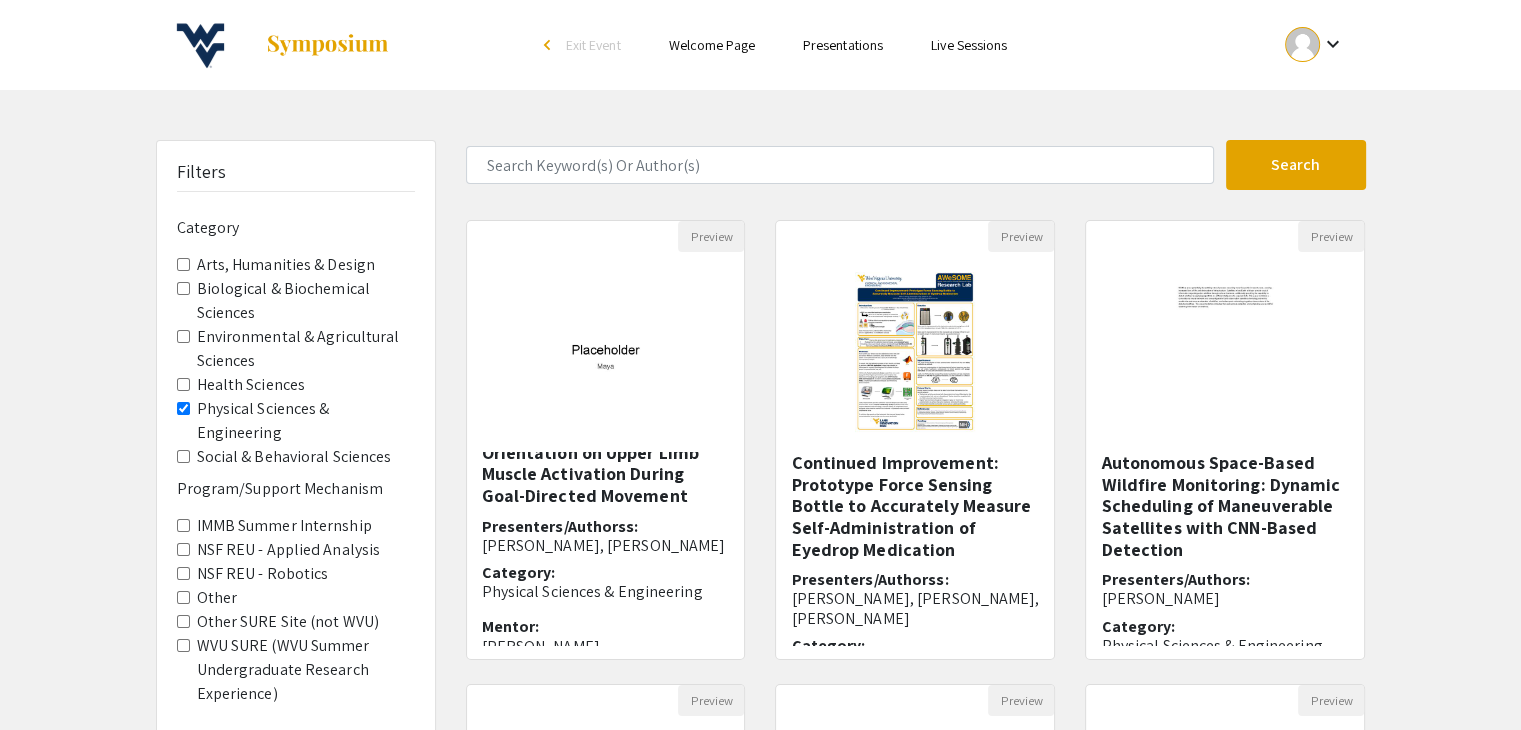 scroll, scrollTop: 57, scrollLeft: 0, axis: vertical 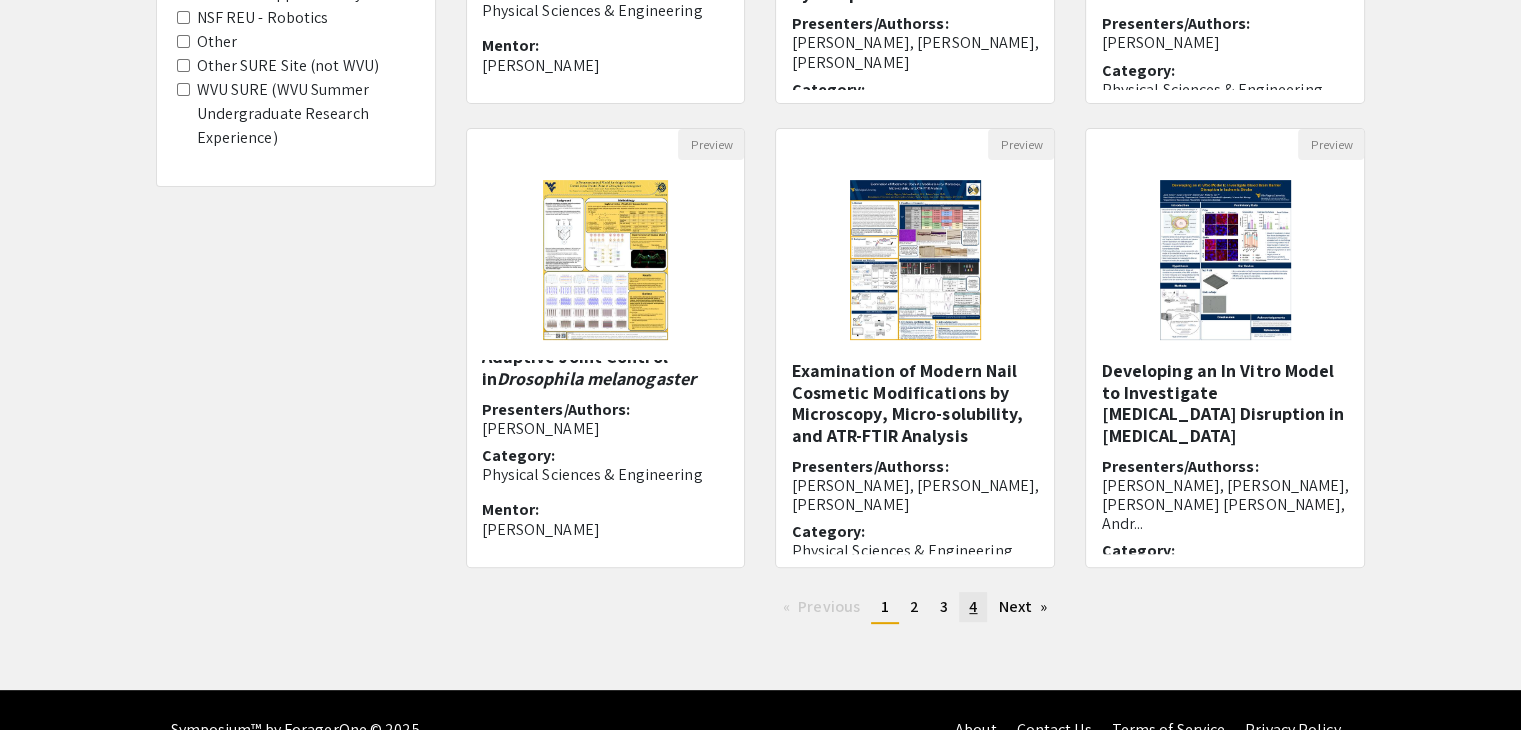 click on "4" 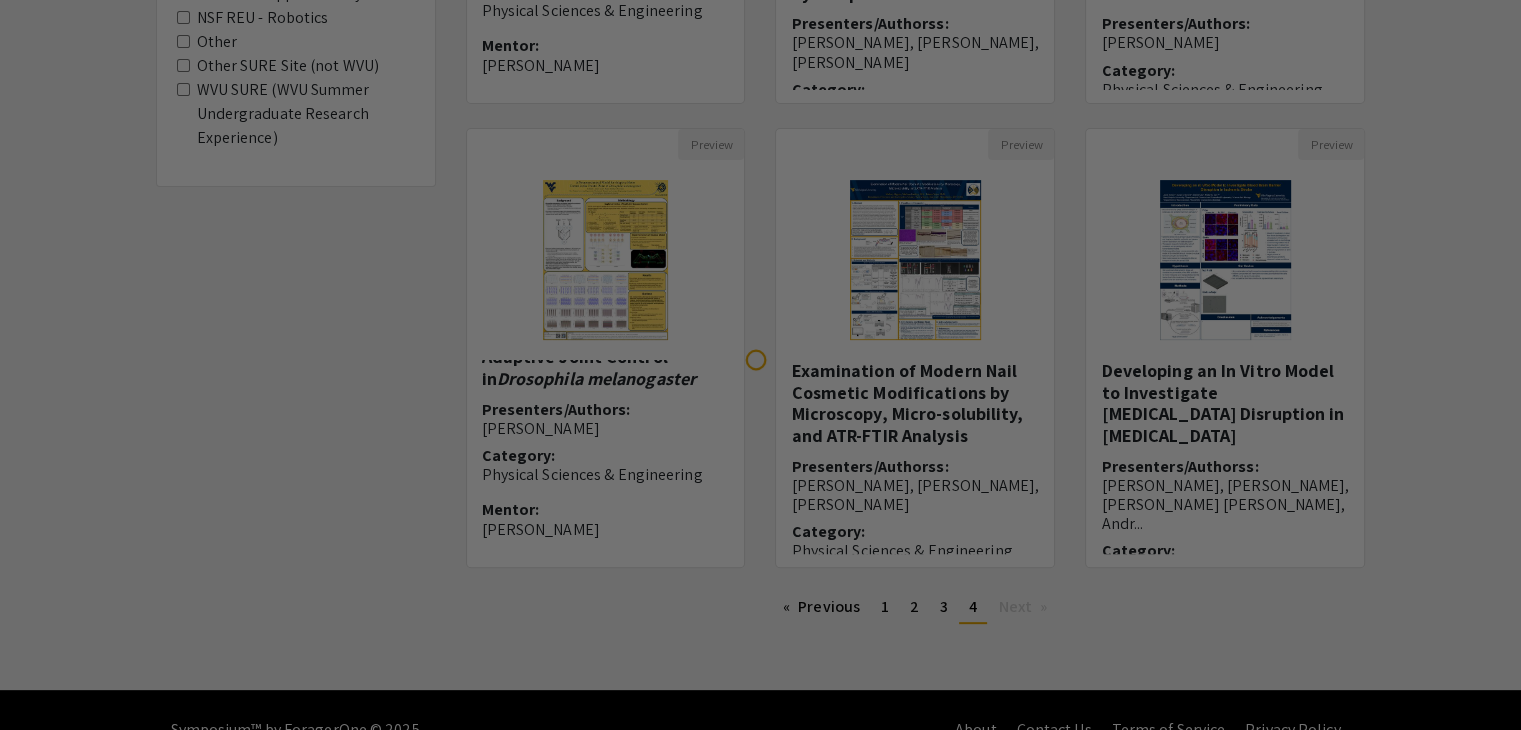 scroll, scrollTop: 0, scrollLeft: 0, axis: both 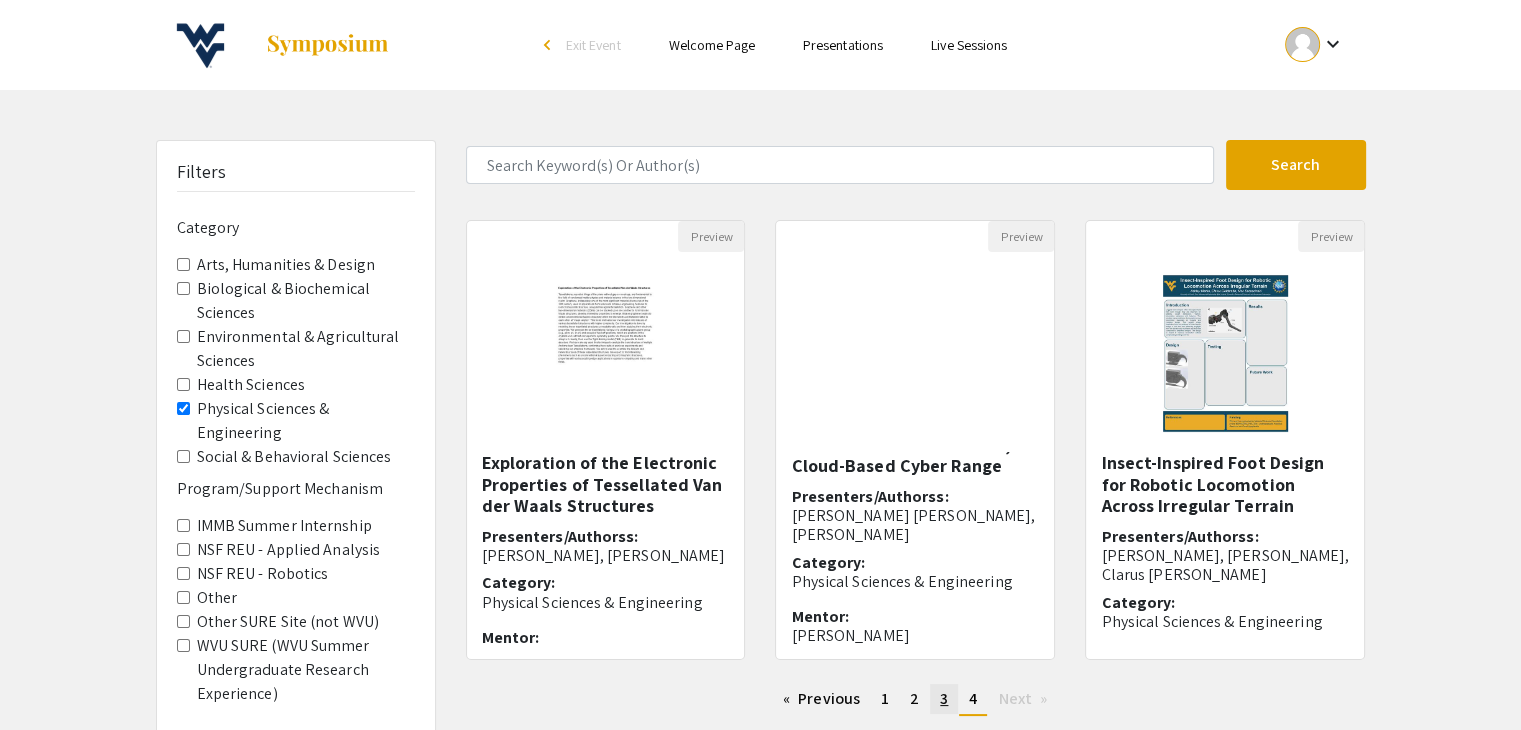 click on "3" 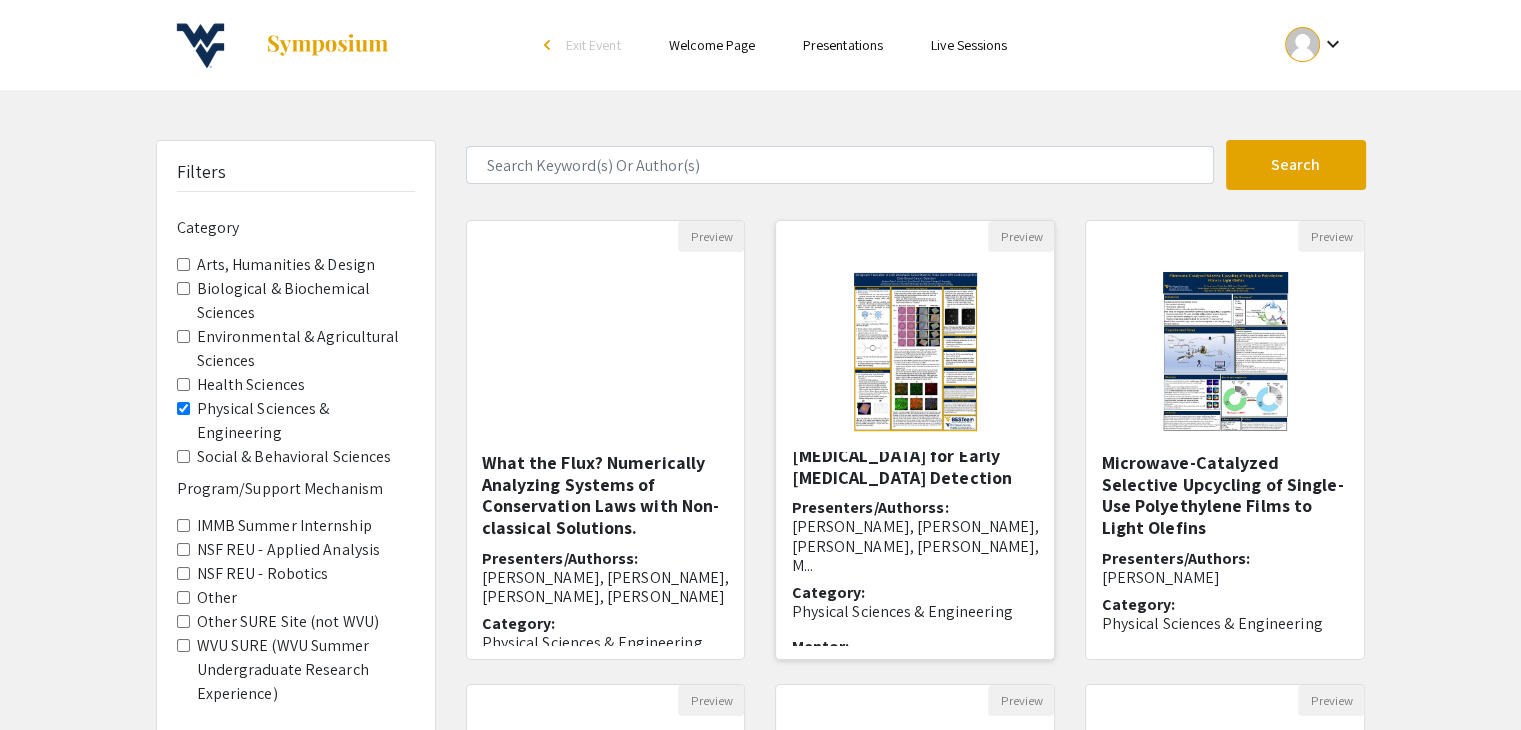 scroll, scrollTop: 130, scrollLeft: 0, axis: vertical 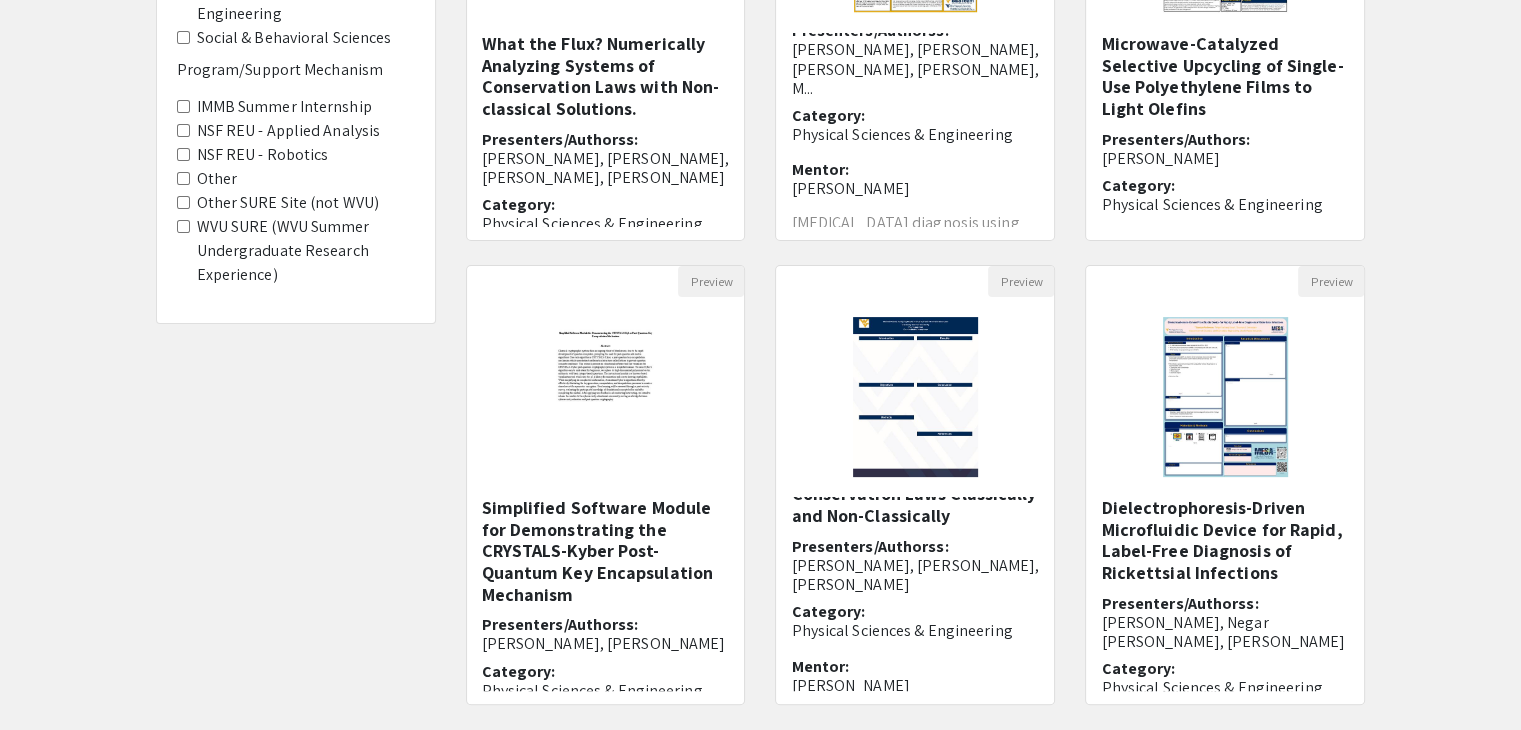 click on "NSF REU - Applied Analysis" at bounding box center (183, 130) 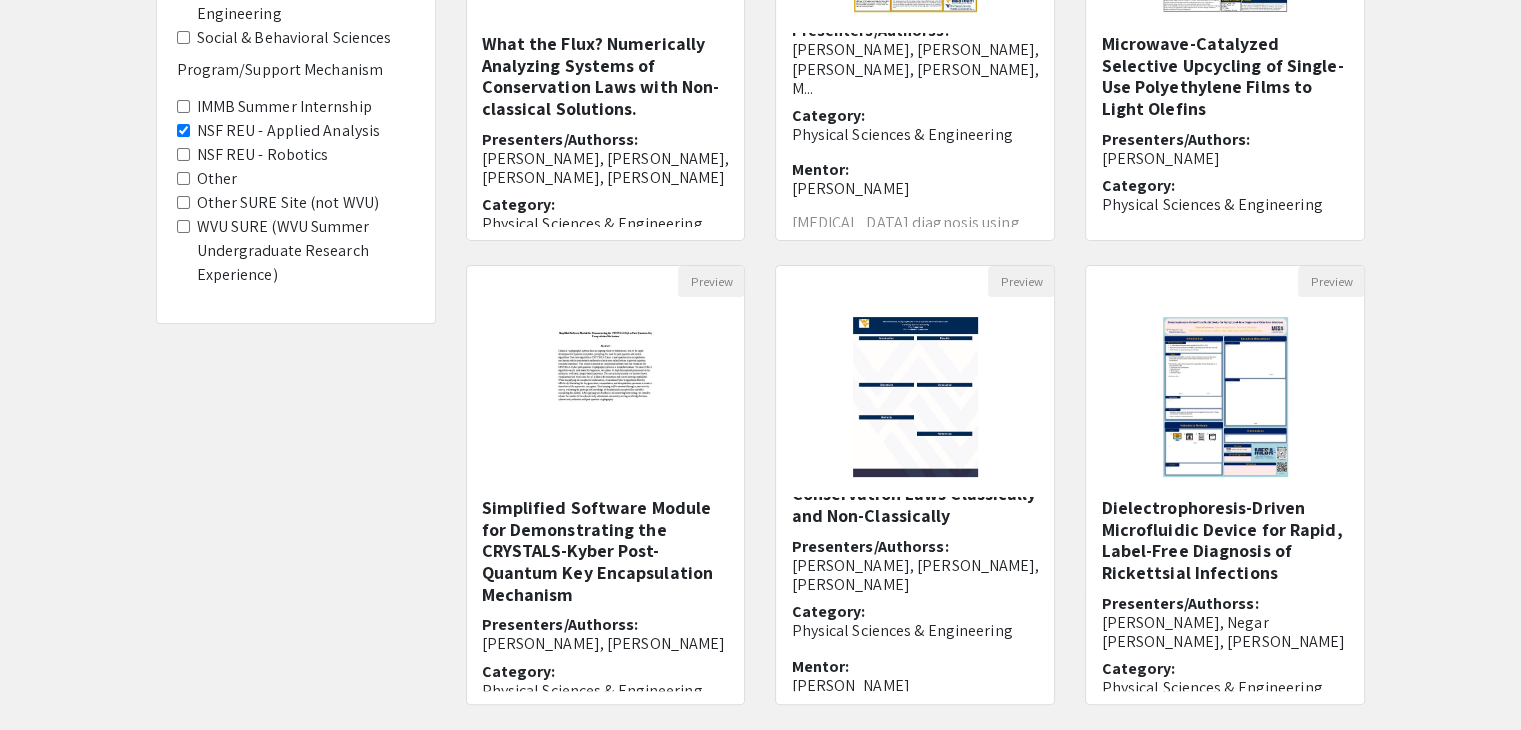 scroll, scrollTop: 0, scrollLeft: 0, axis: both 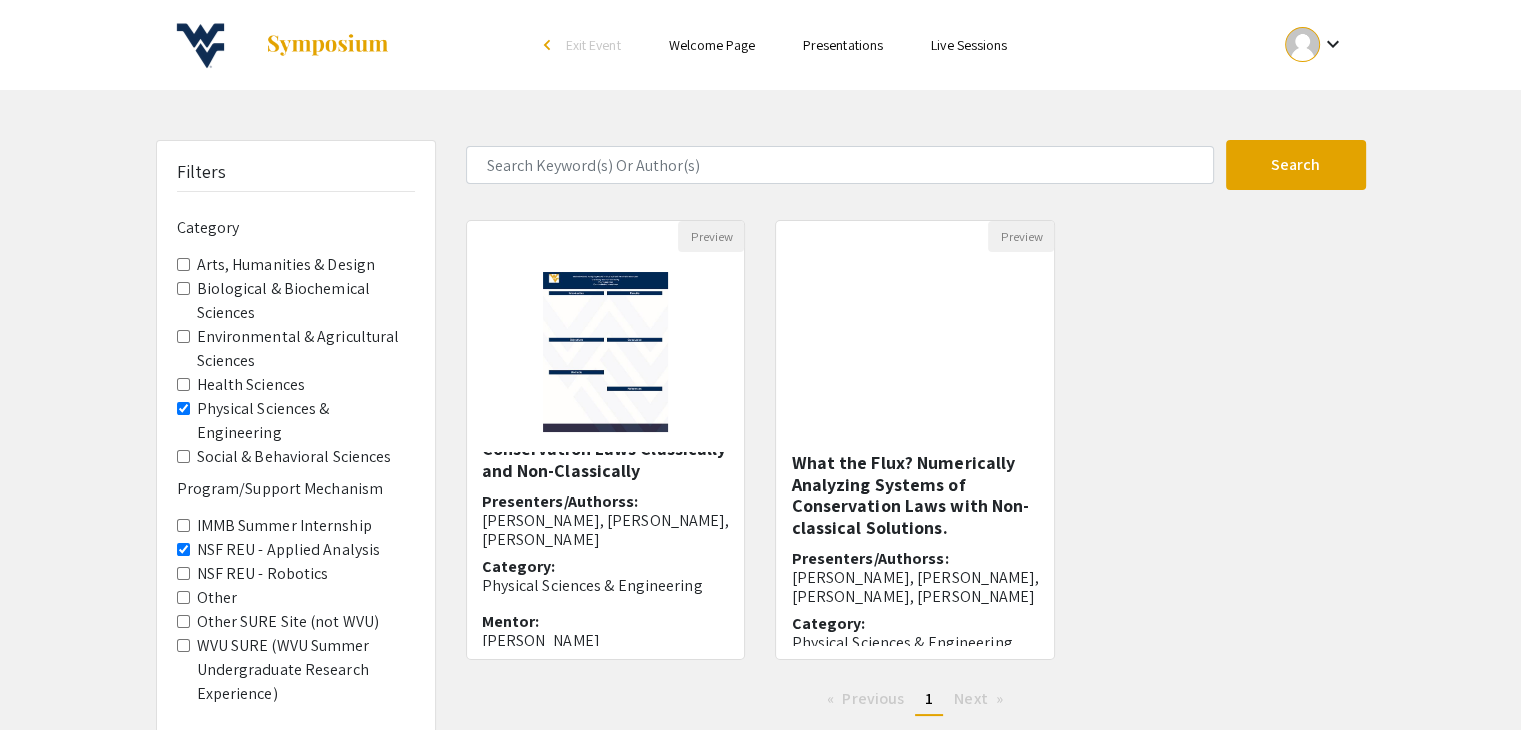 drag, startPoint x: 409, startPoint y: 469, endPoint x: 529, endPoint y: -36, distance: 519.06165 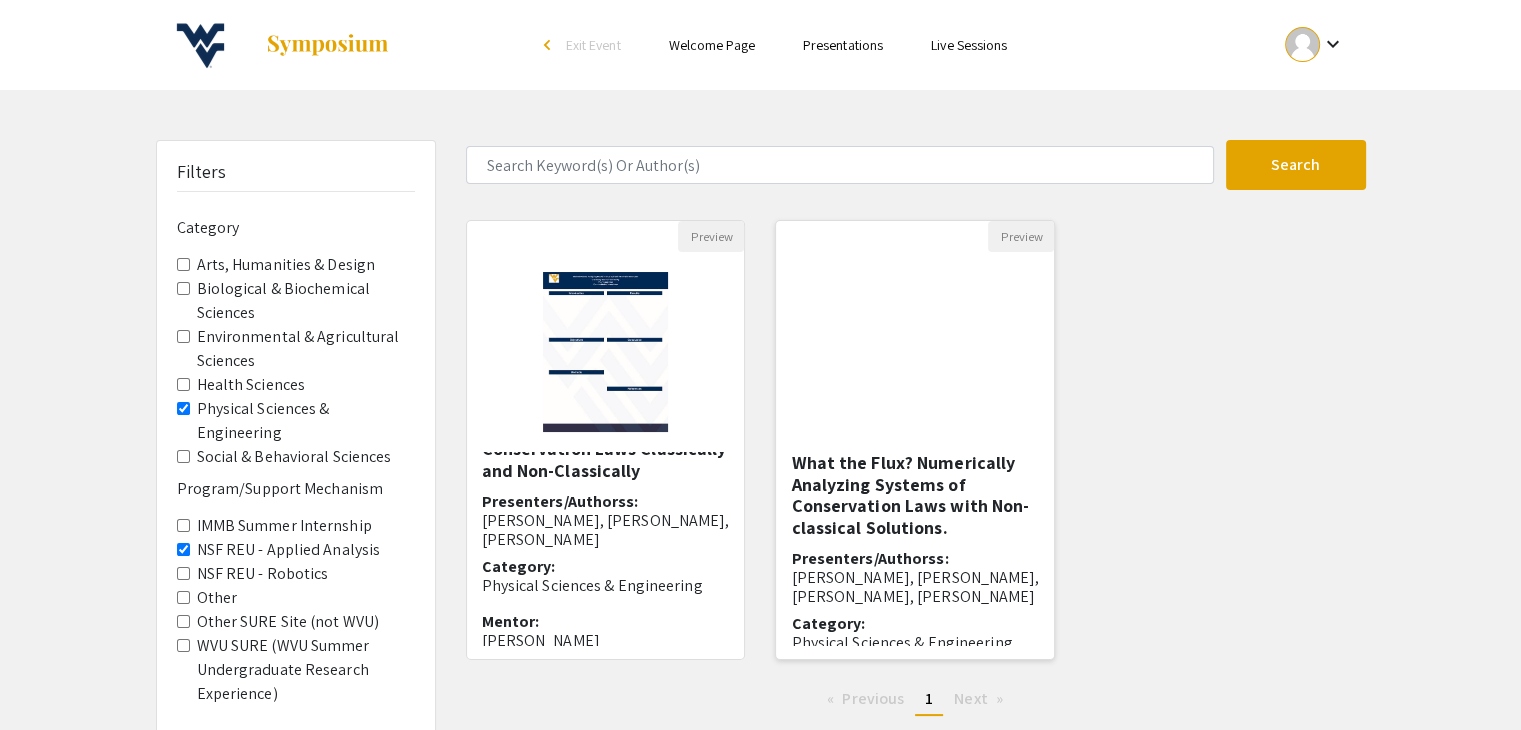 scroll, scrollTop: 131, scrollLeft: 0, axis: vertical 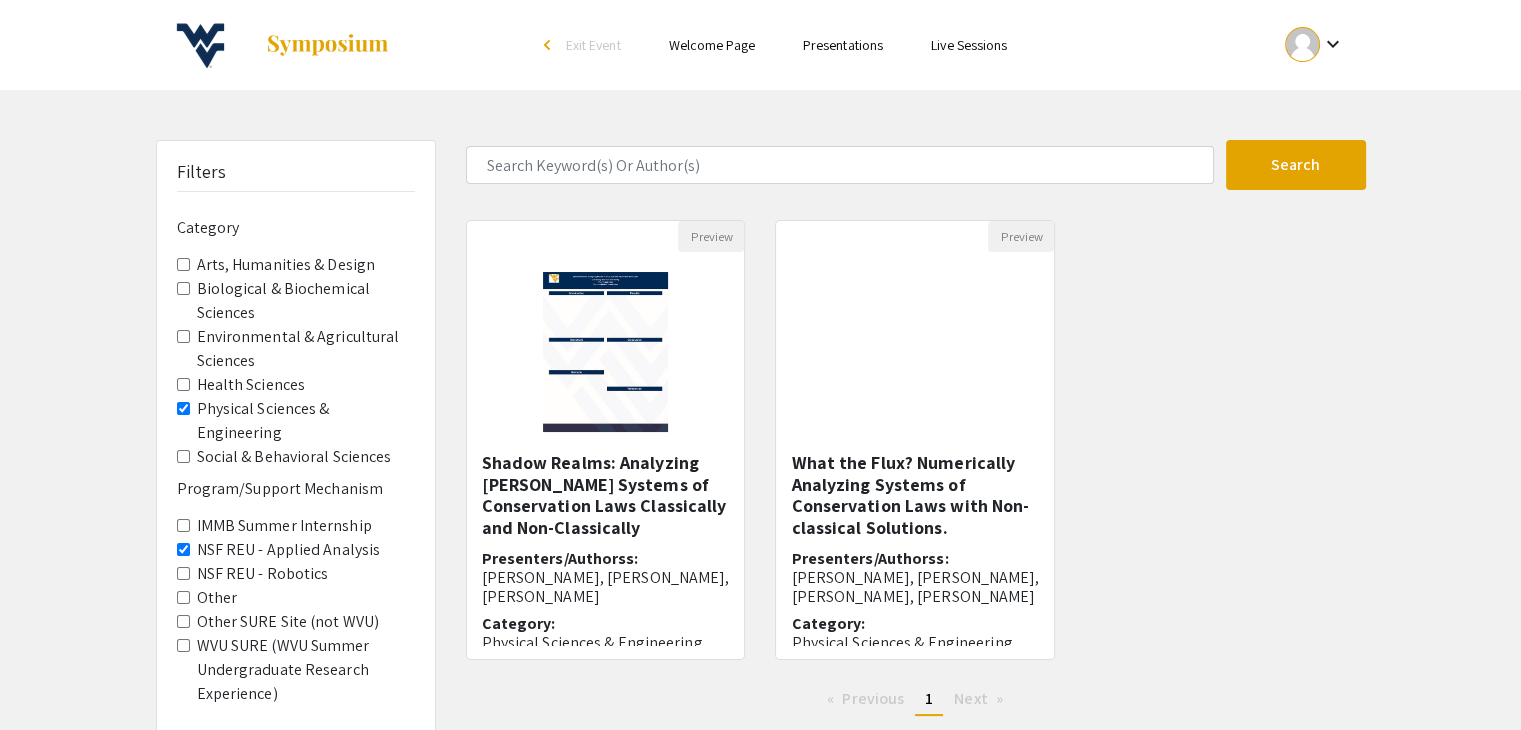 click on "Presentations" at bounding box center (843, 45) 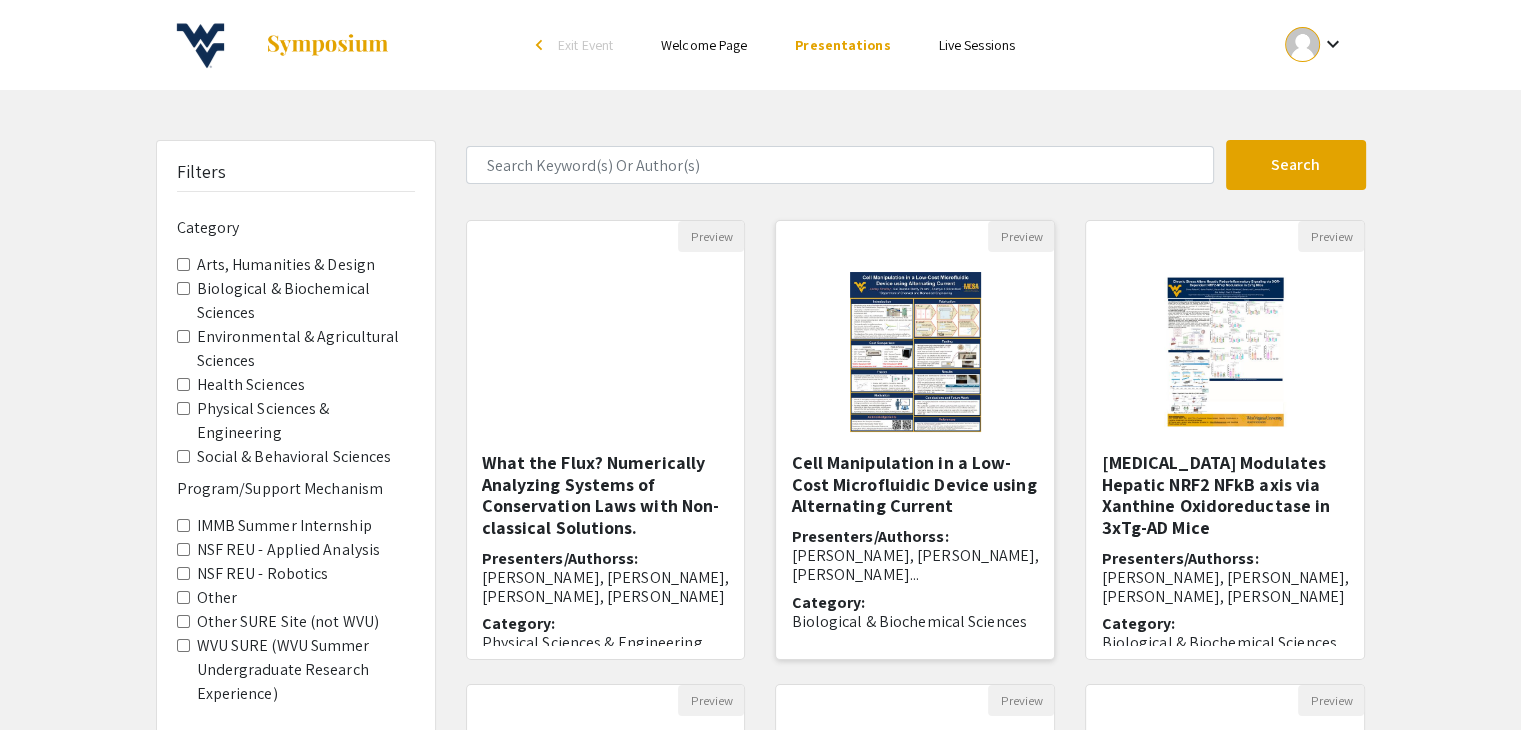 scroll, scrollTop: 180, scrollLeft: 0, axis: vertical 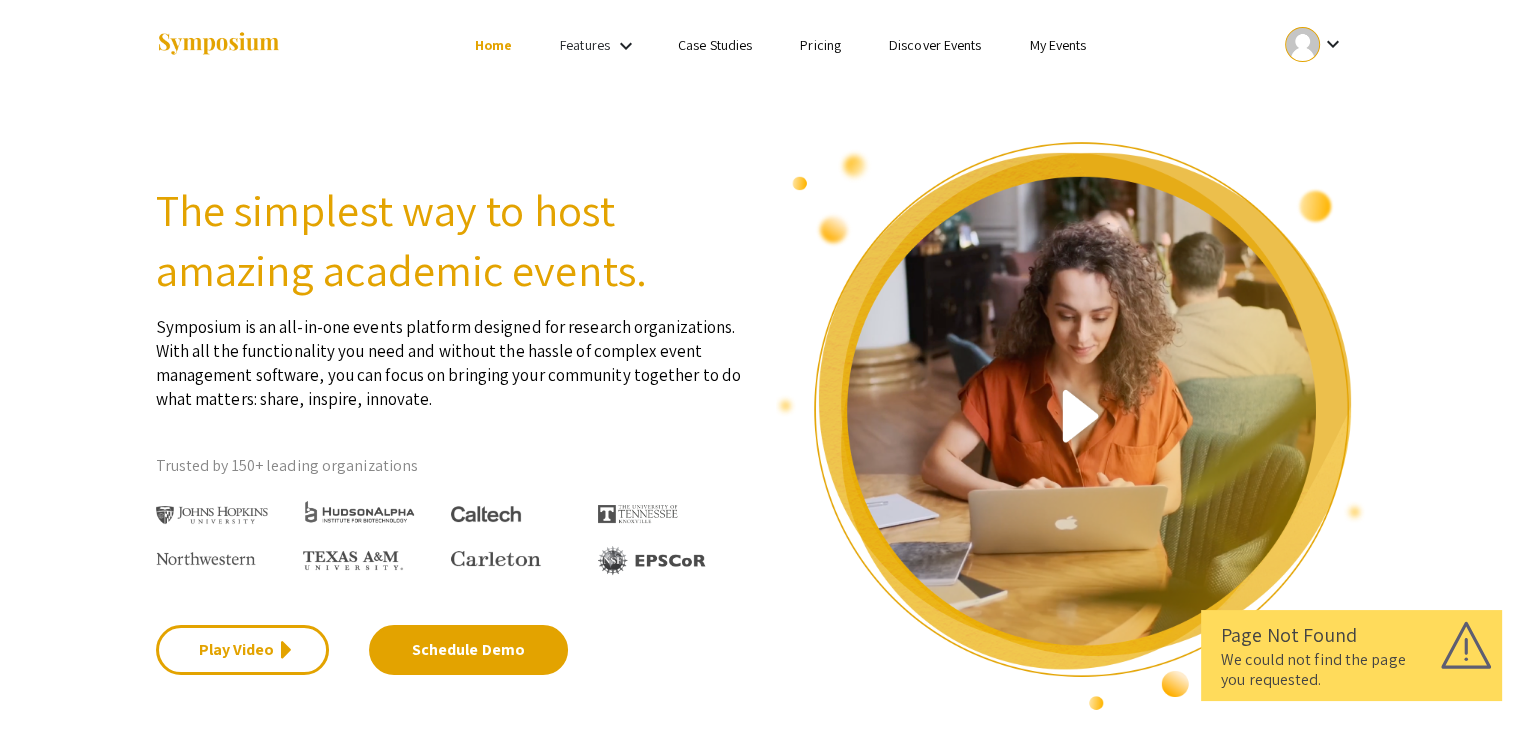 click on "keyboard_arrow_down" at bounding box center [1332, 44] 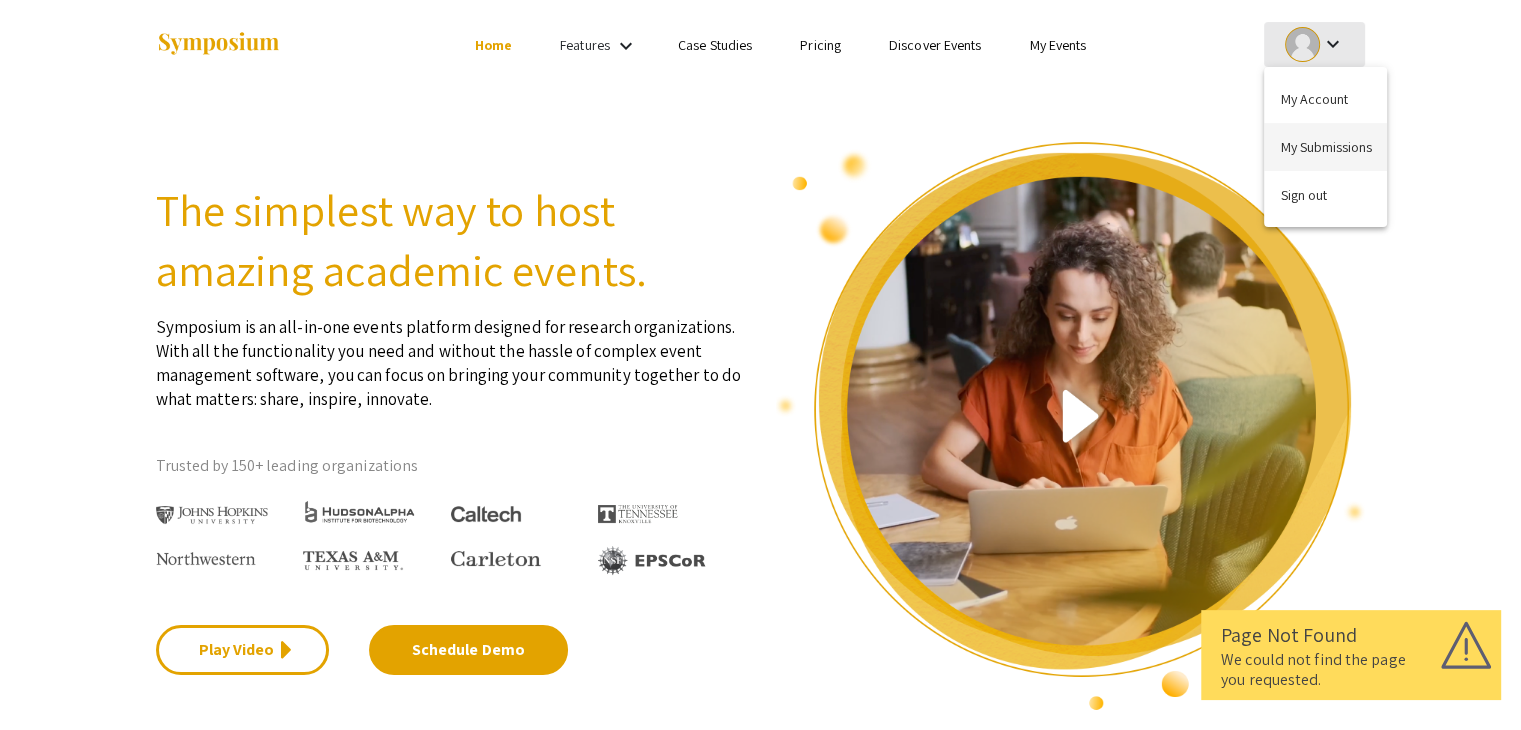 scroll, scrollTop: 0, scrollLeft: 0, axis: both 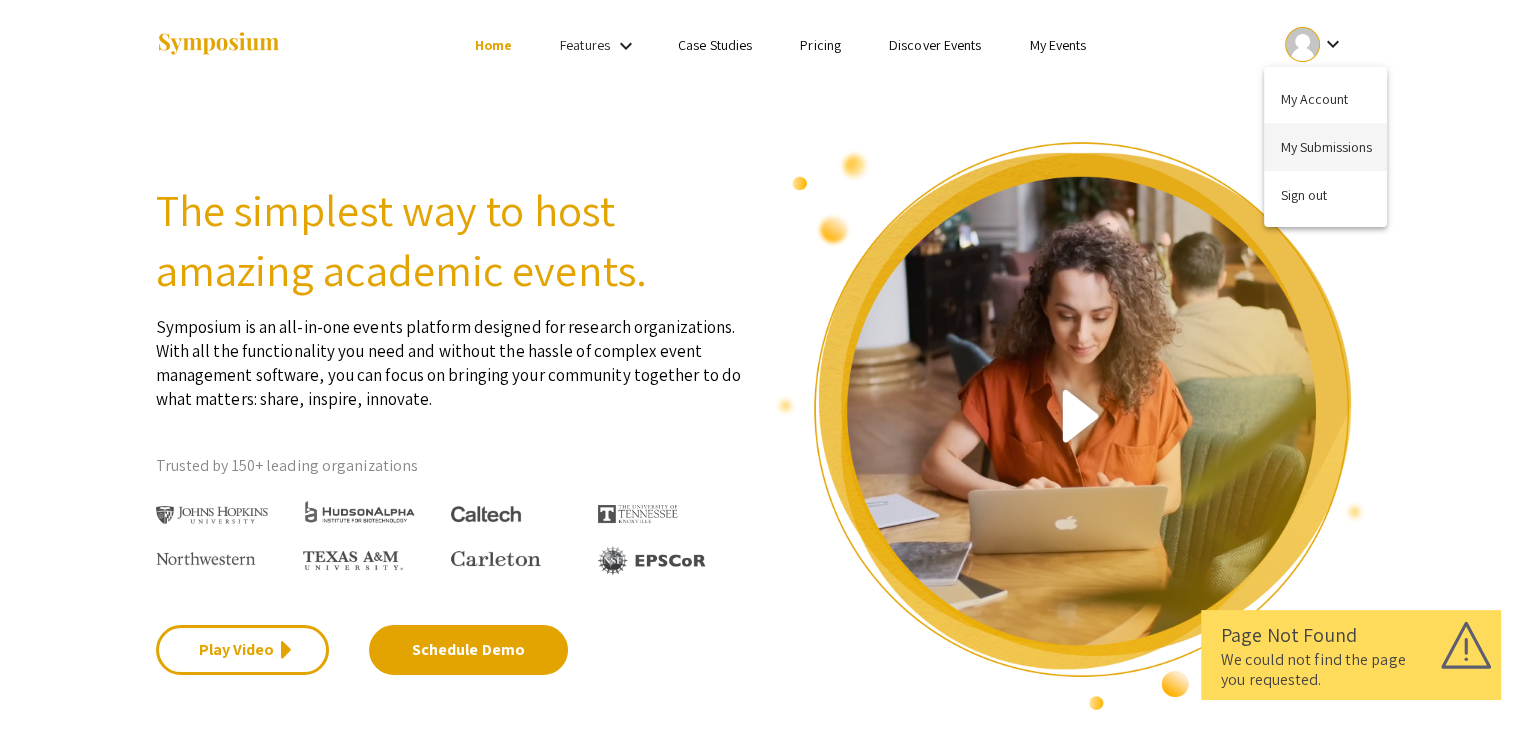 click on "My Submissions" at bounding box center (1325, 147) 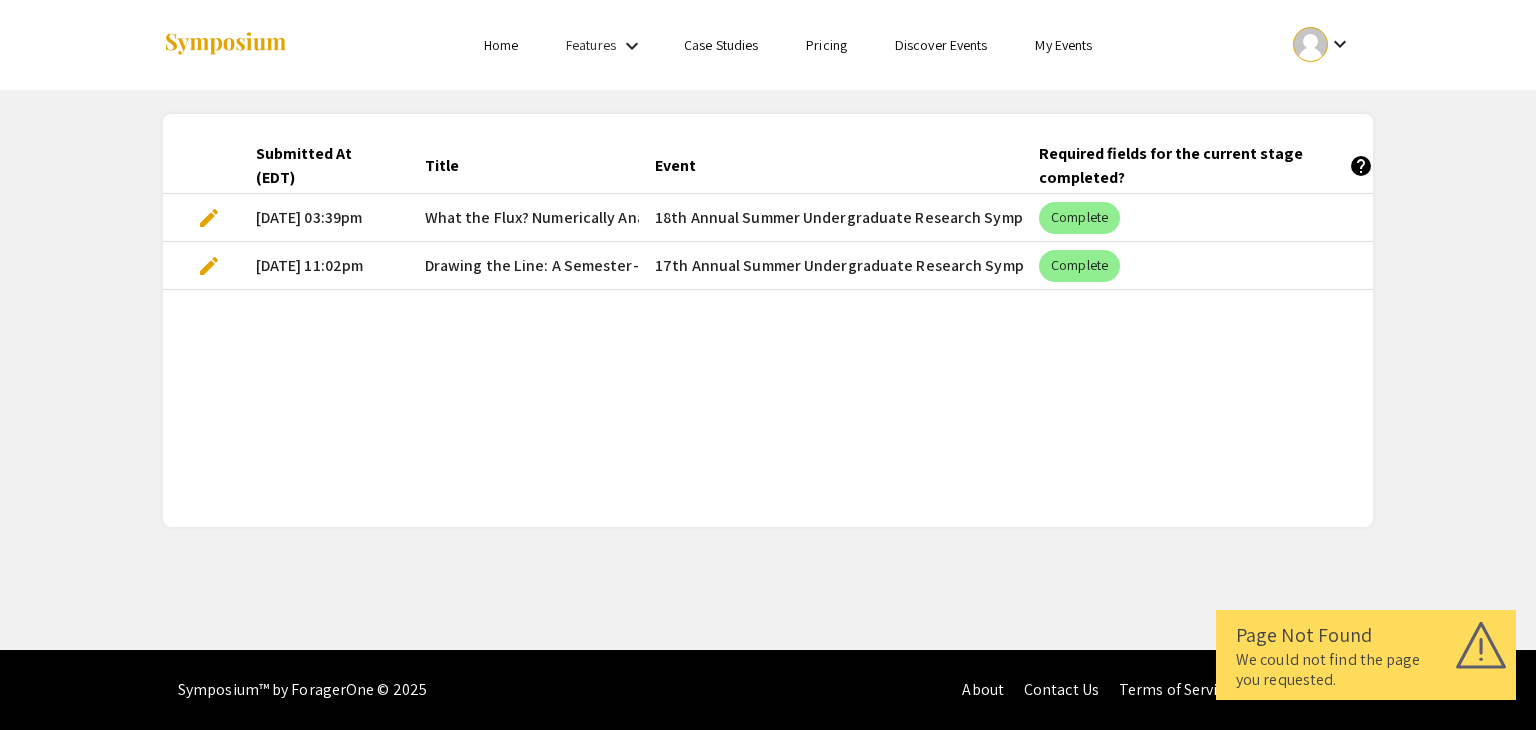 click on "edit" at bounding box center [209, 266] 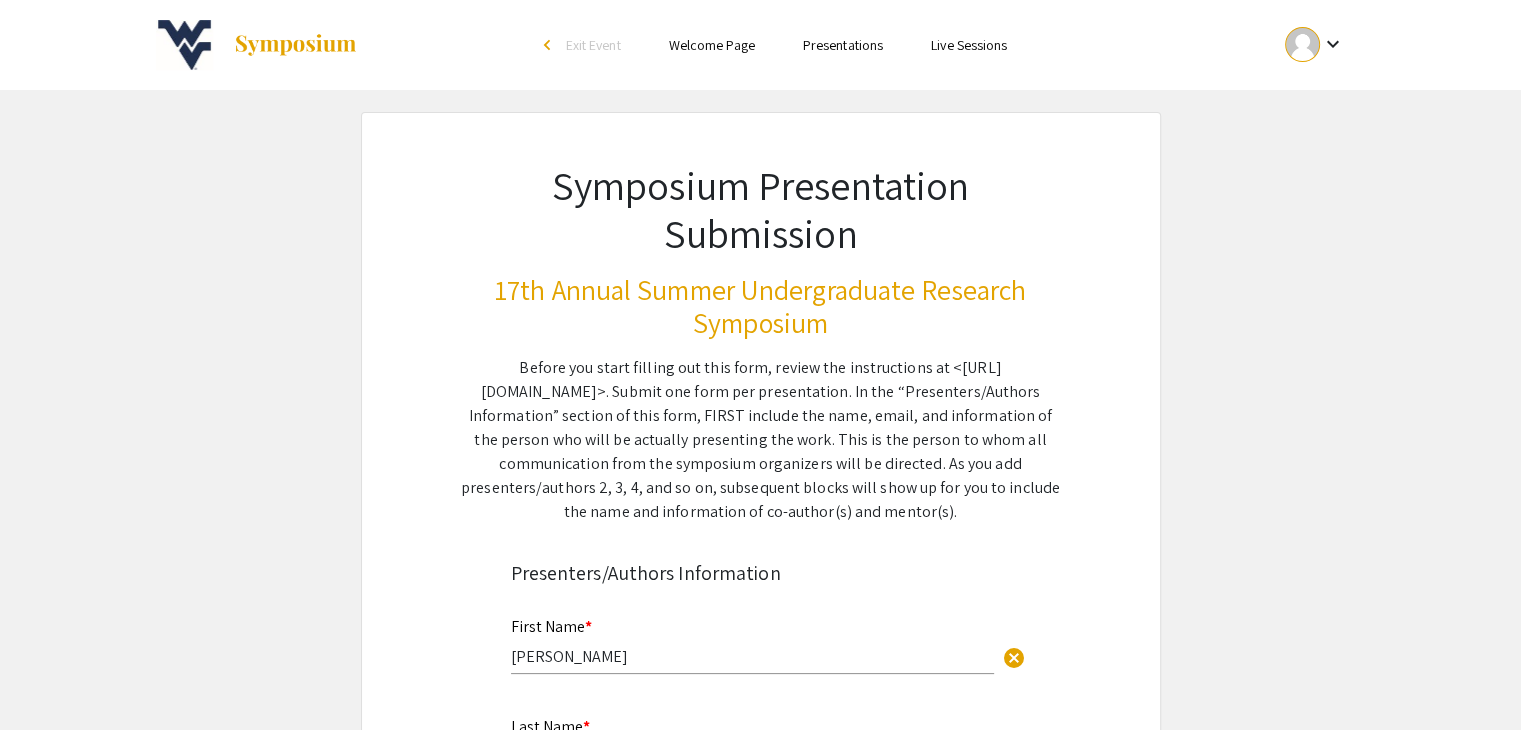 click on "Presentations" at bounding box center [843, 45] 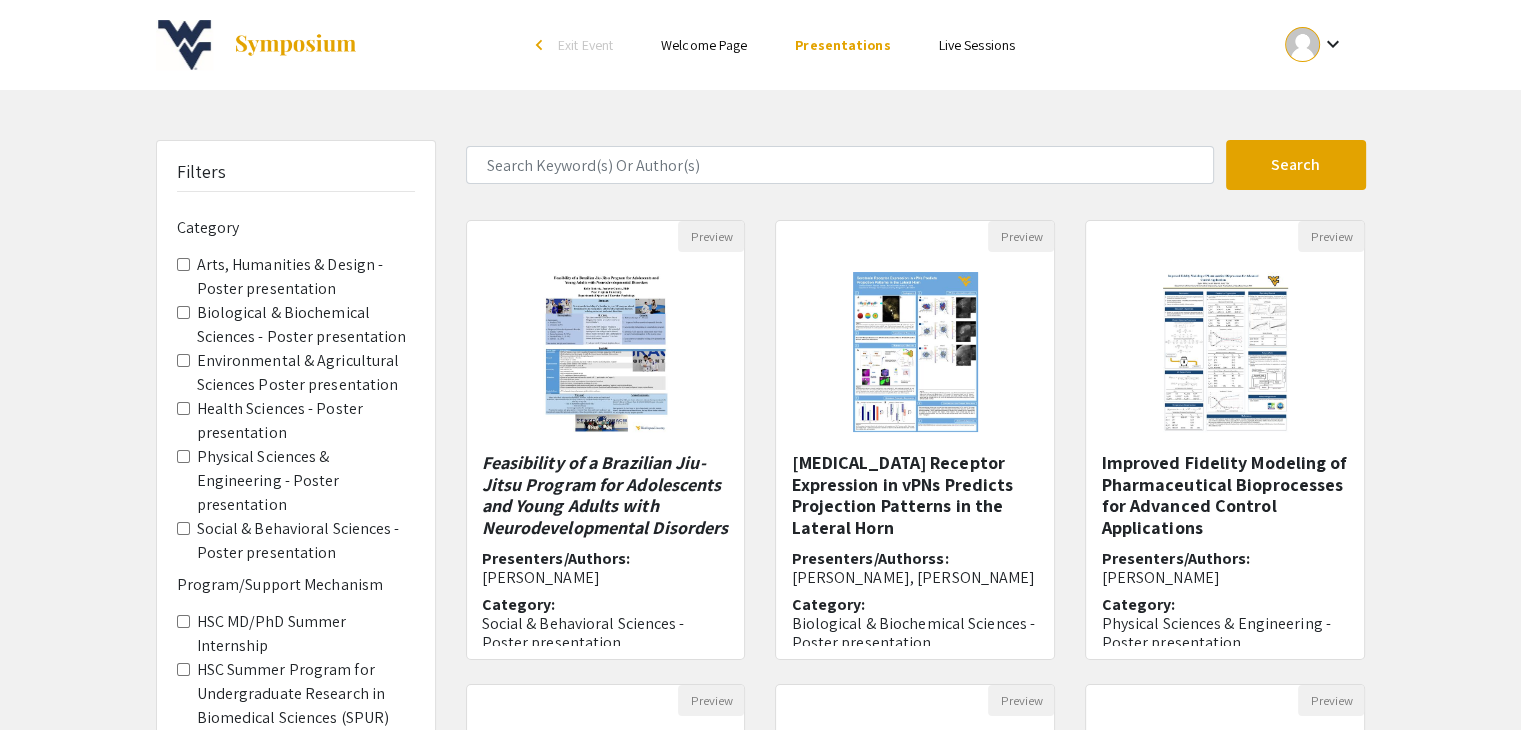 scroll, scrollTop: 268, scrollLeft: 0, axis: vertical 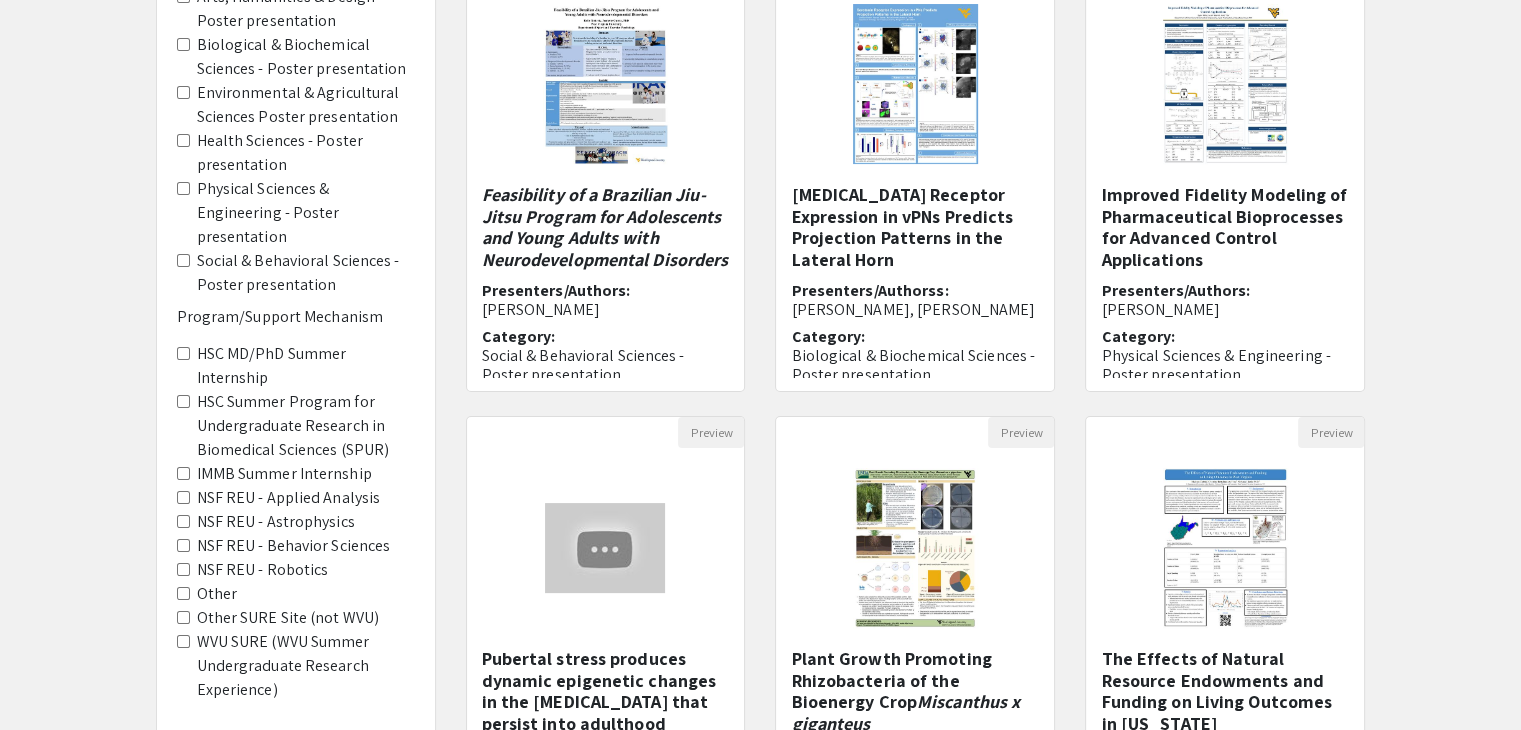 click on "NSF REU - Applied Analysis" at bounding box center (183, 497) 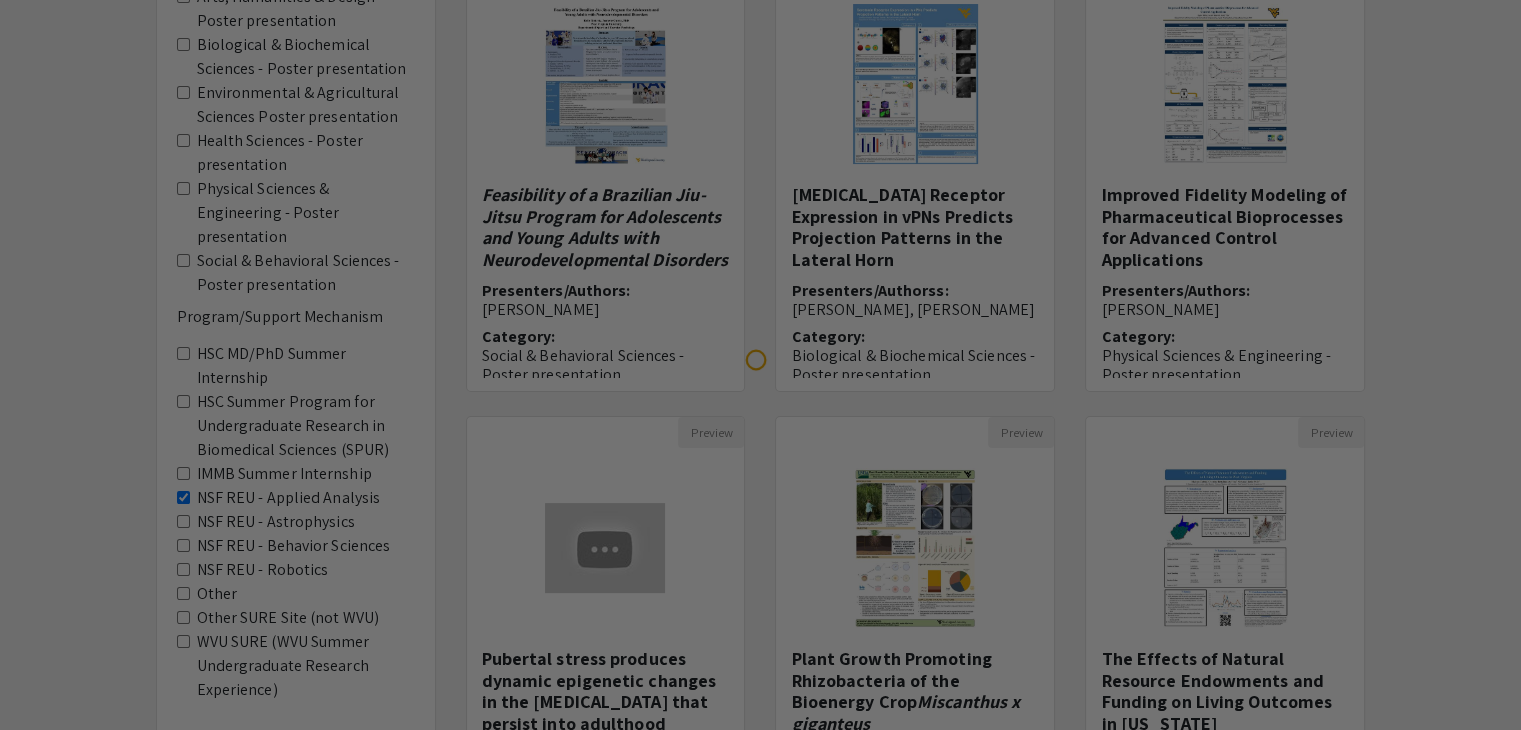 scroll, scrollTop: 0, scrollLeft: 0, axis: both 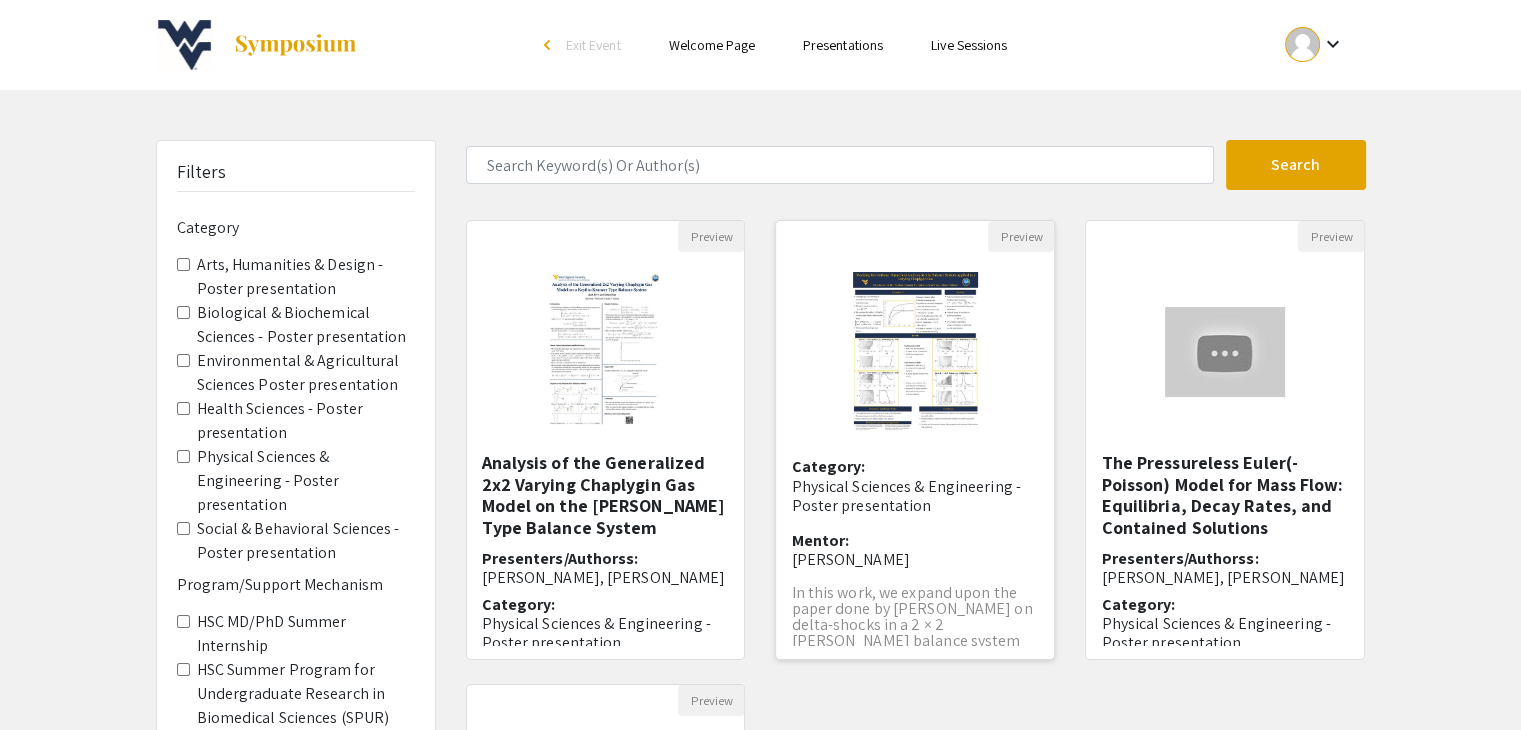 click on "Physical Sciences & Engineering - Poster presentation" 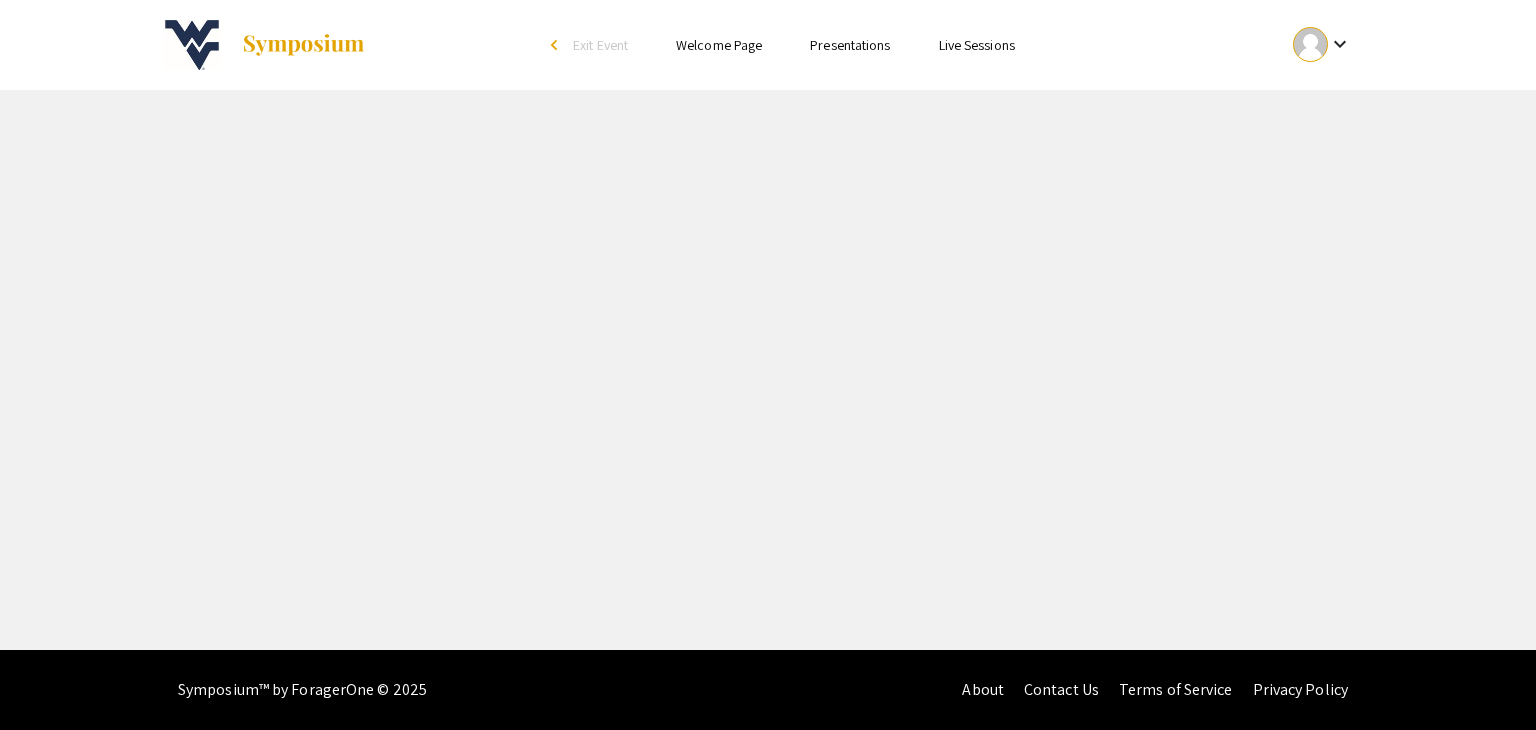 select on "custom" 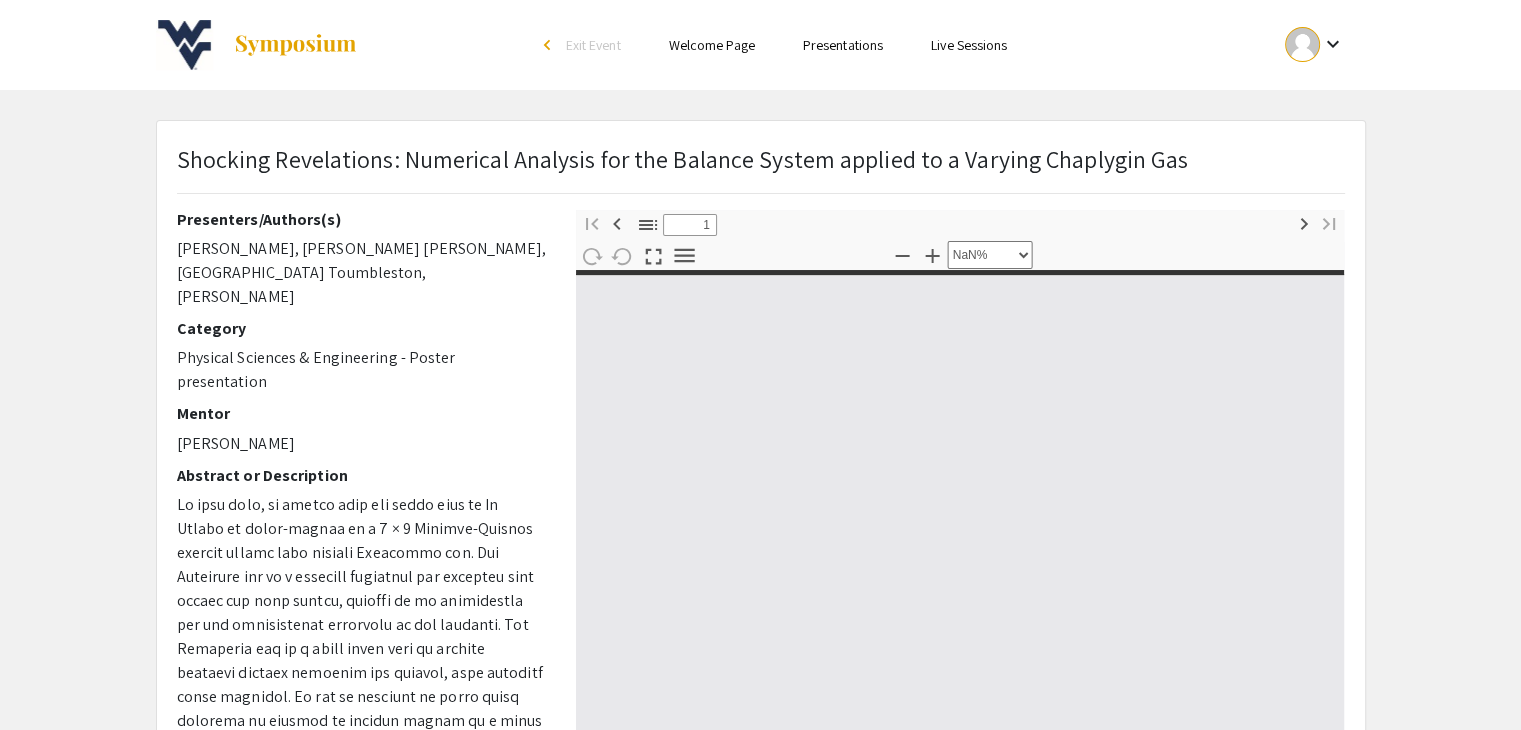 type on "0" 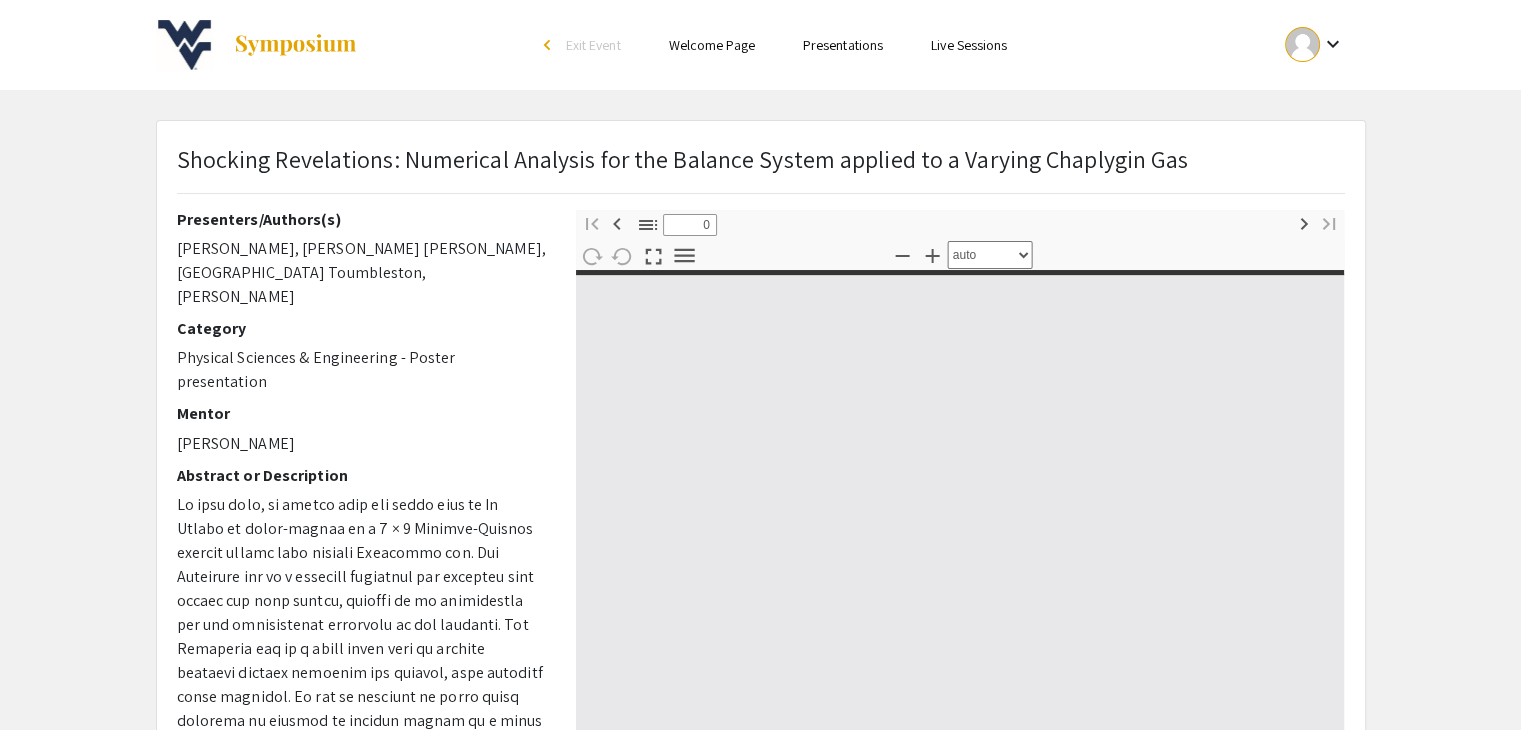 select on "custom" 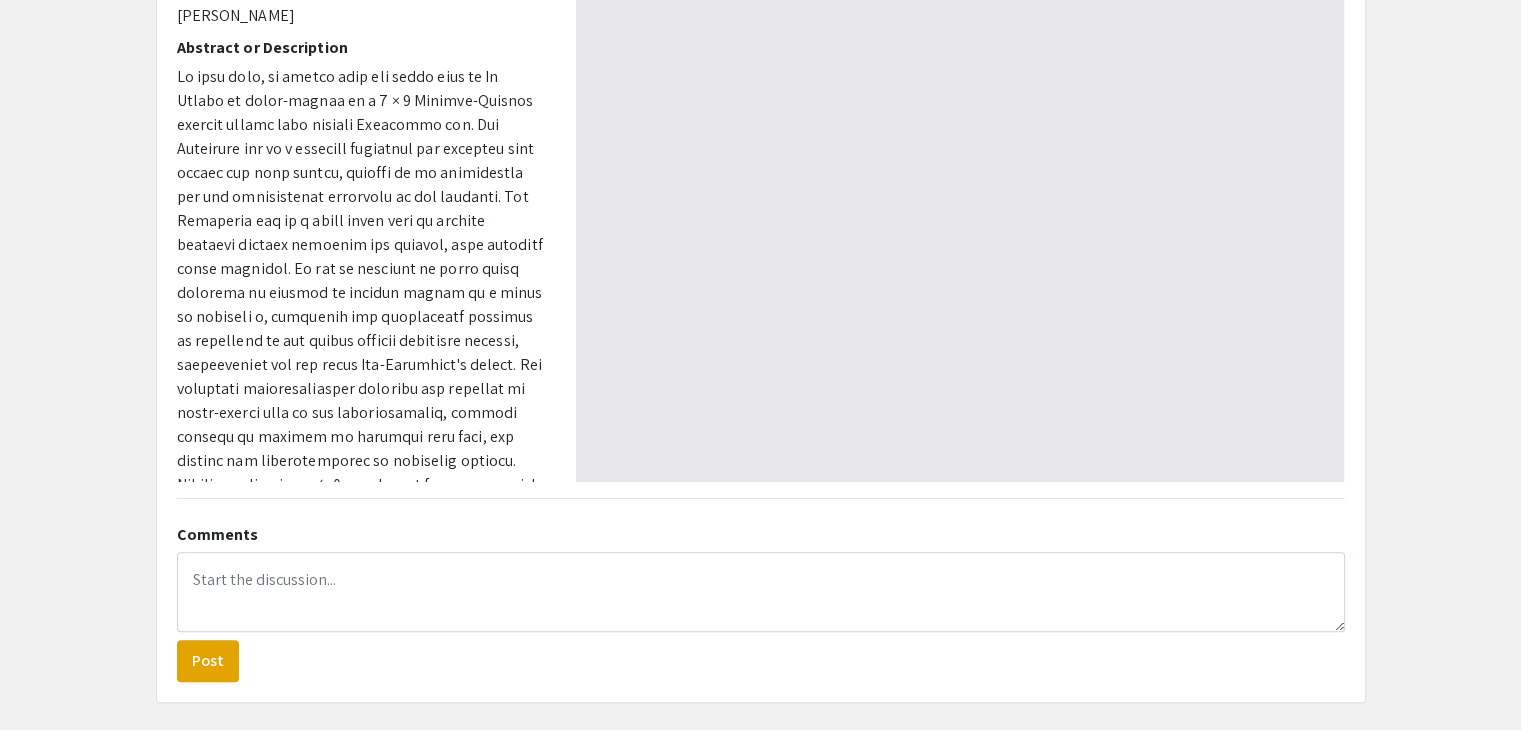 type on "1" 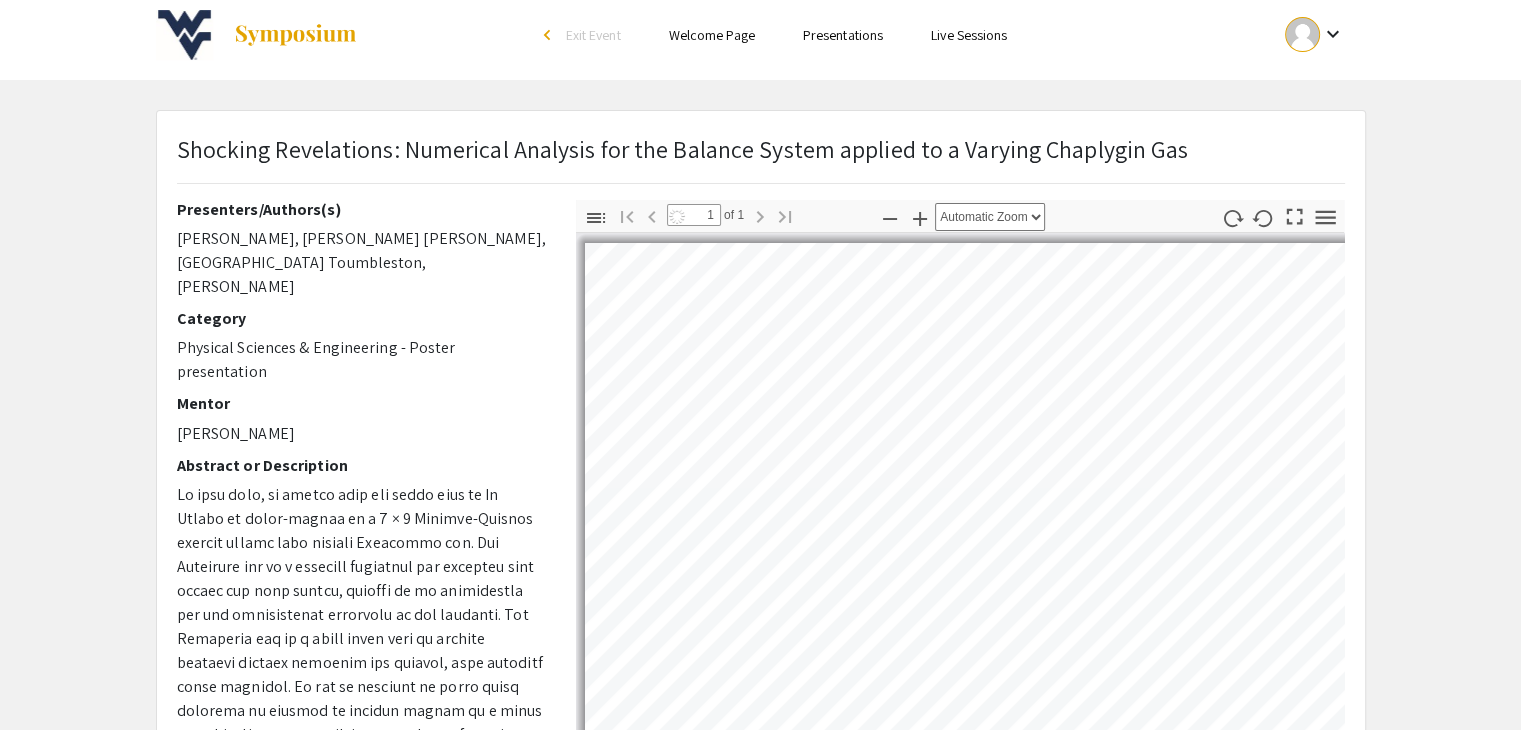scroll, scrollTop: 0, scrollLeft: 0, axis: both 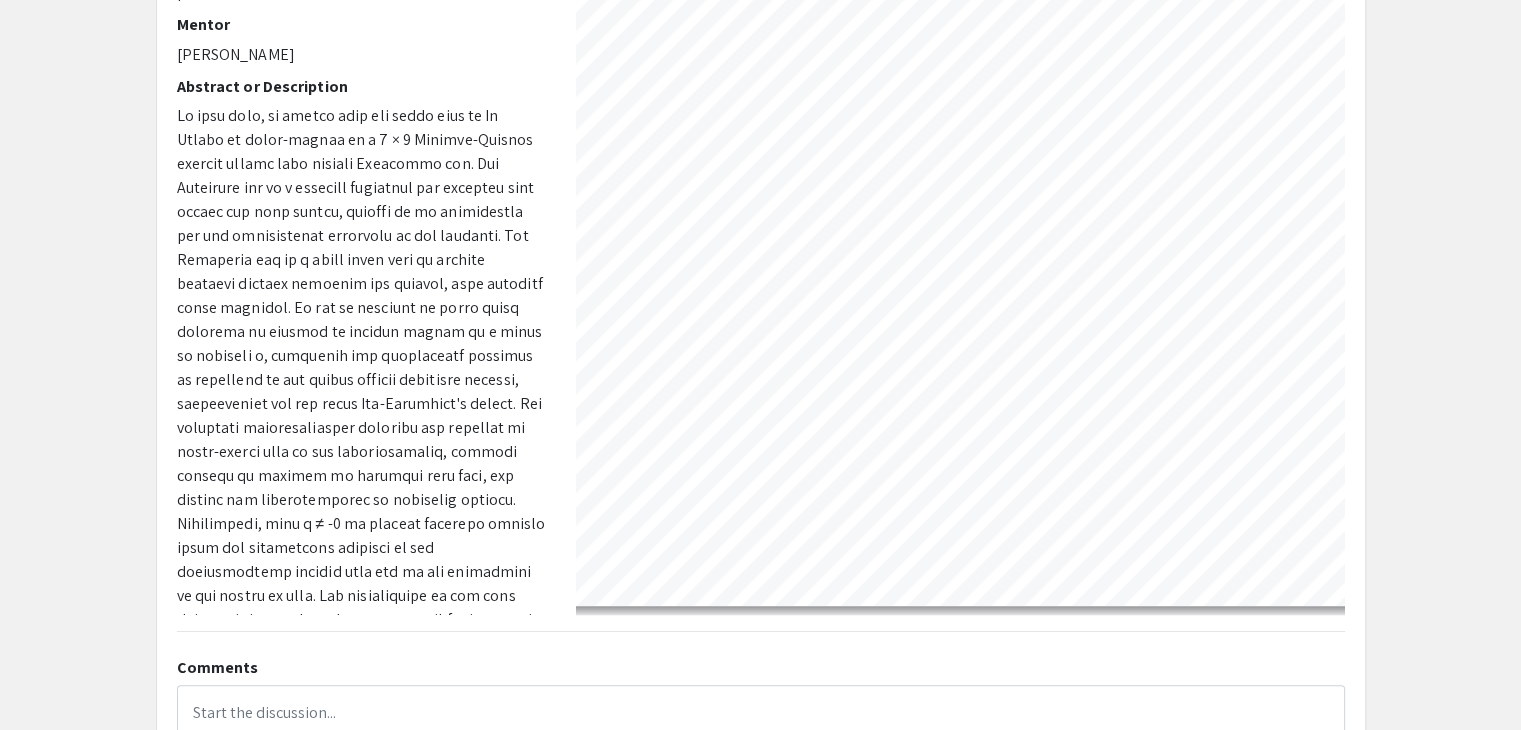 select on "custom" 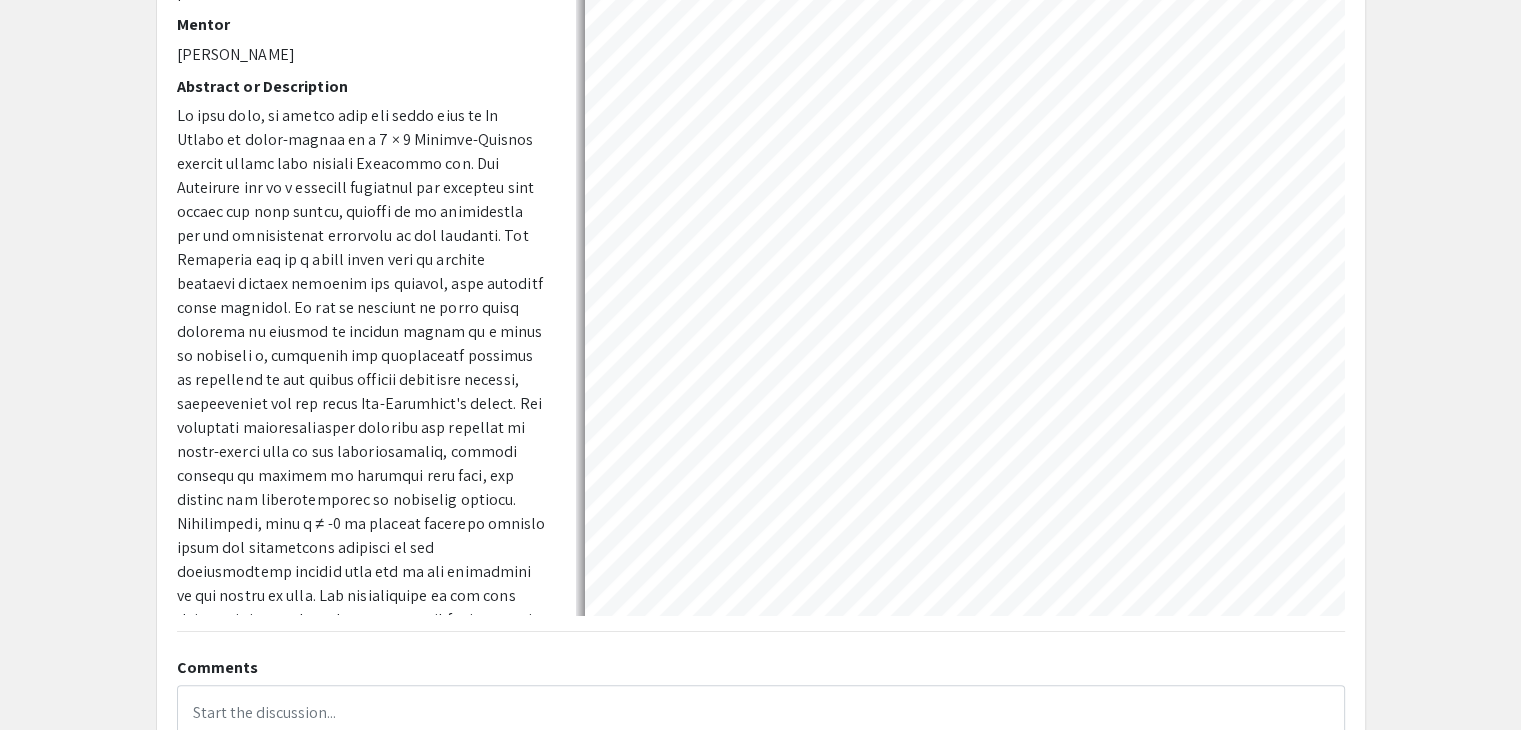scroll, scrollTop: 184, scrollLeft: 0, axis: vertical 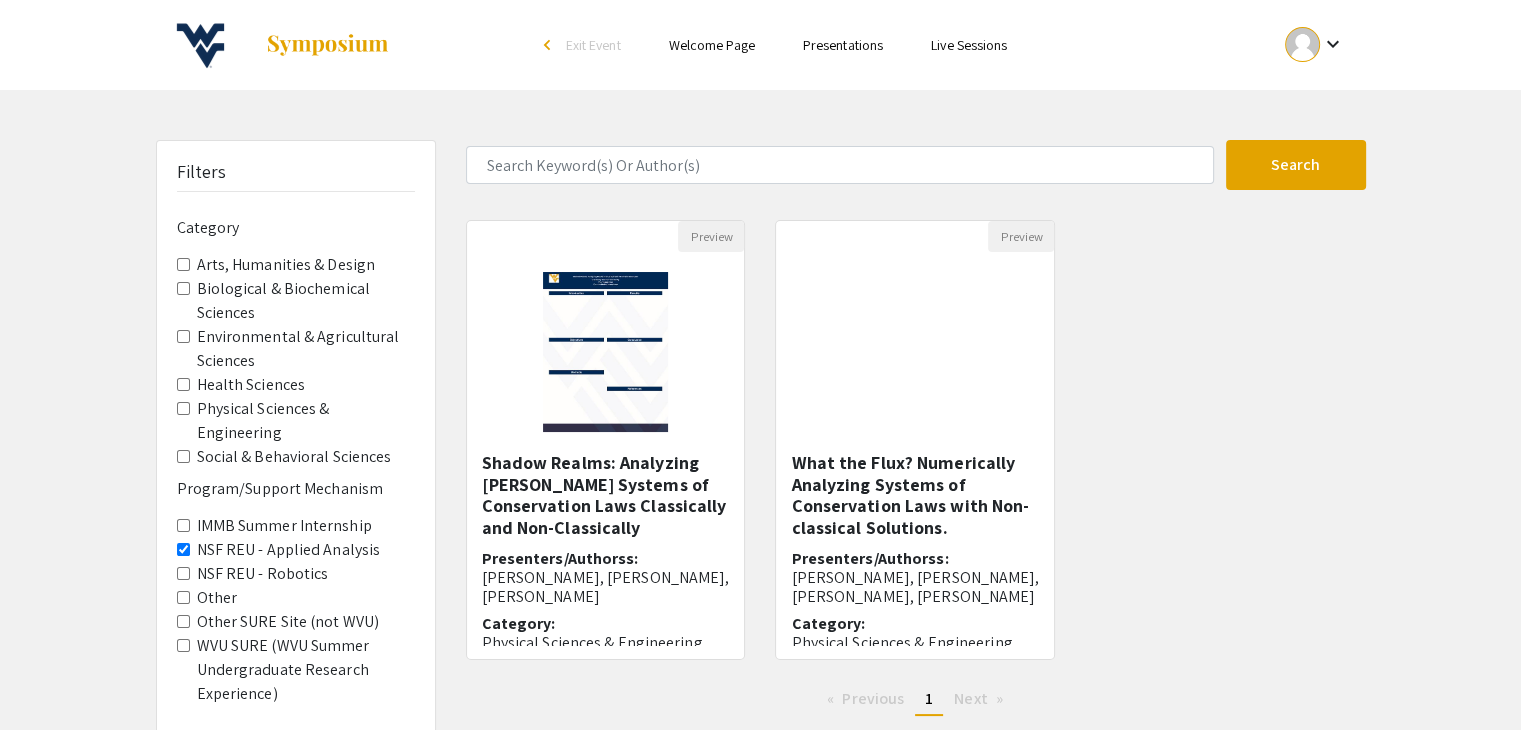 click on "NSF REU - Applied Analysis" at bounding box center [183, 549] 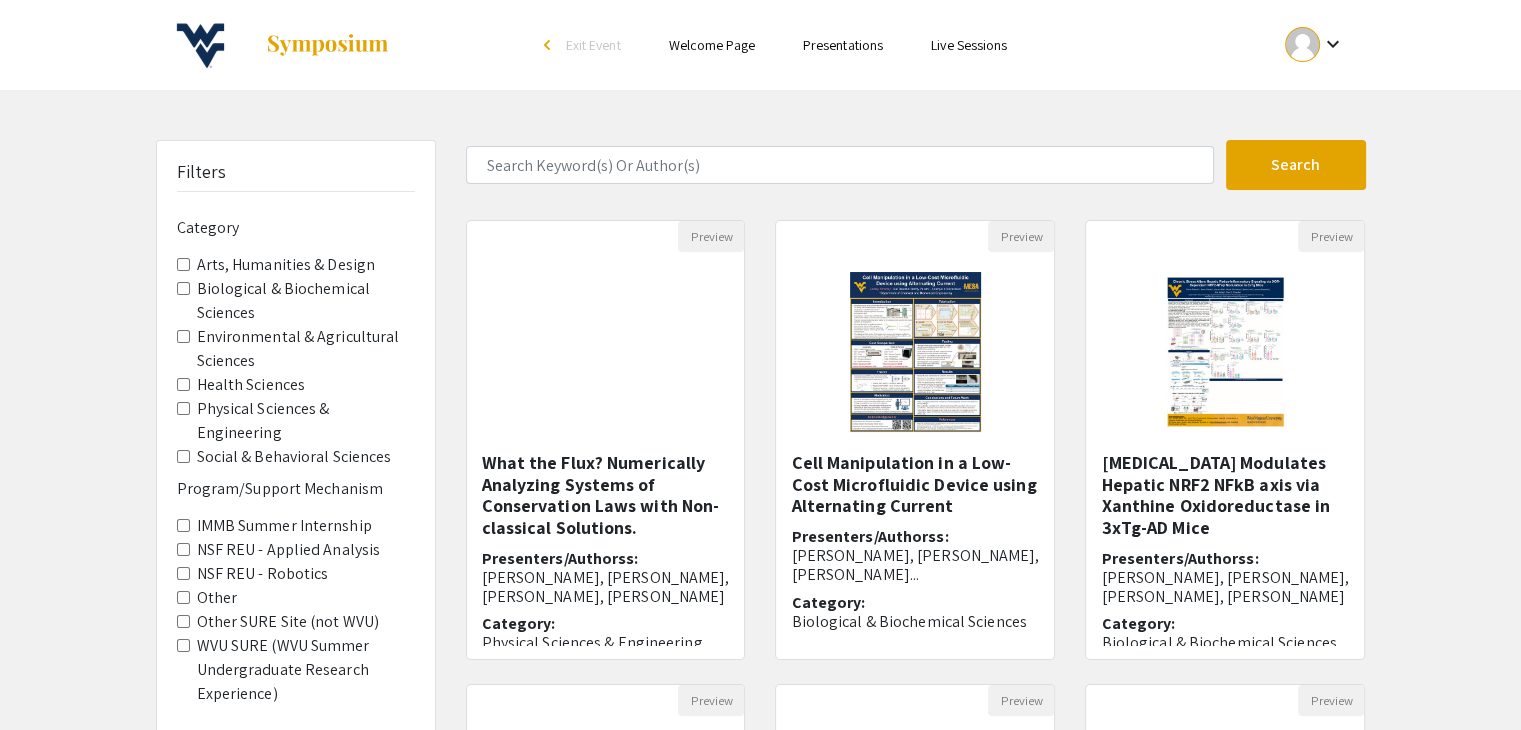click on "Social & Behavioral Sciences" at bounding box center [183, 456] 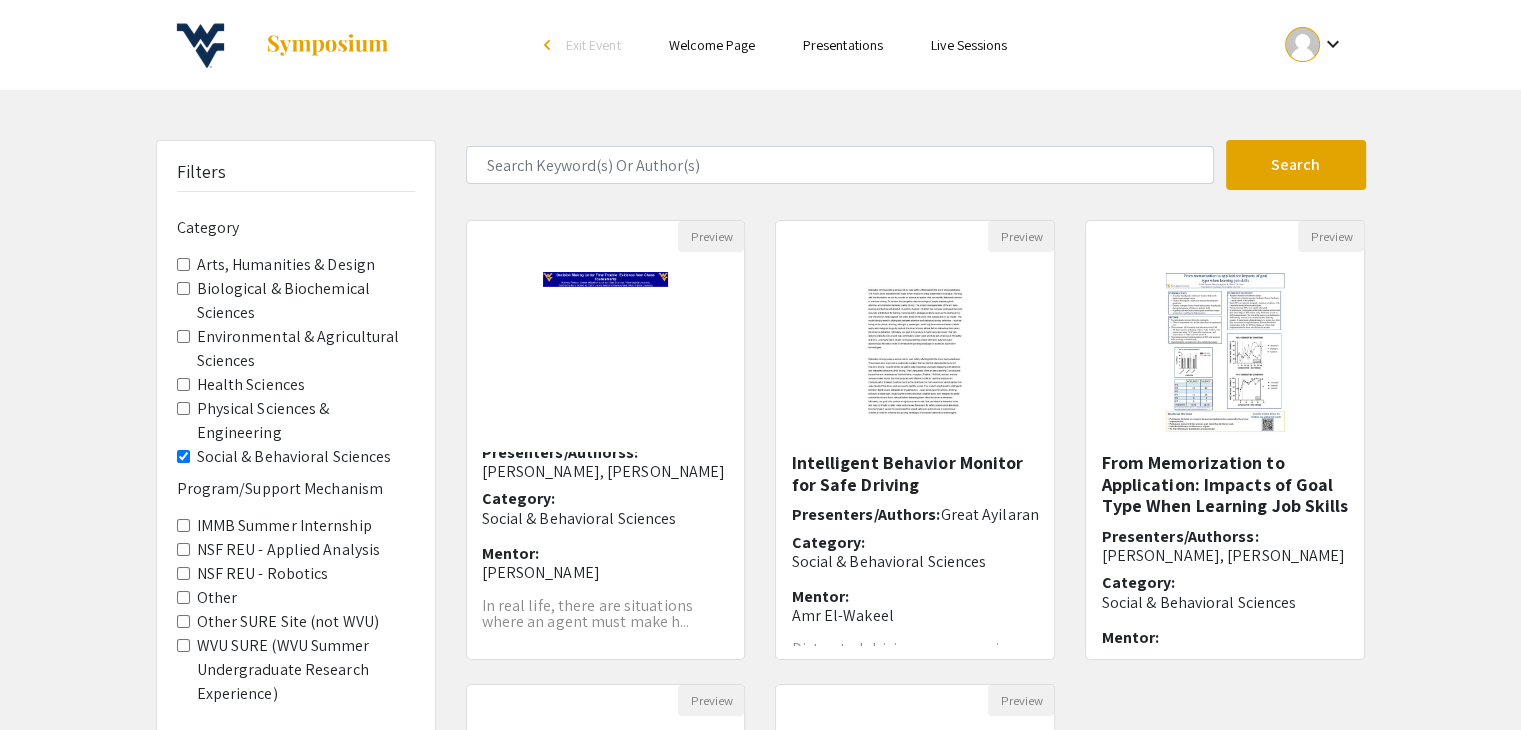 scroll, scrollTop: 0, scrollLeft: 0, axis: both 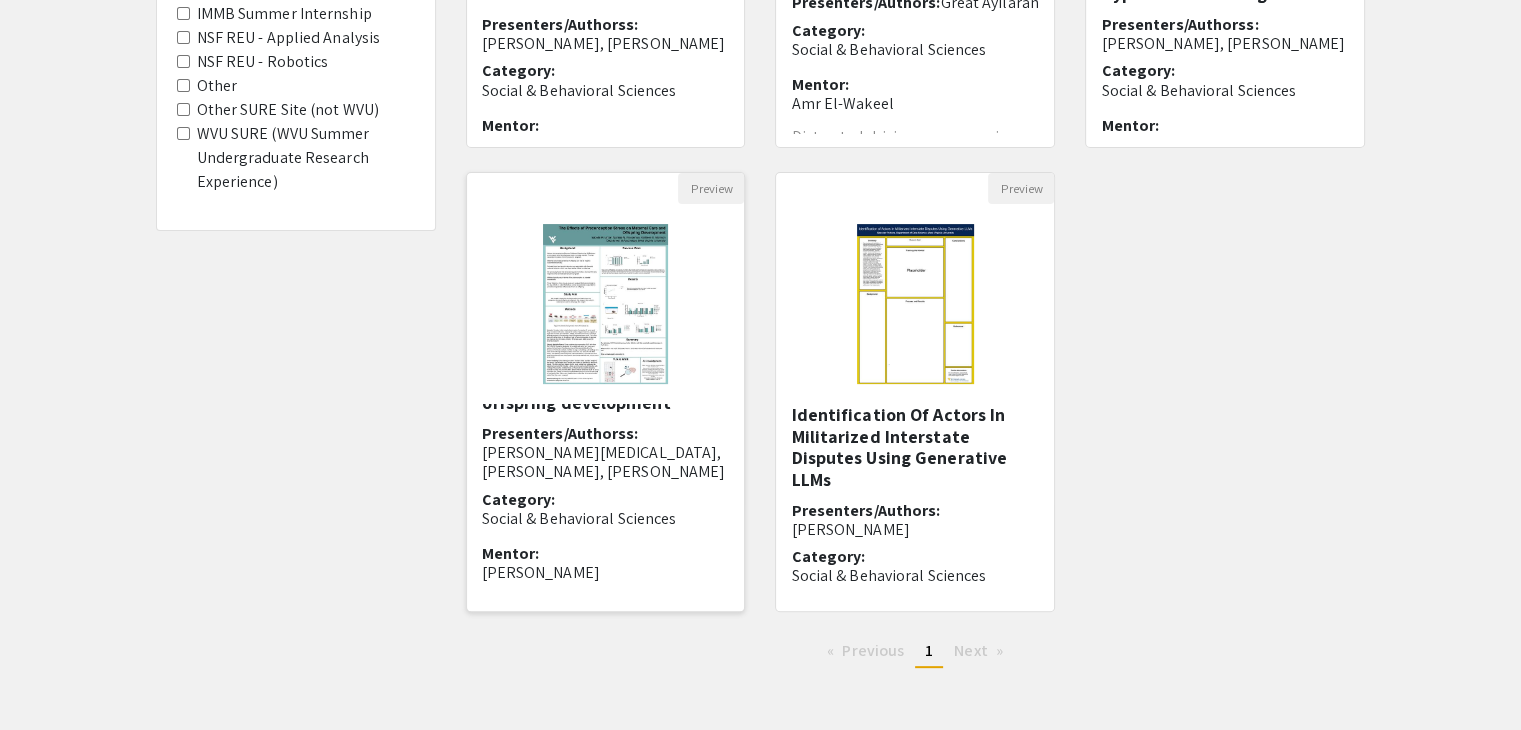 click on "The effects of preconception stress on maternal care and offspring development  Presenters/Authorss:  [PERSON_NAME][MEDICAL_DATA], [PERSON_NAME], [PERSON_NAME] Category: Social & Behavioral Sciences Mentor: [PERSON_NAME]" 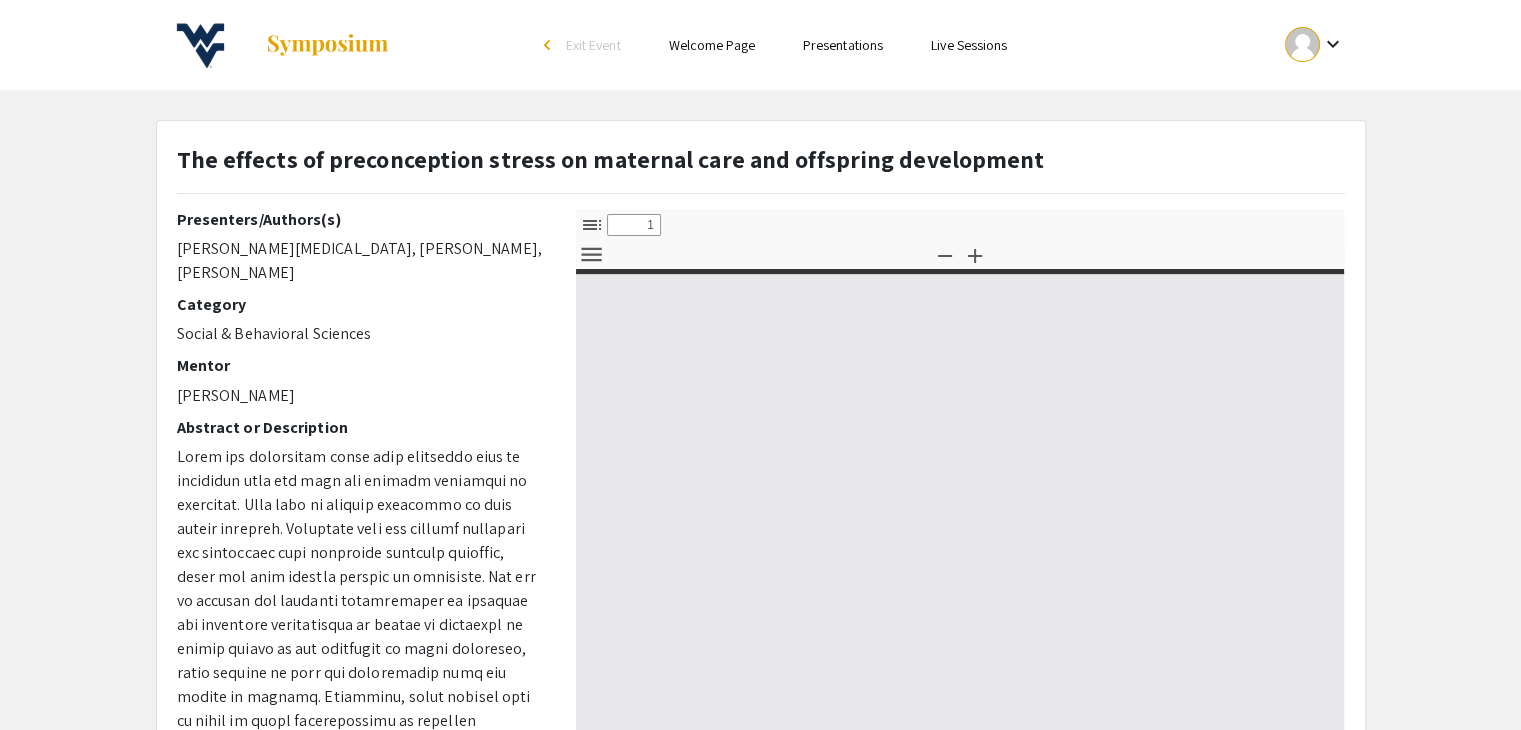 select on "custom" 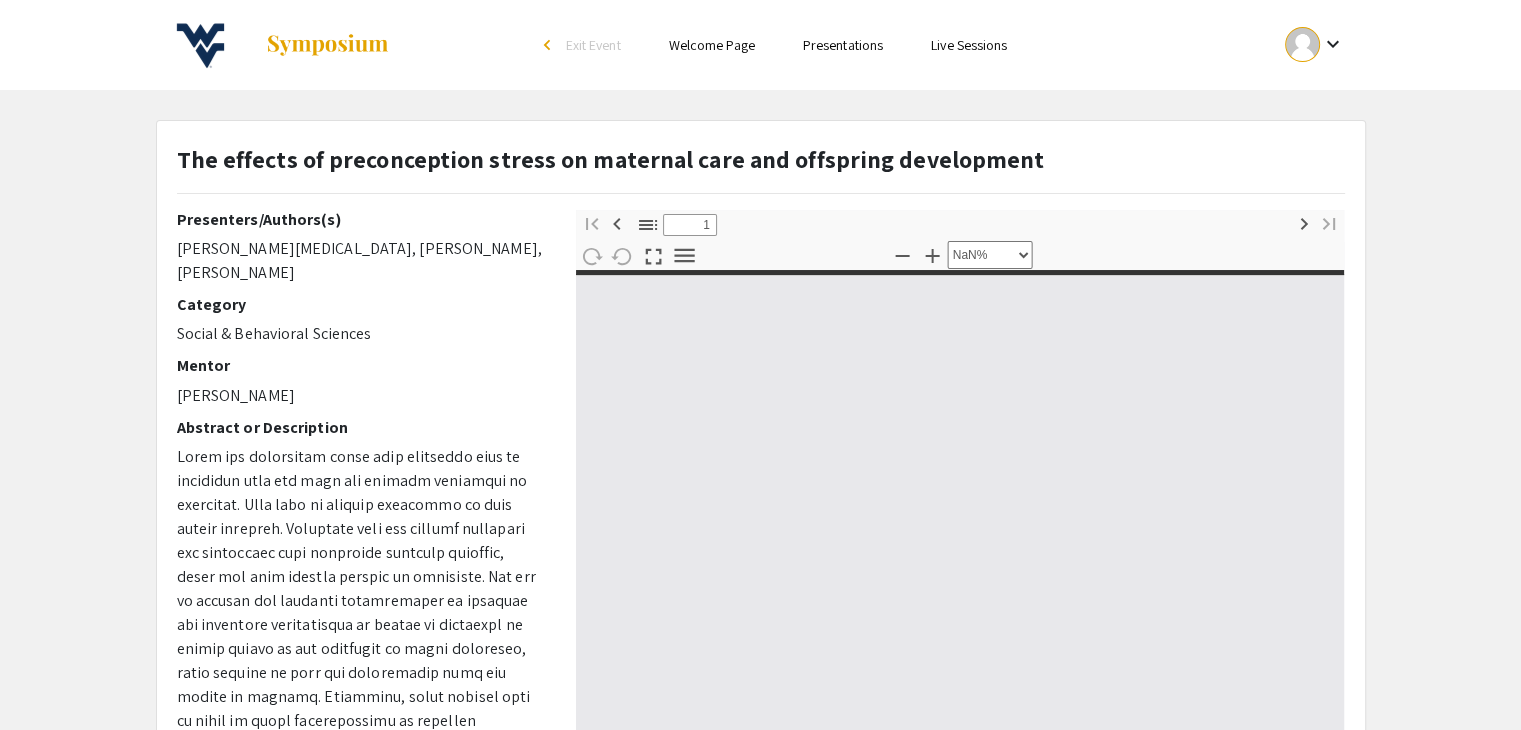 type on "0" 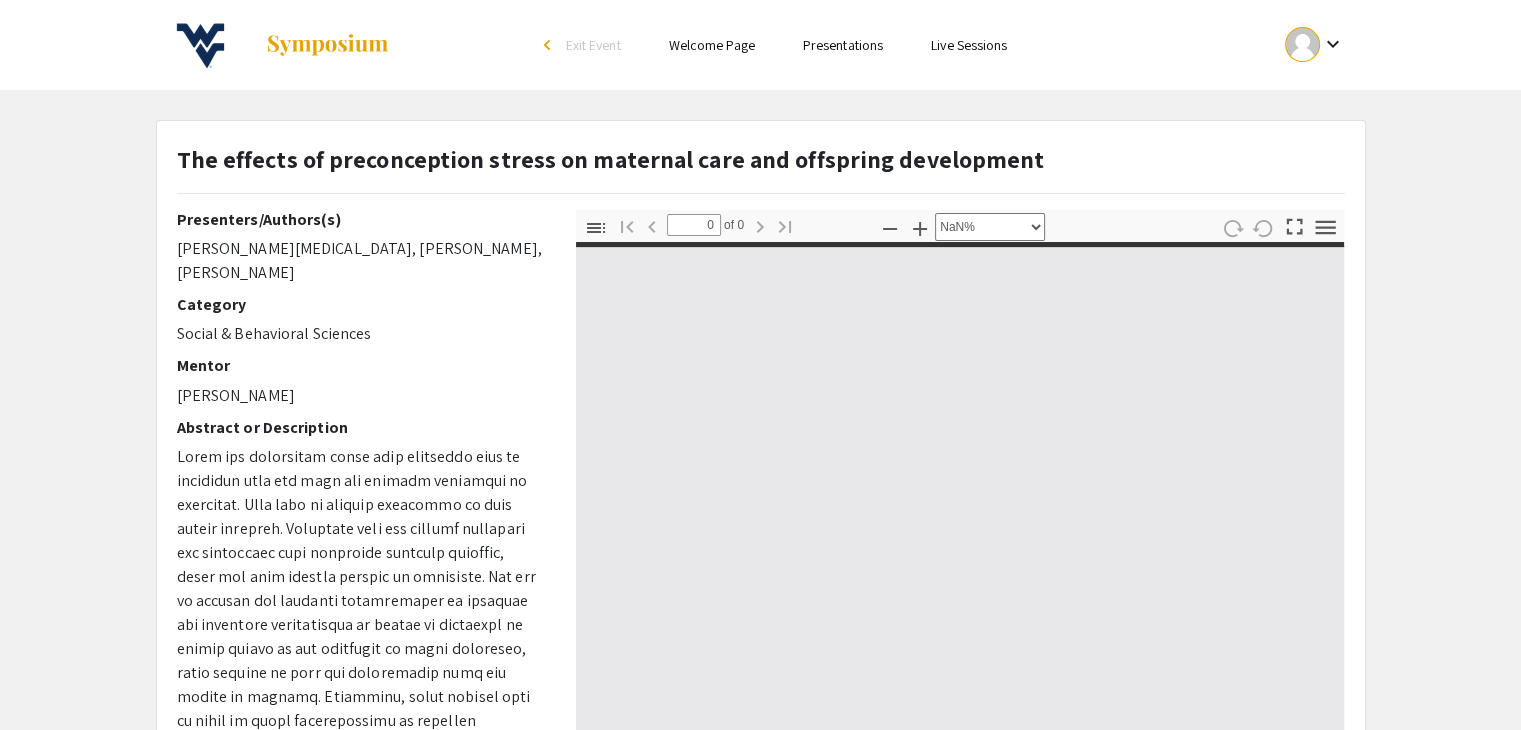 select on "auto" 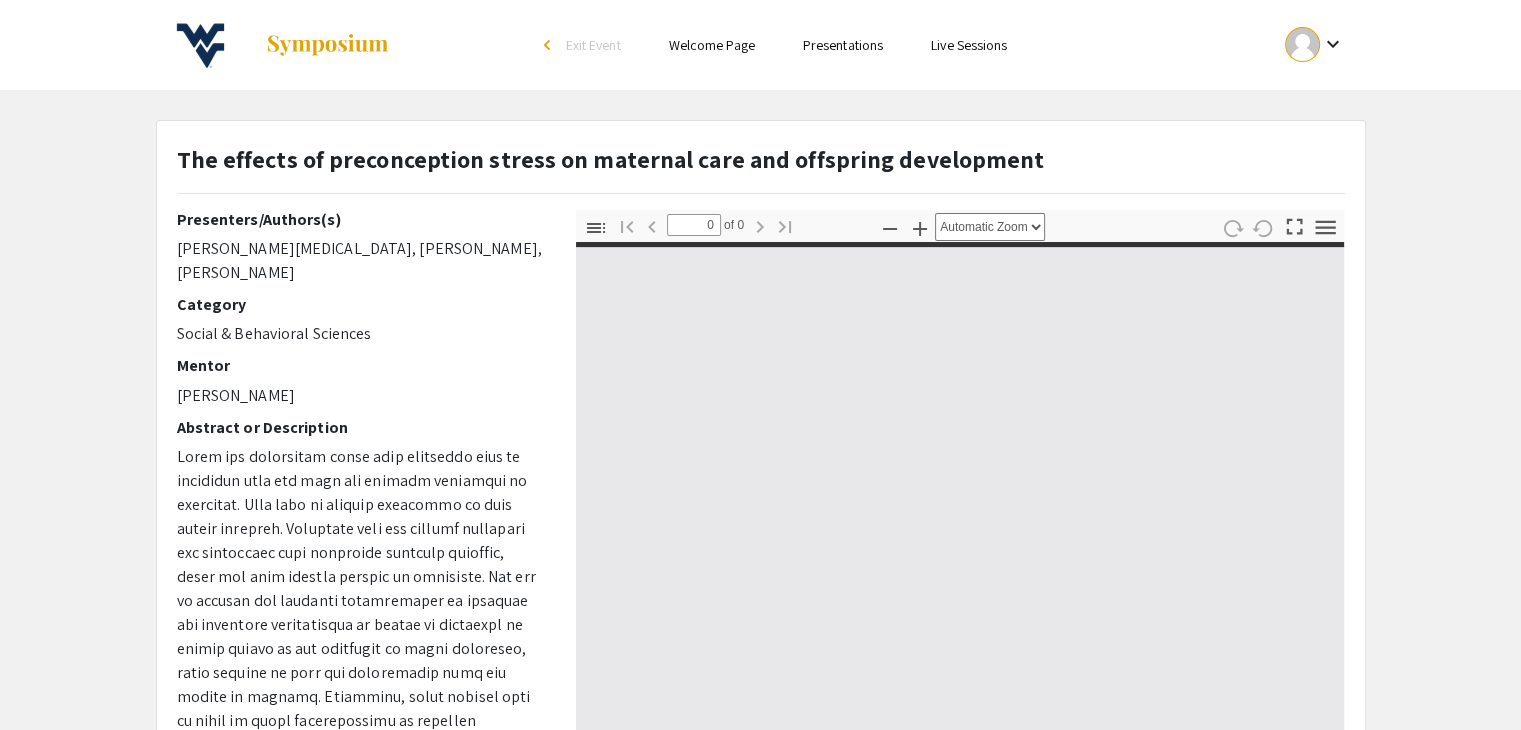 type on "1" 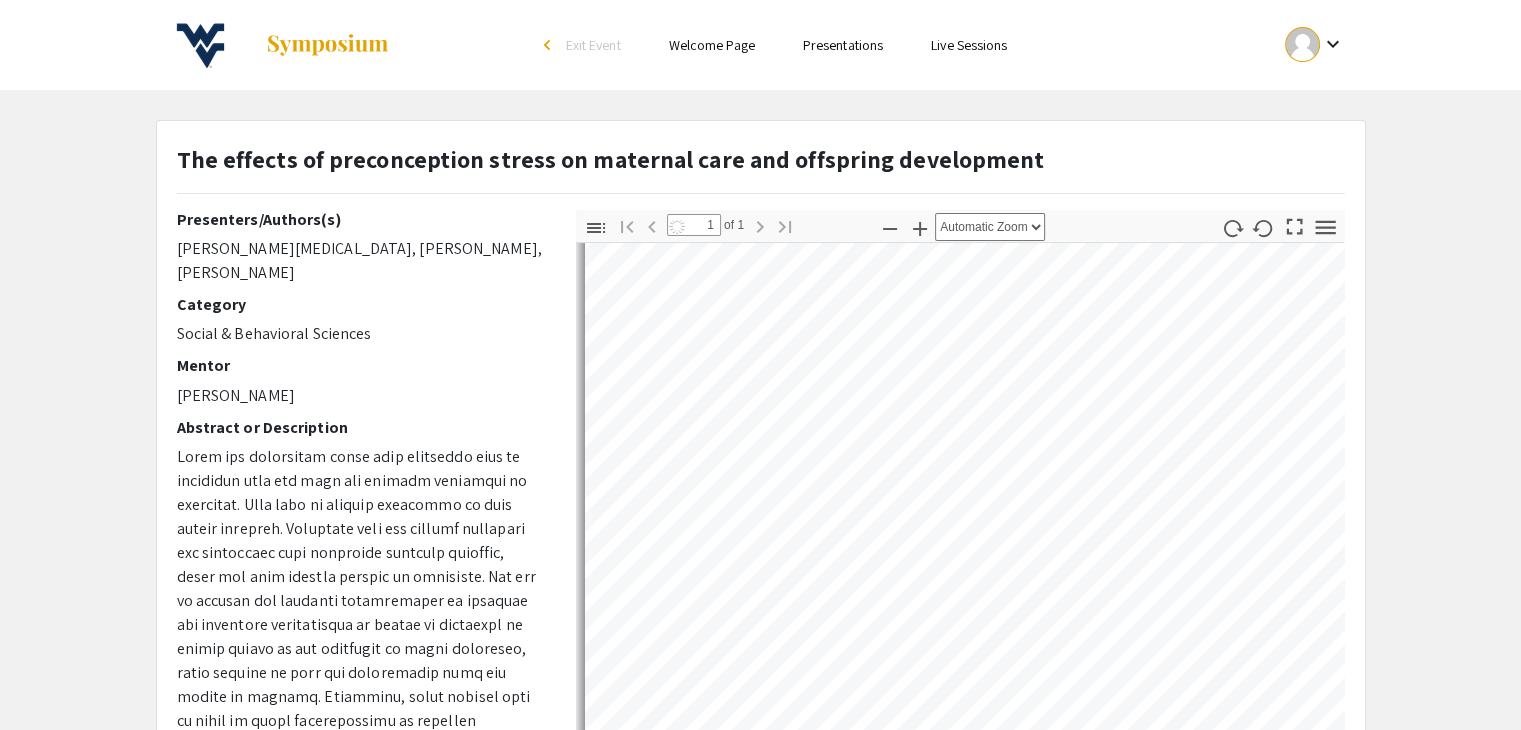 select on "auto" 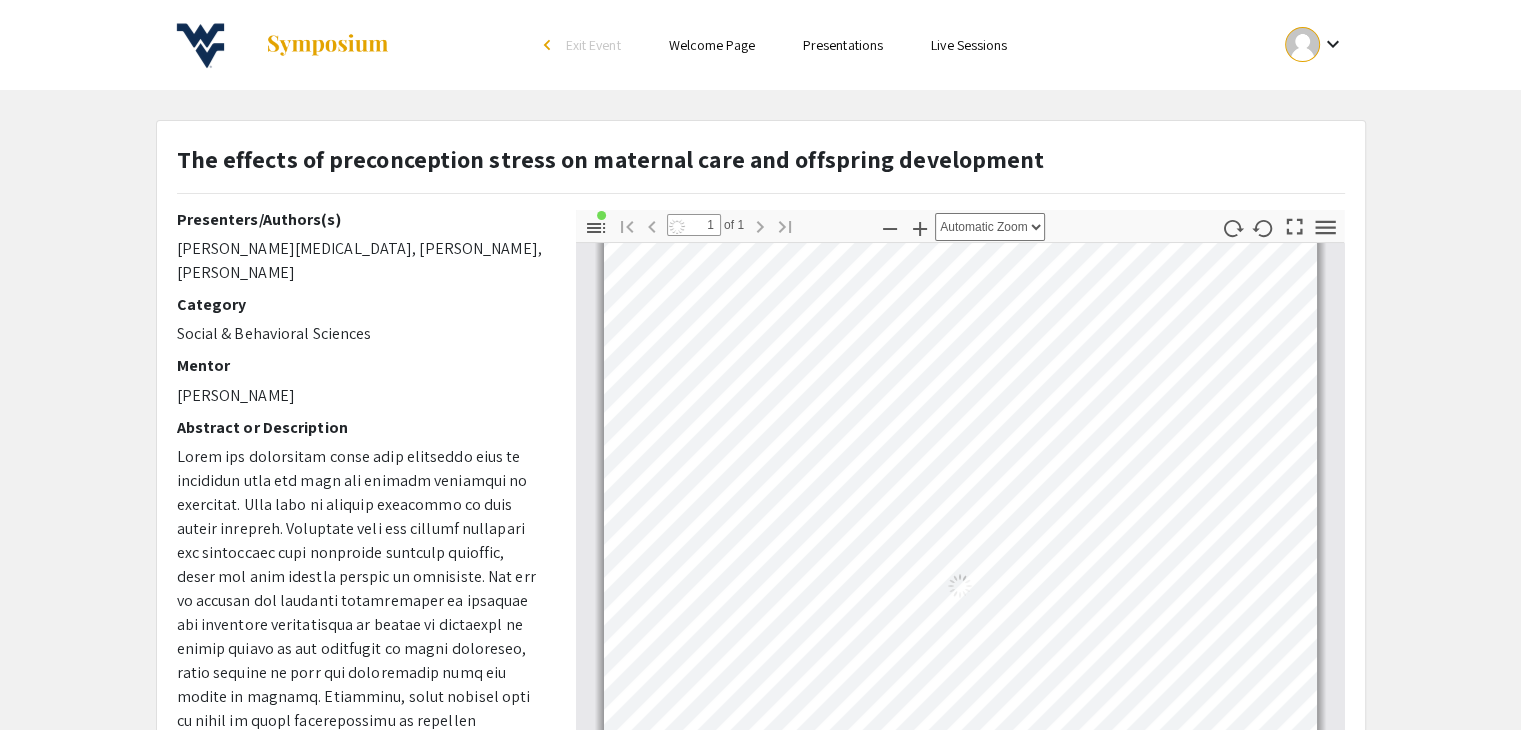 scroll, scrollTop: 263, scrollLeft: 0, axis: vertical 